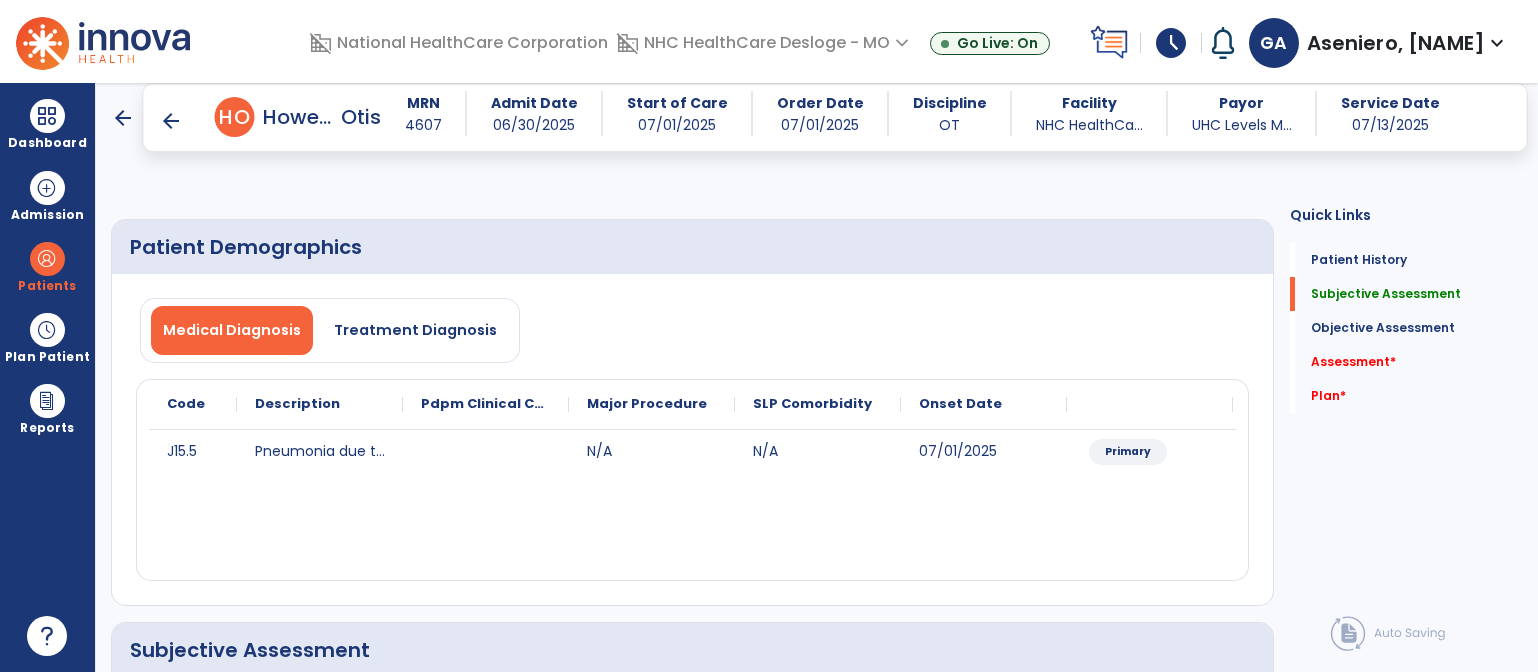 scroll, scrollTop: 0, scrollLeft: 0, axis: both 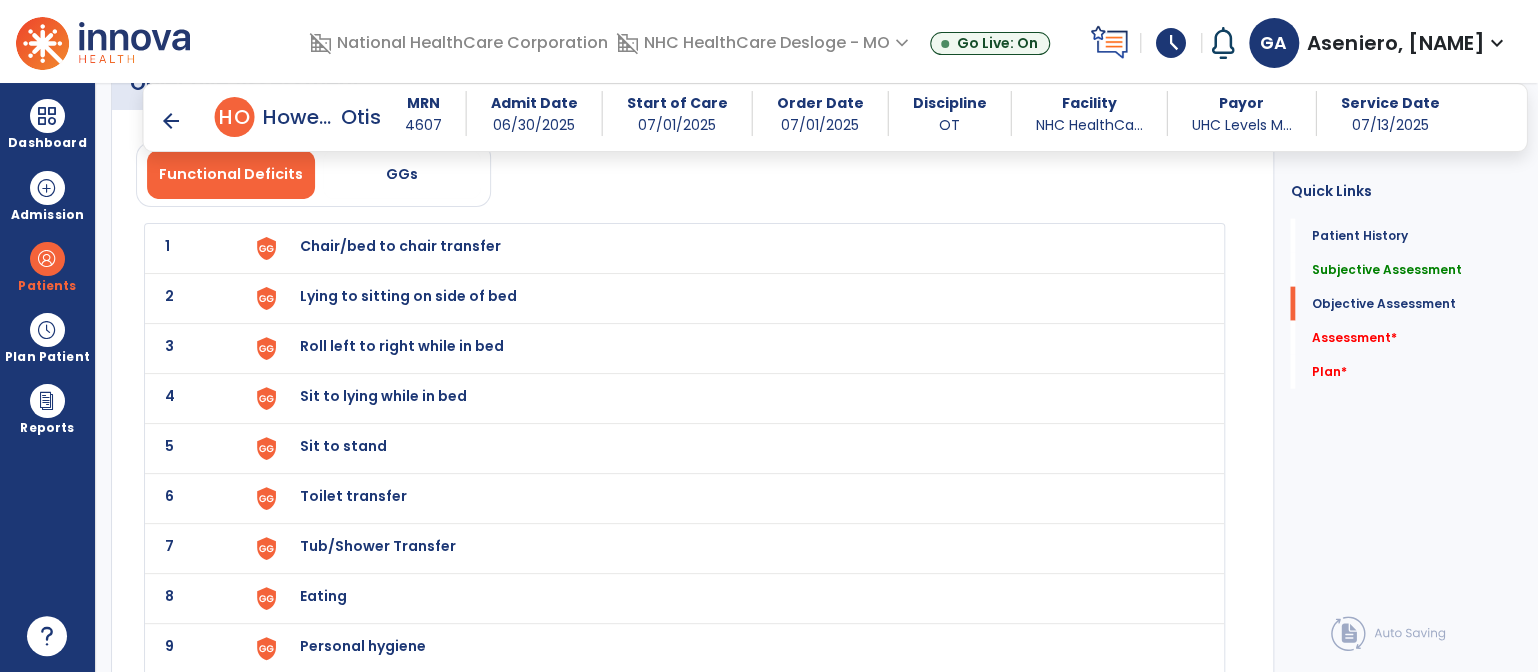 click on "Chair/bed to chair transfer" at bounding box center [400, 246] 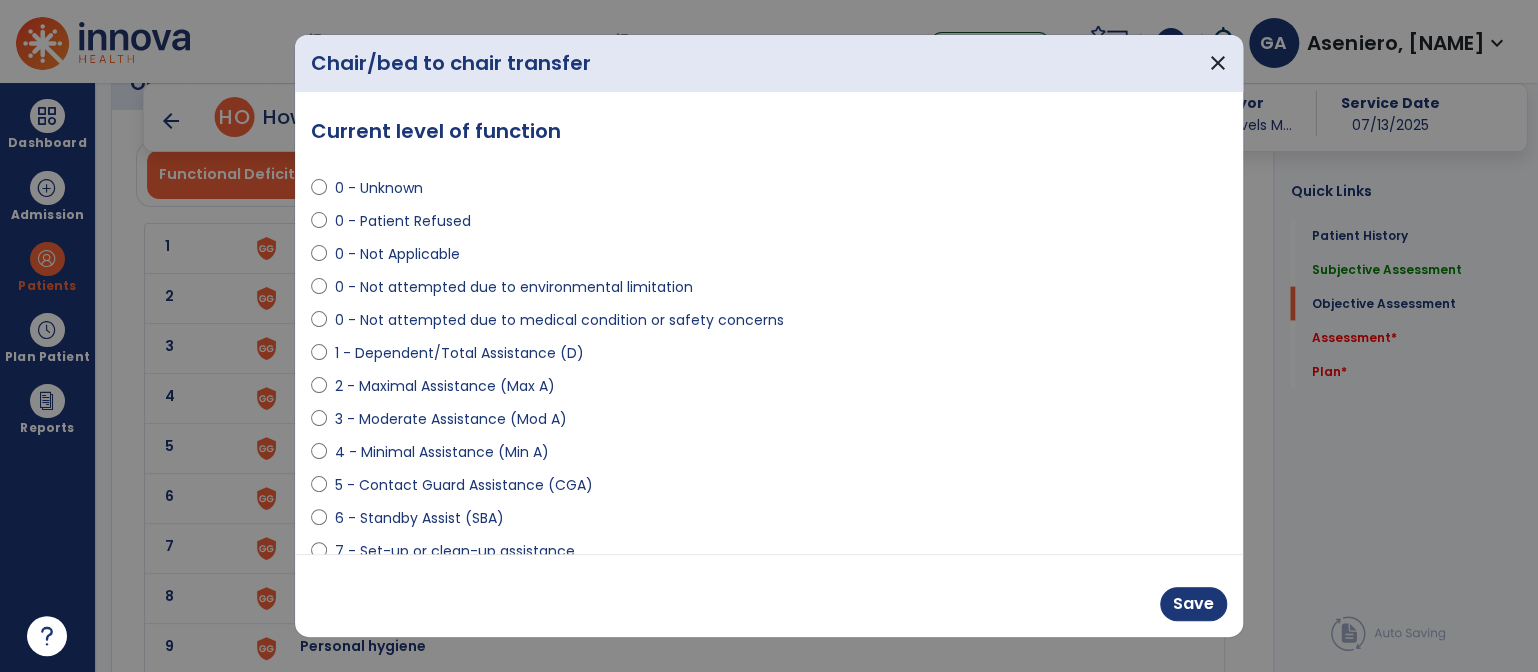 scroll, scrollTop: 226, scrollLeft: 0, axis: vertical 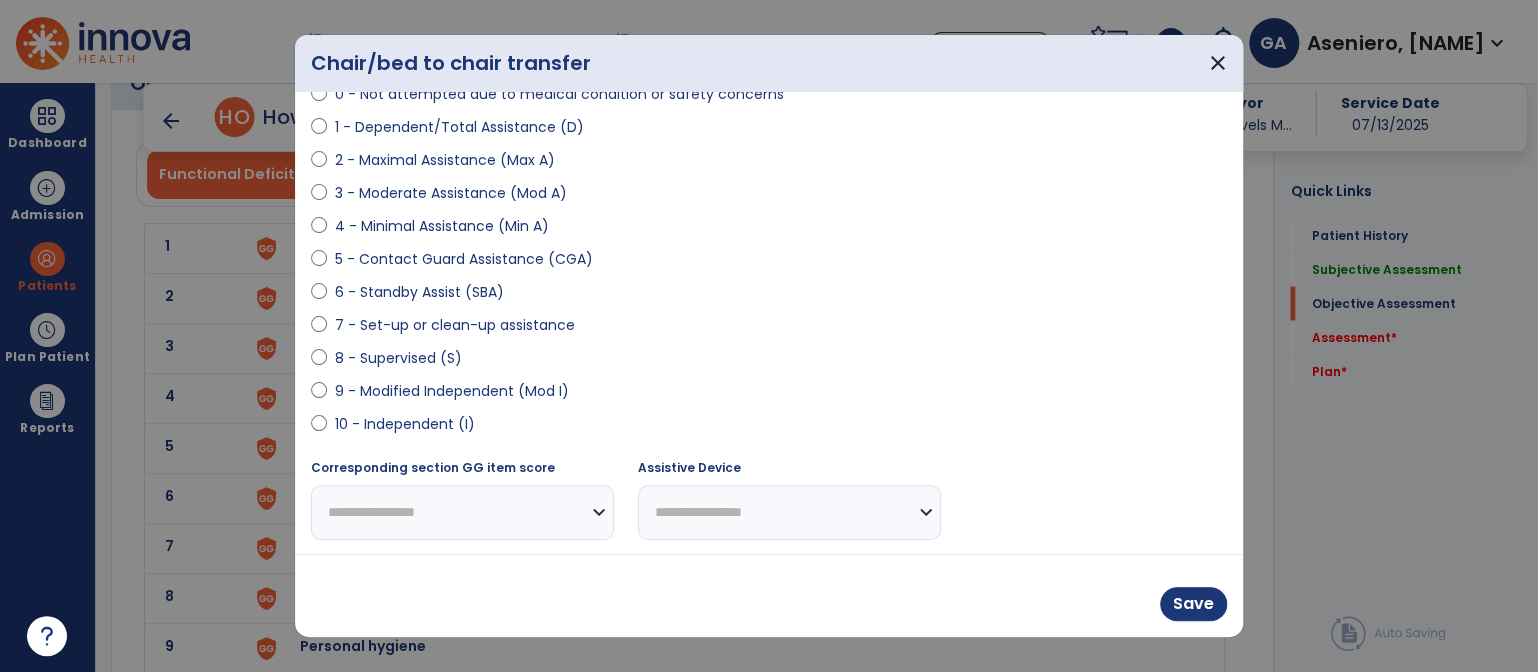 click on "1 - Dependent/Total Assistance (D)" at bounding box center [459, 127] 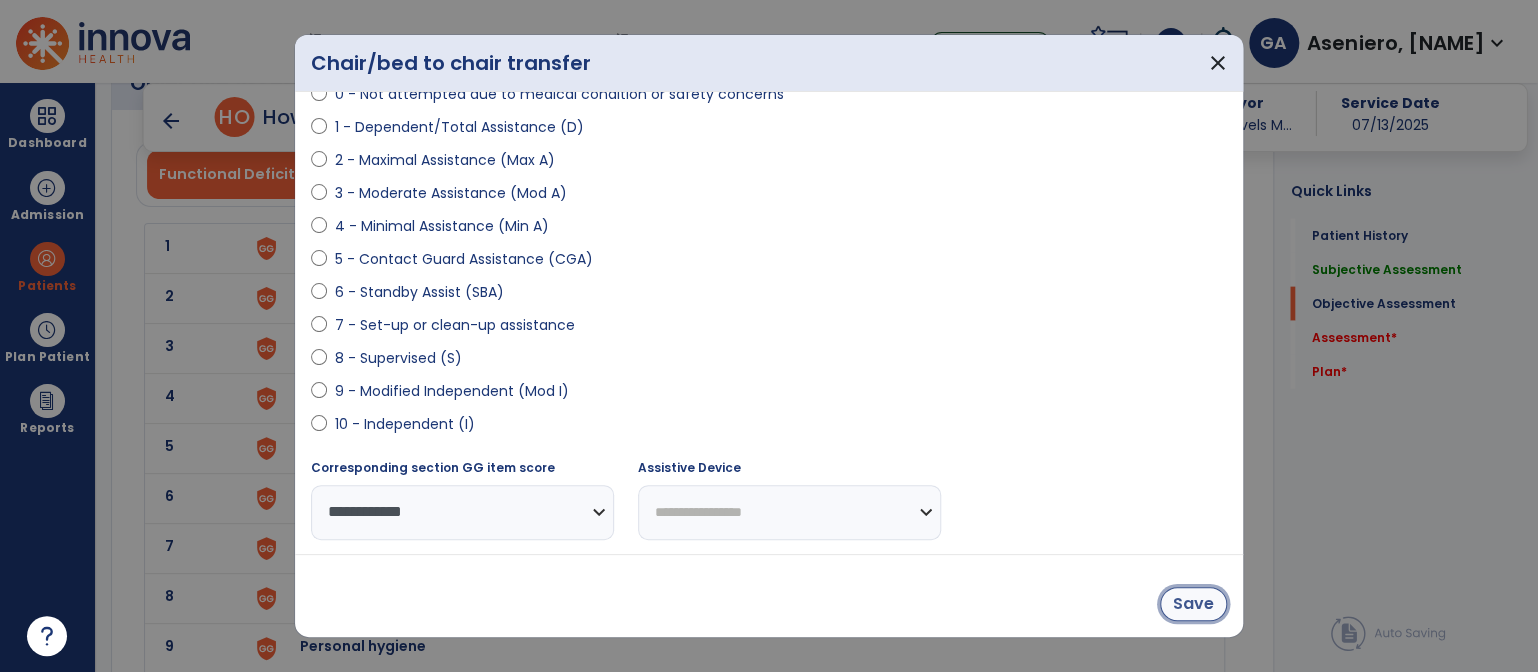 click on "Save" at bounding box center [1193, 604] 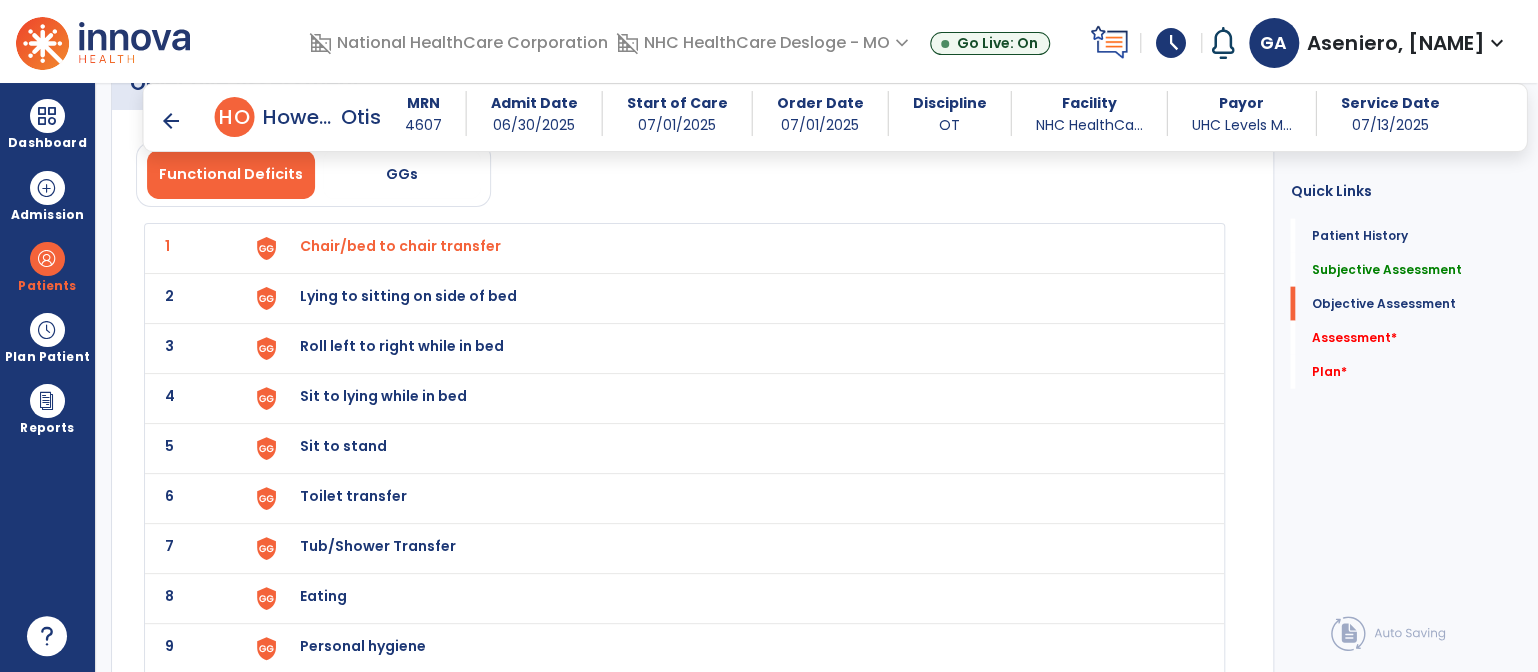 click on "Lying to sitting on side of bed" at bounding box center (400, 246) 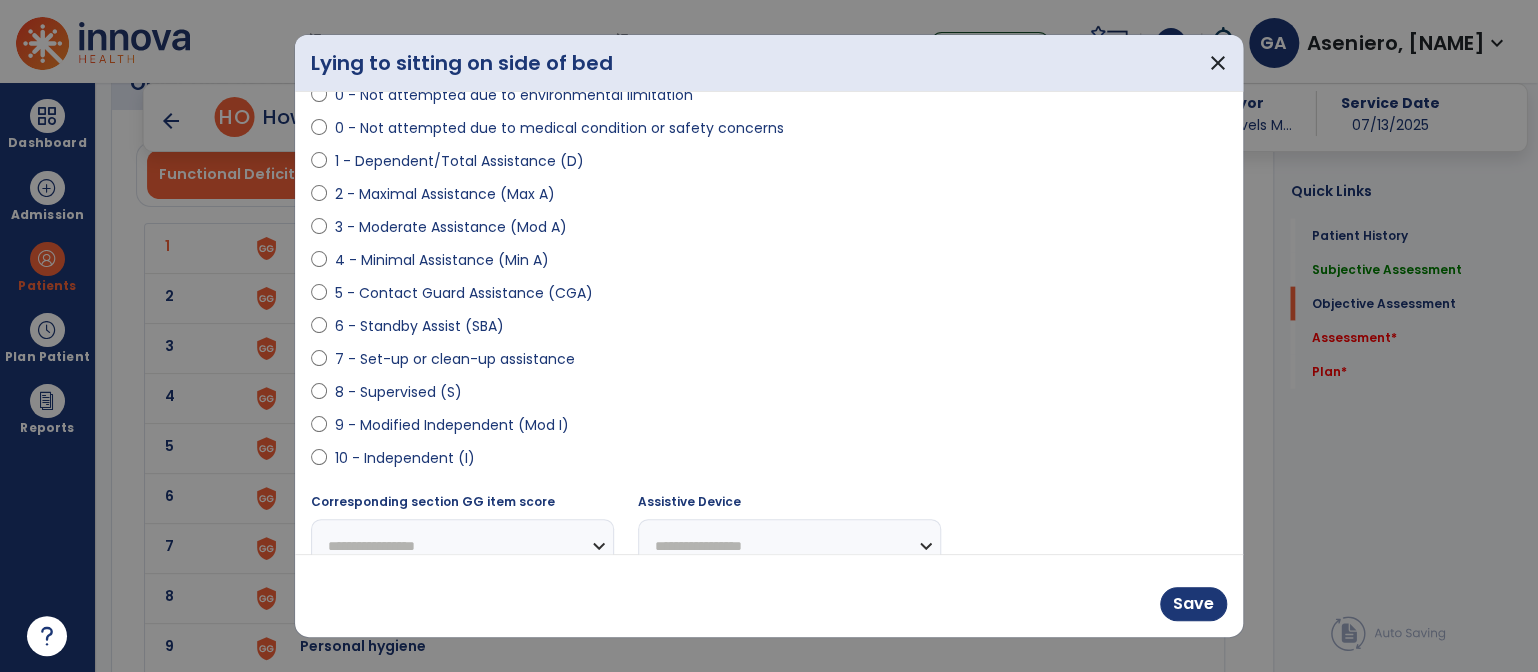 scroll, scrollTop: 192, scrollLeft: 0, axis: vertical 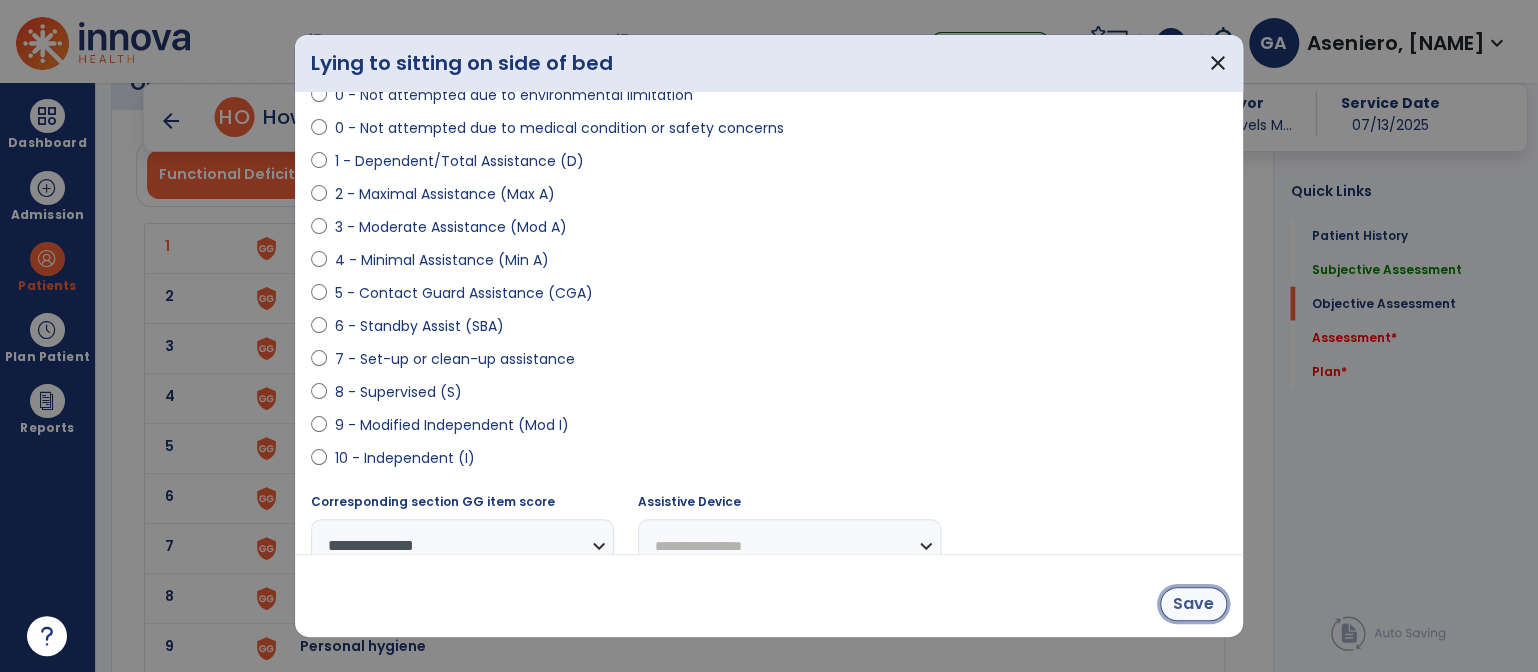 click on "Save" at bounding box center [1193, 604] 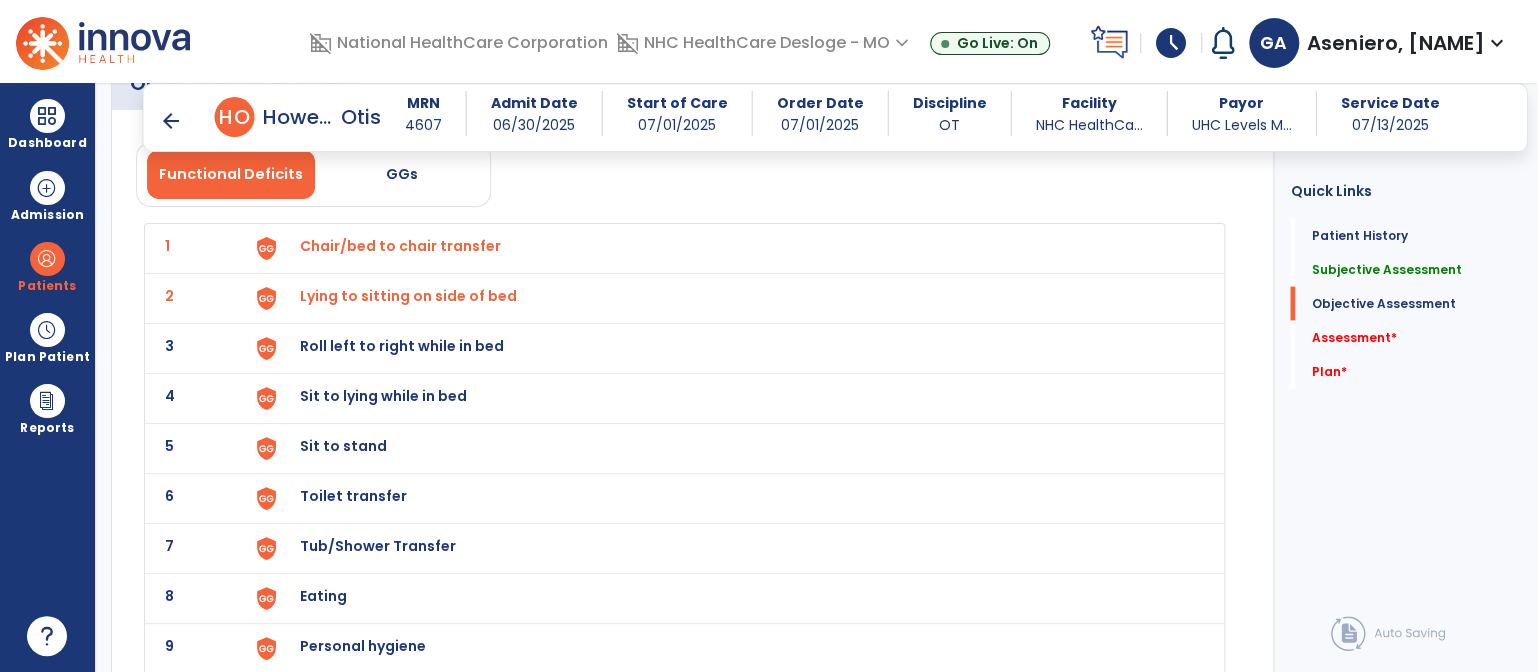 click on "Sit to lying while in bed" at bounding box center (400, 246) 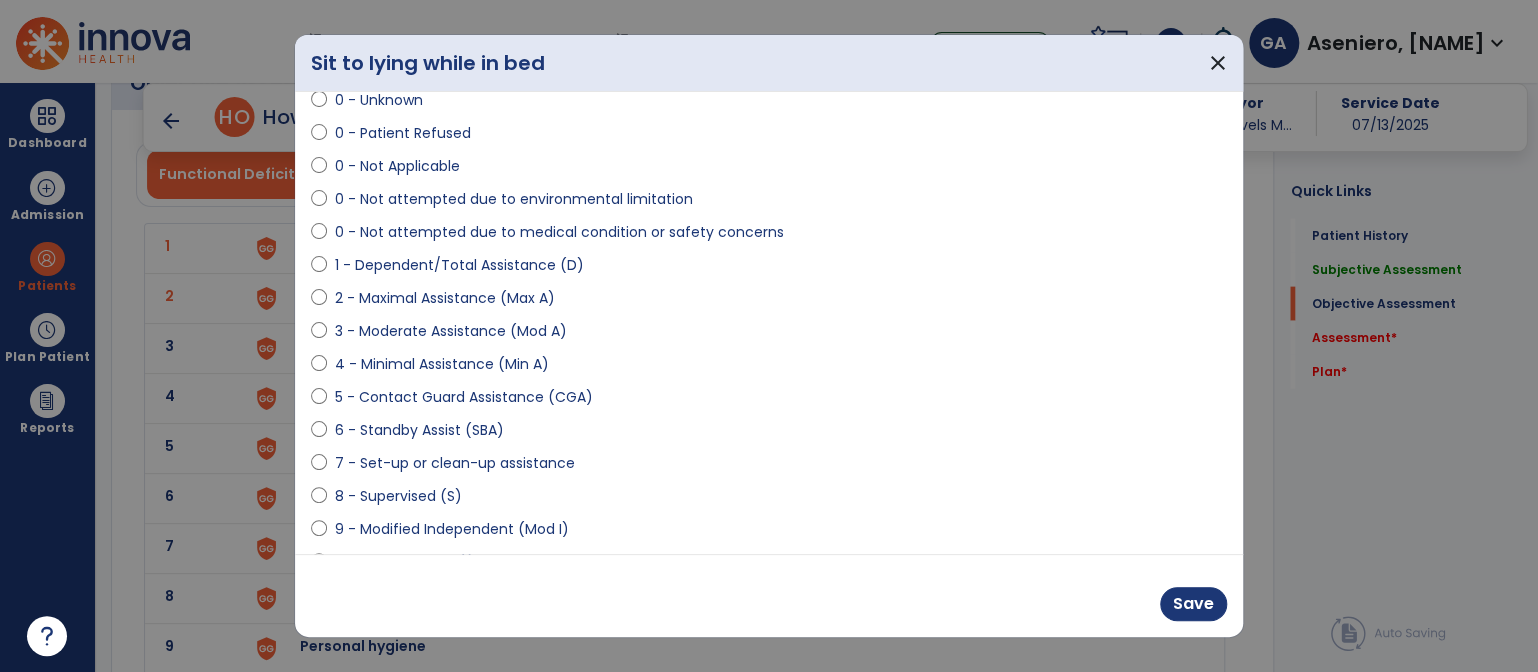 scroll, scrollTop: 91, scrollLeft: 0, axis: vertical 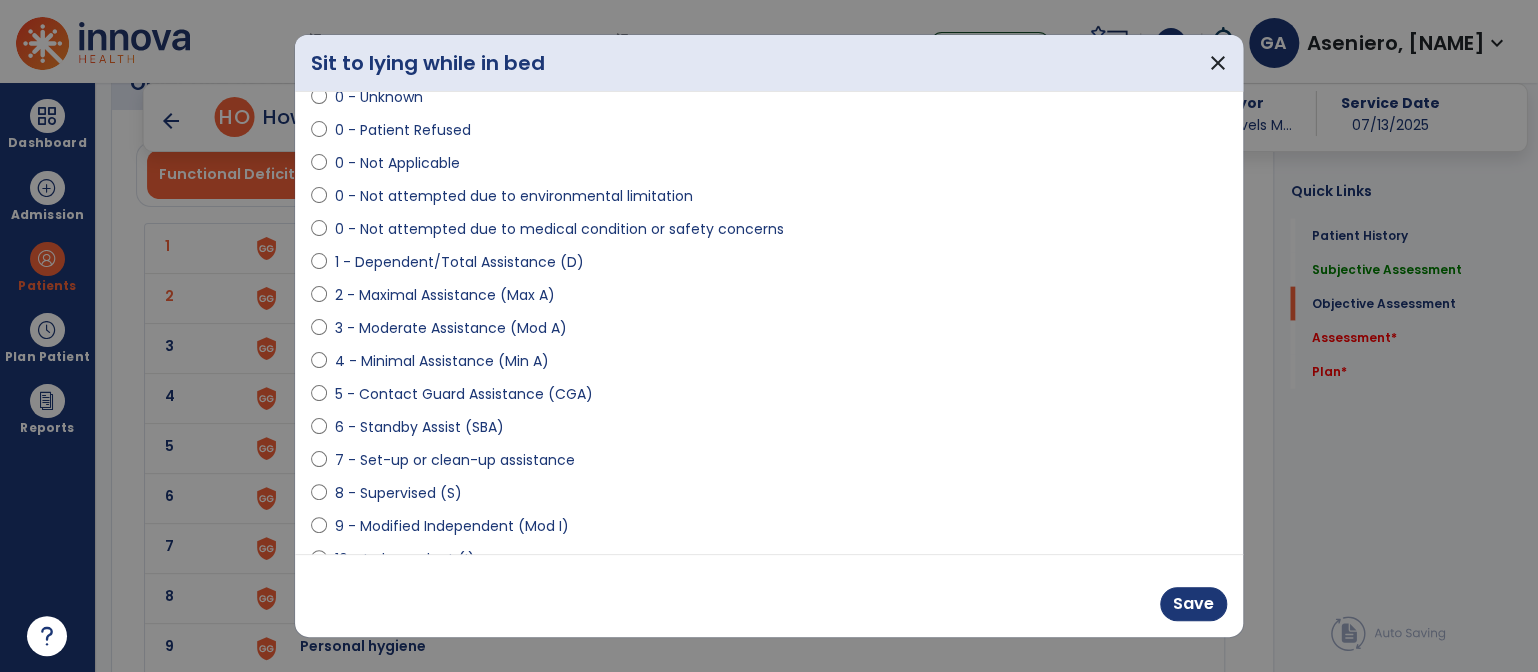 click on "9 - Modified Independent (Mod I)" at bounding box center (452, 526) 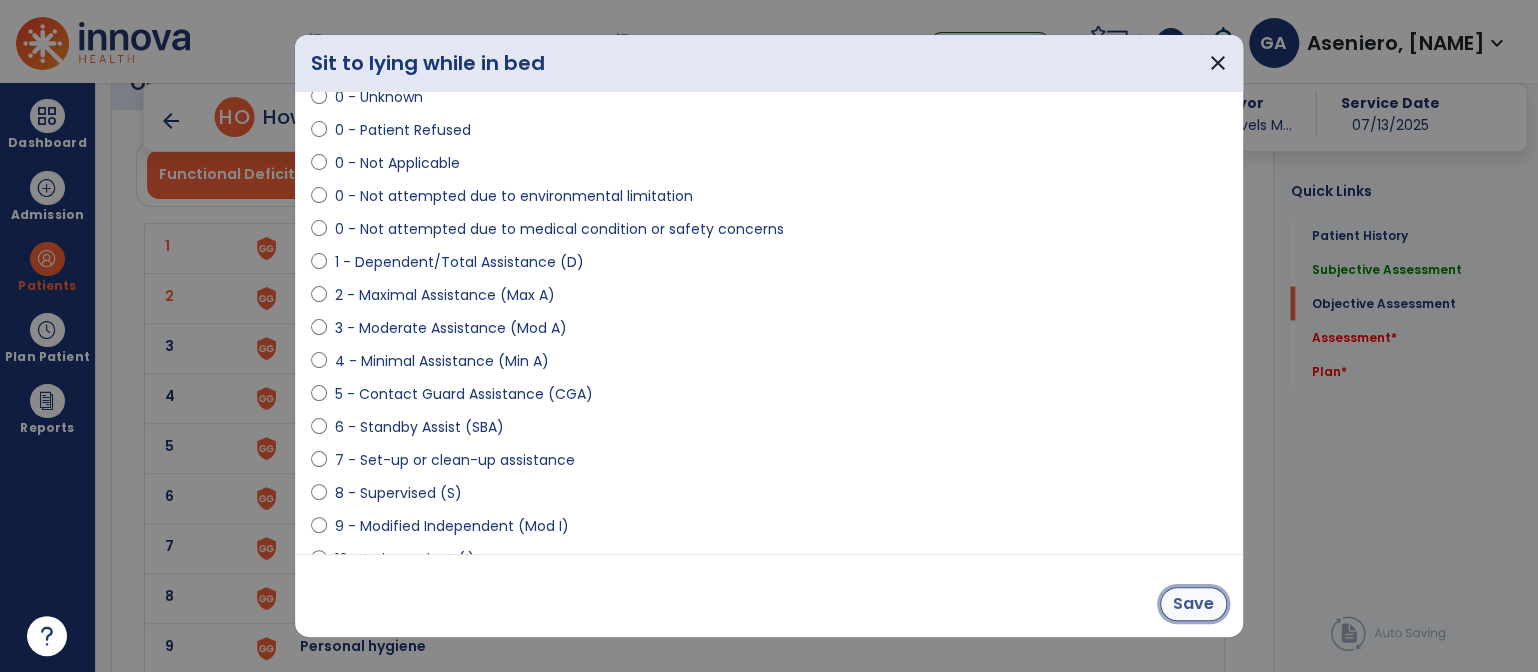click on "Save" at bounding box center [1193, 604] 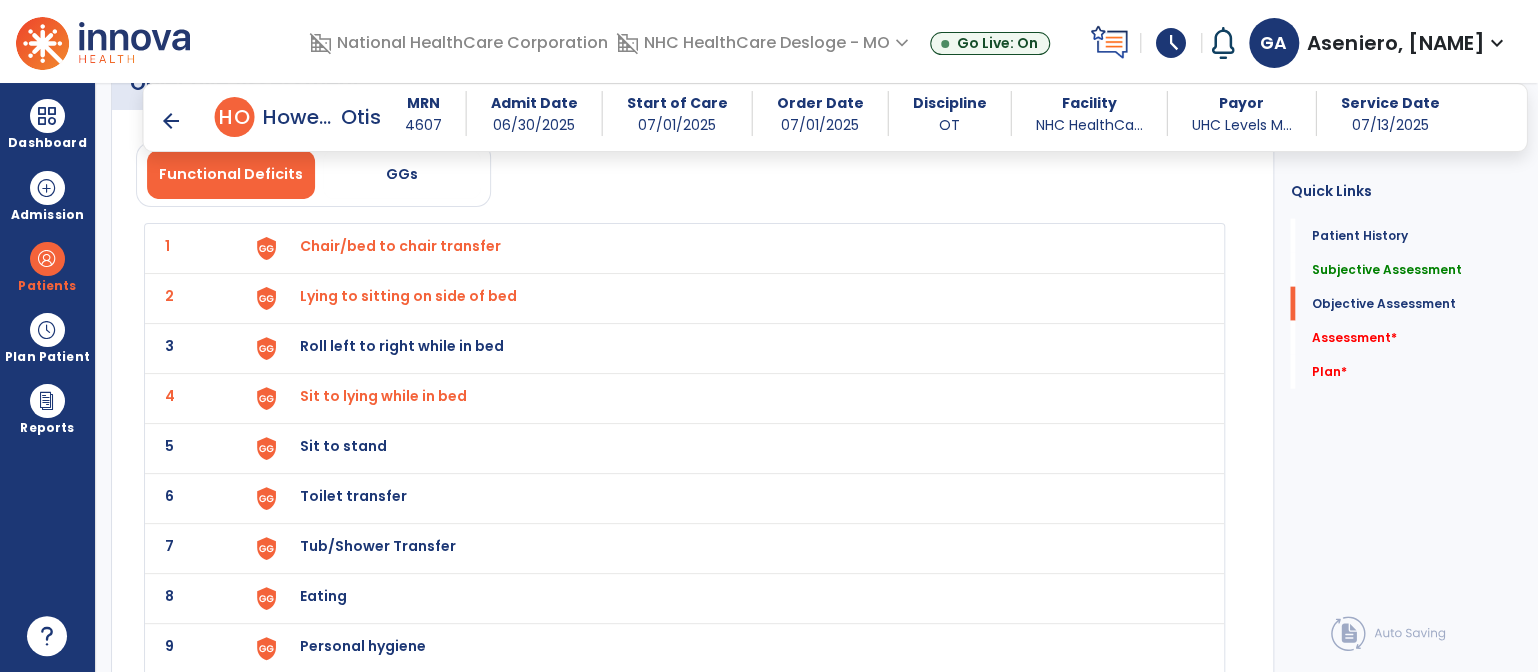 click on "Roll left to right while in bed" at bounding box center [400, 246] 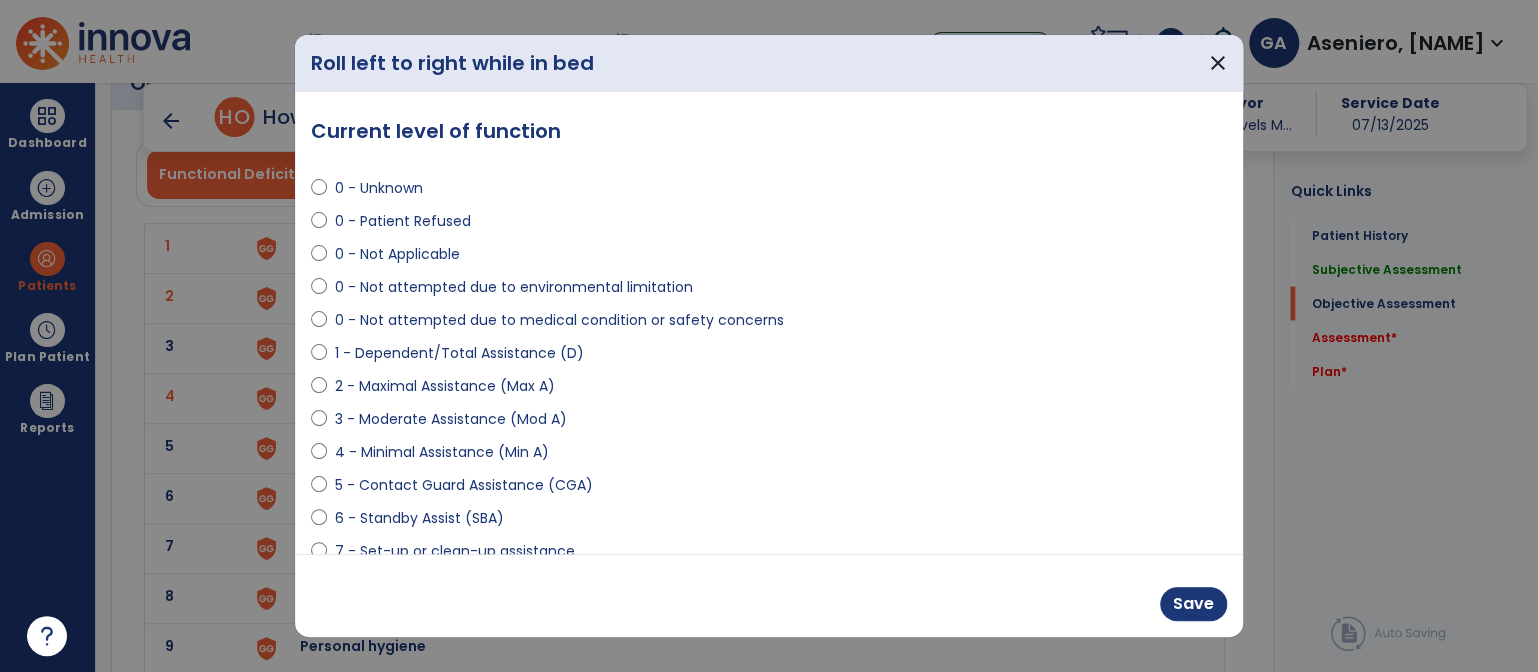 click on "3 - Moderate Assistance (Mod A)" at bounding box center (451, 419) 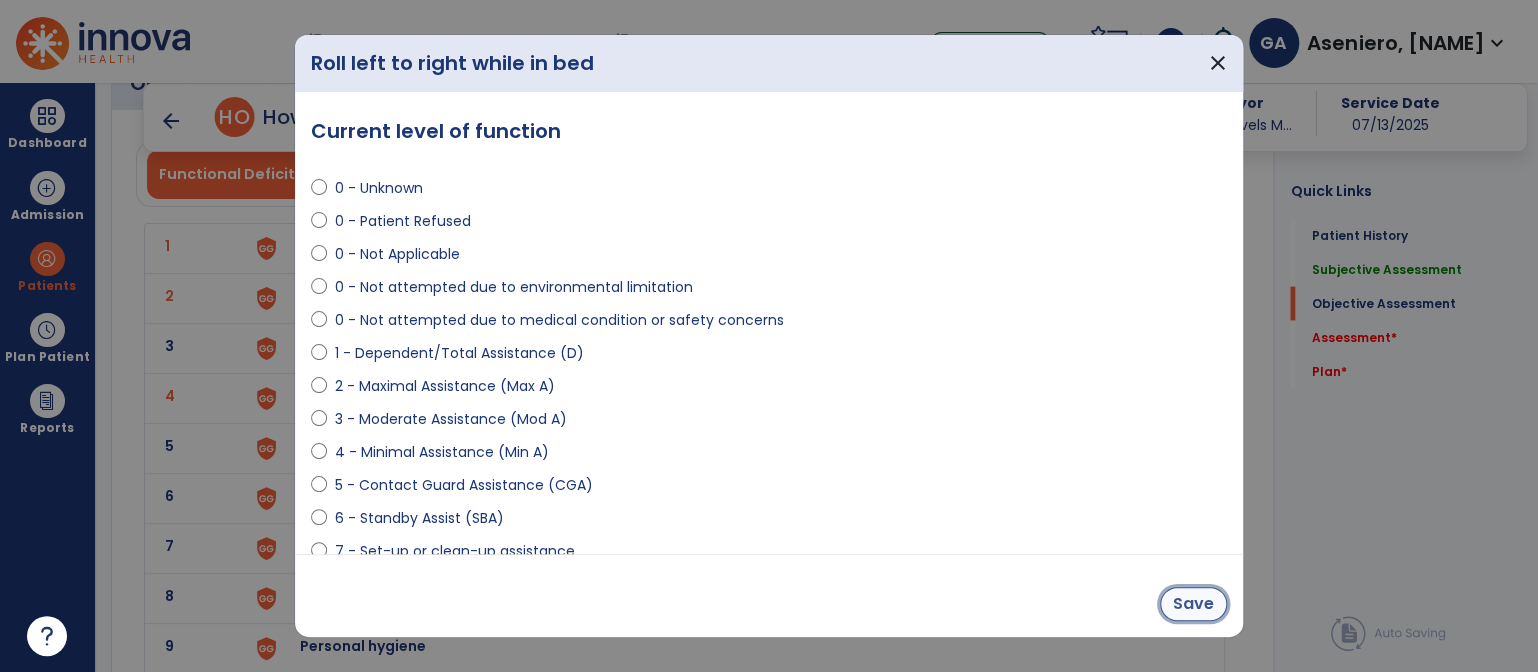click on "Save" at bounding box center (1193, 604) 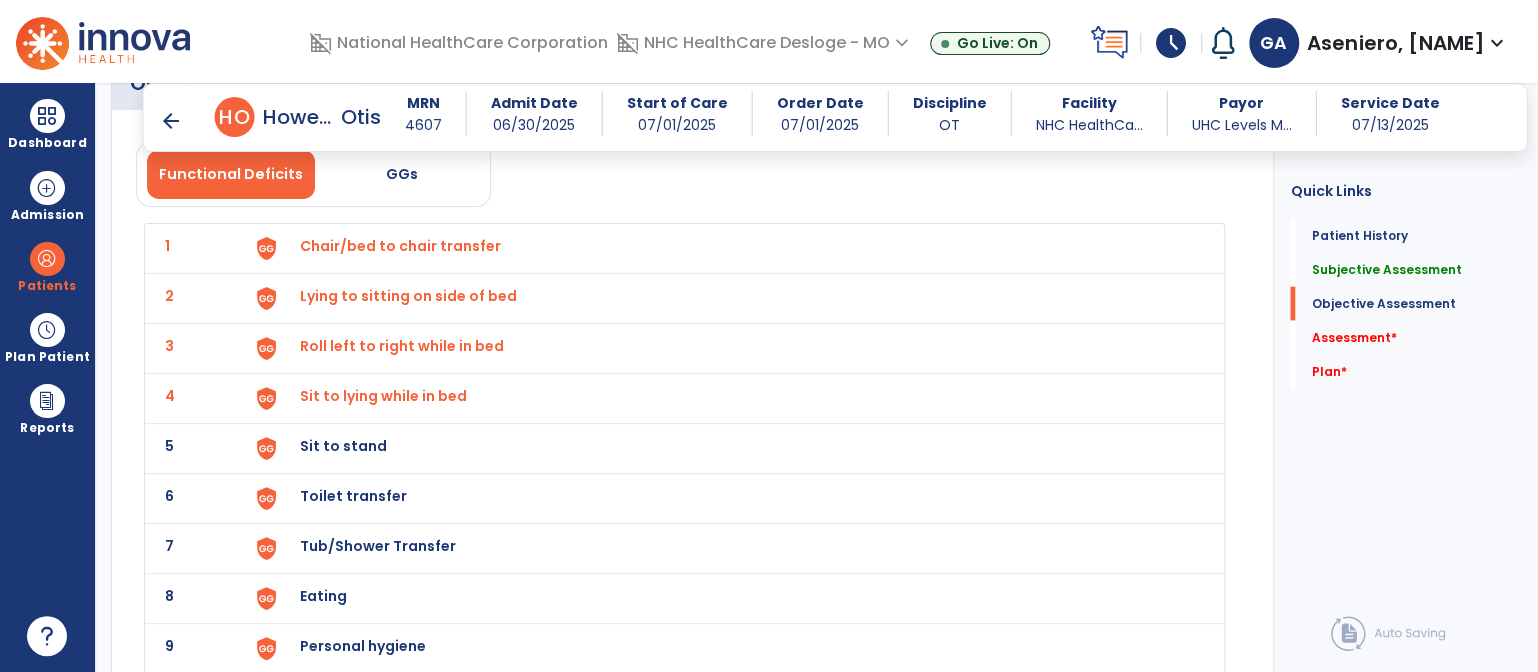 click on "Roll left to right while in bed" at bounding box center (400, 246) 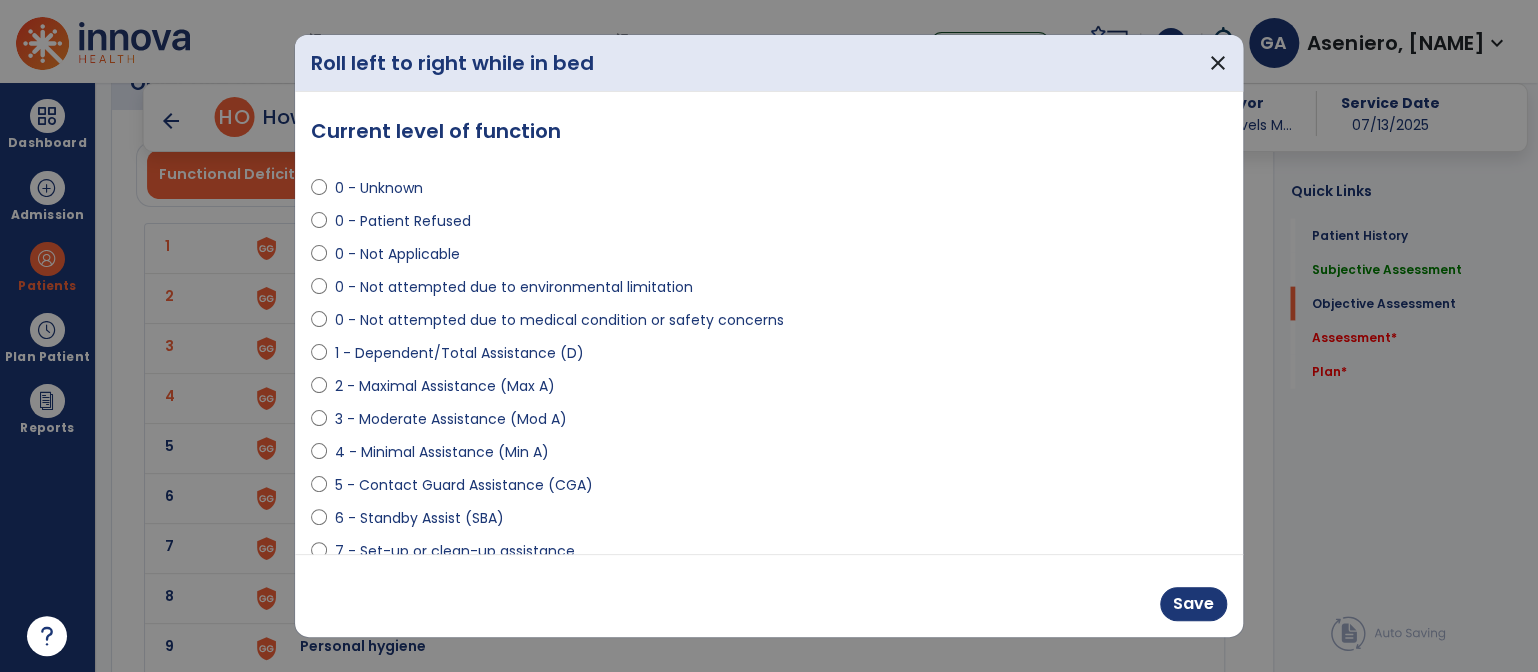 click on "4 - Minimal Assistance (Min A)" at bounding box center [442, 452] 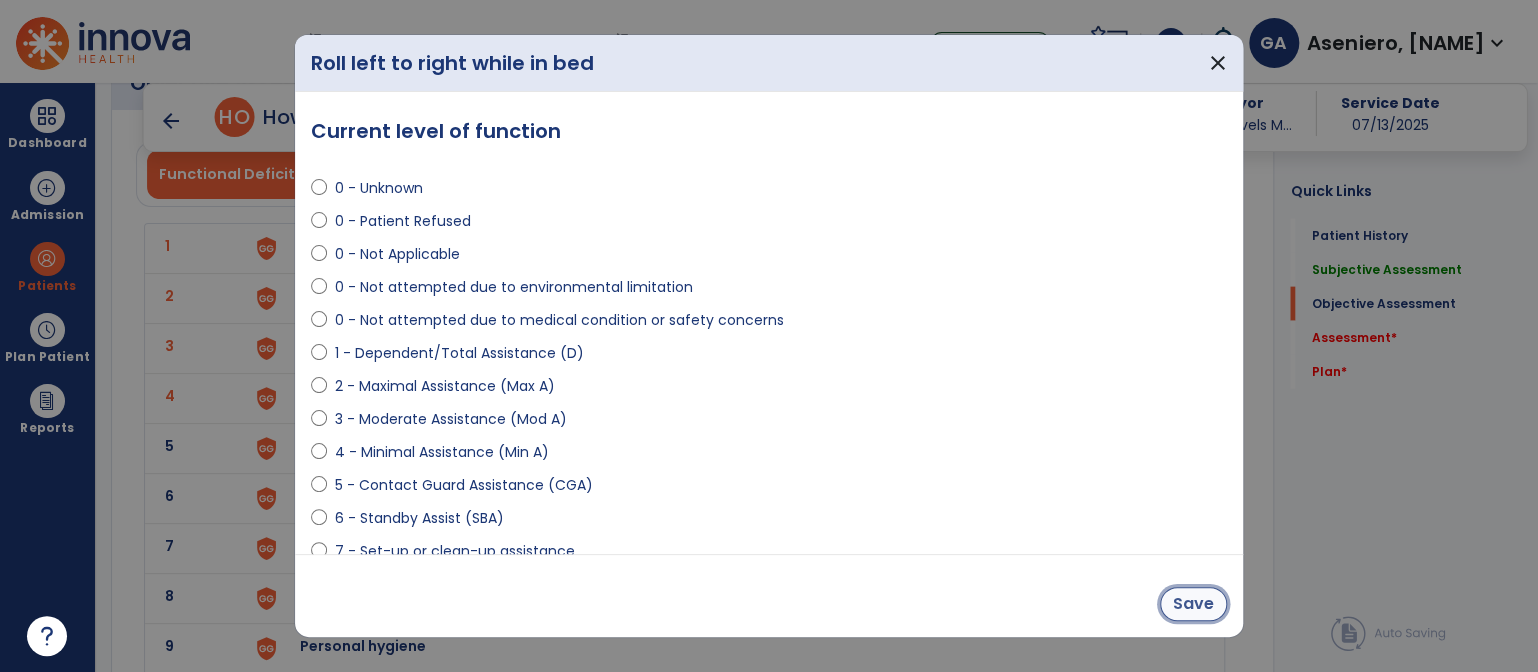 click on "Save" at bounding box center [1193, 604] 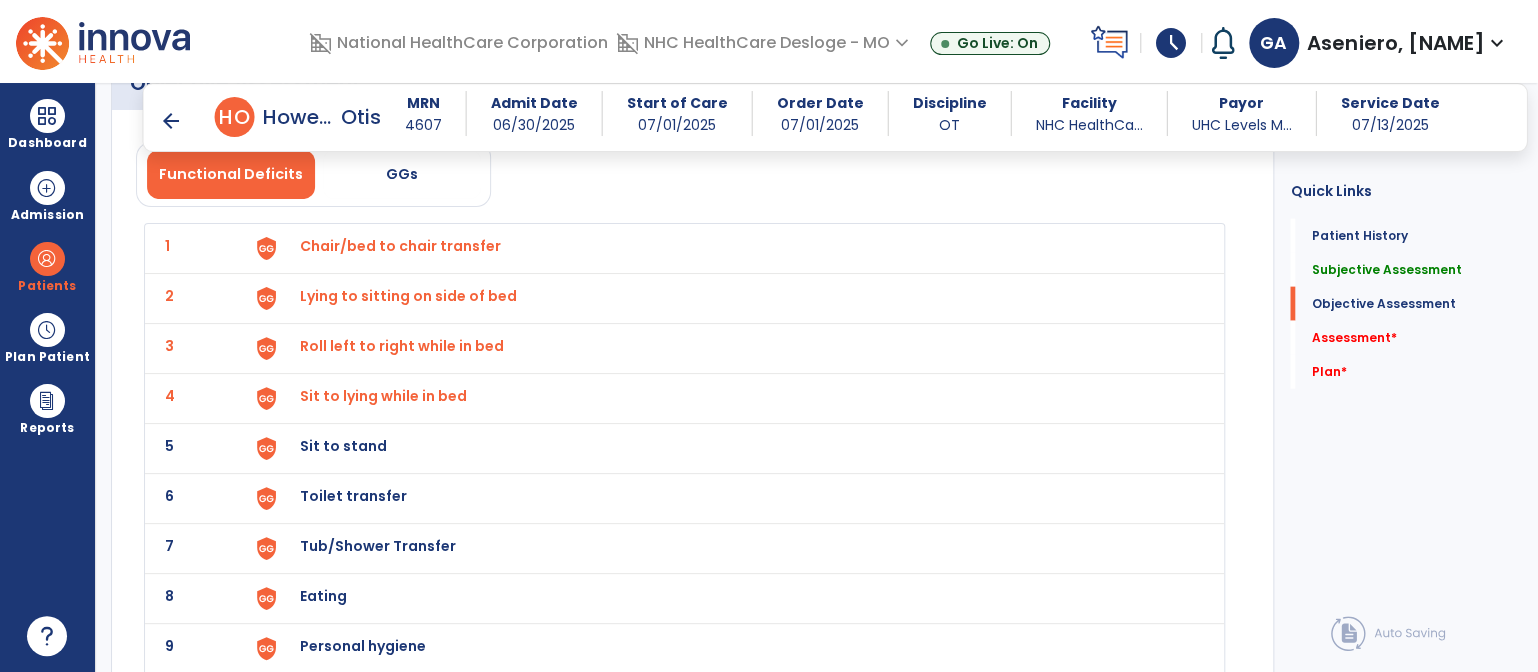 click on "Sit to stand" at bounding box center (400, 246) 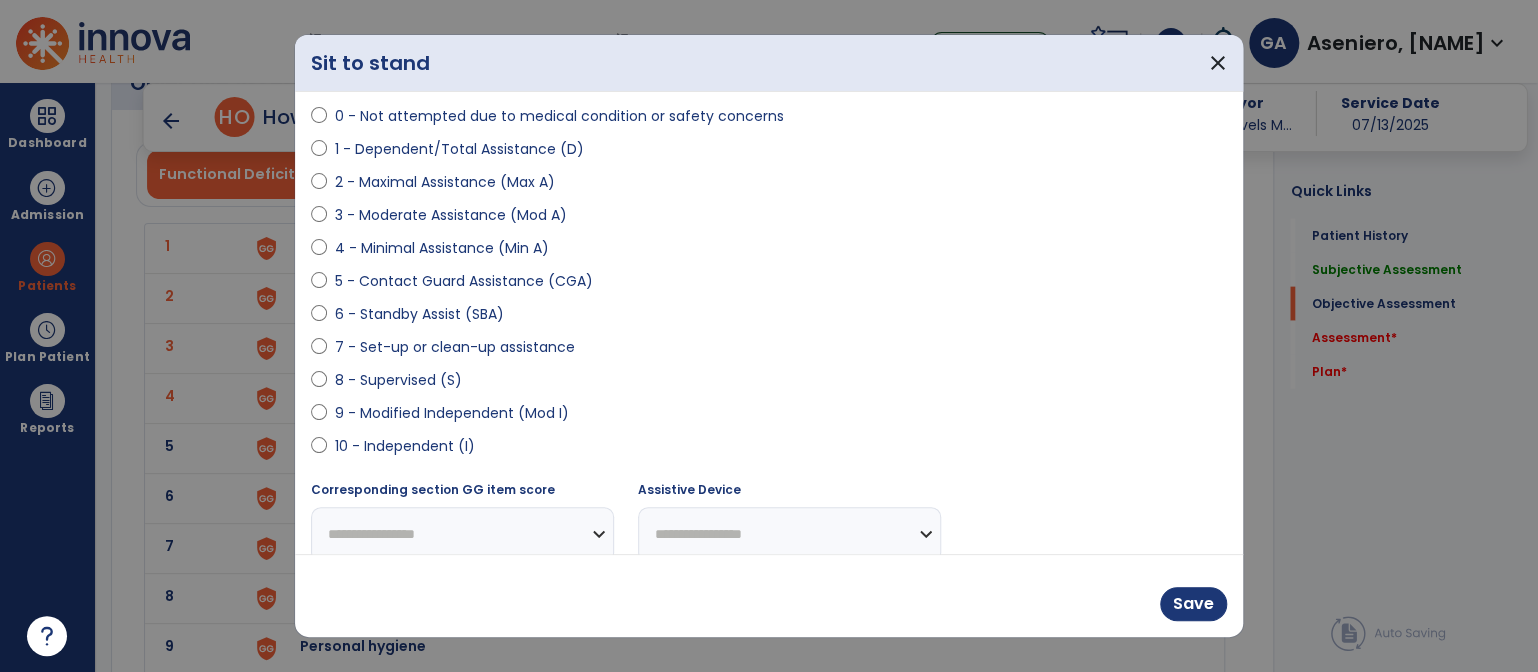 scroll, scrollTop: 218, scrollLeft: 0, axis: vertical 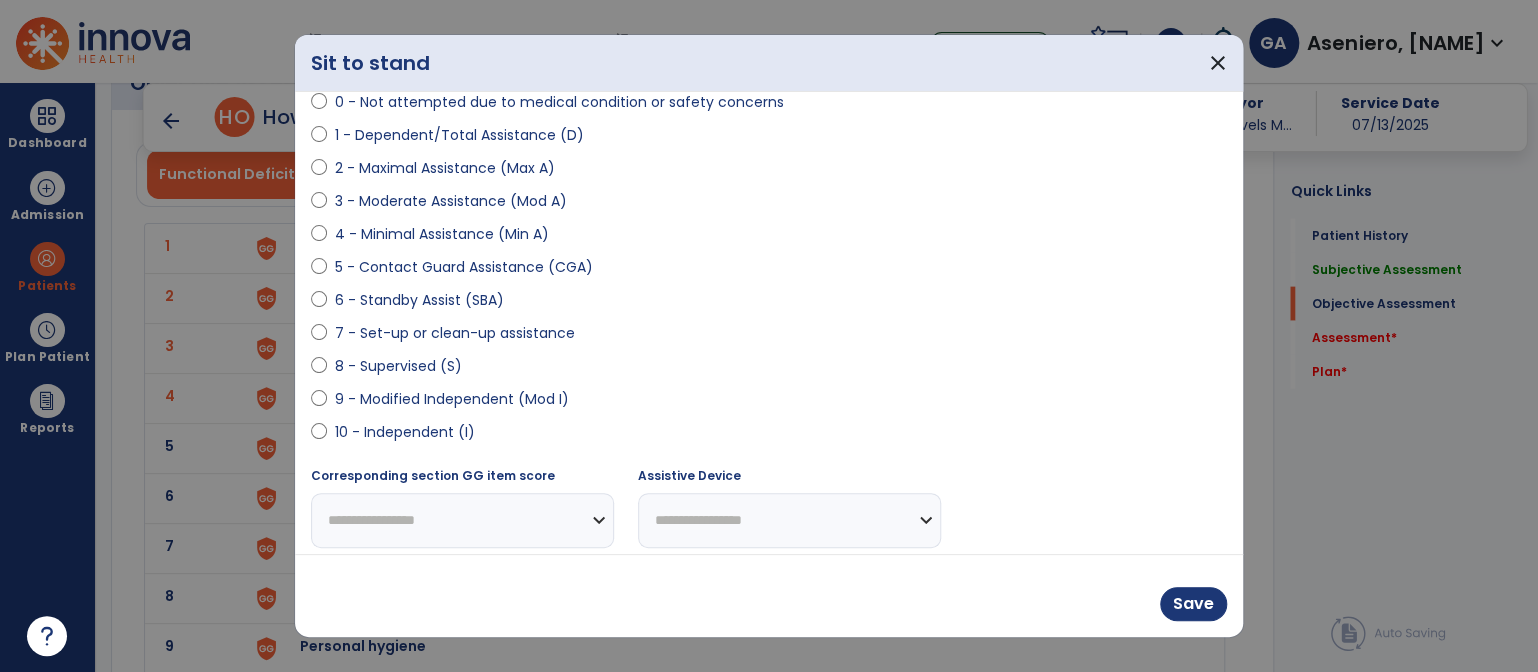 click on "1 - Dependent/Total Assistance (D)" at bounding box center [459, 135] 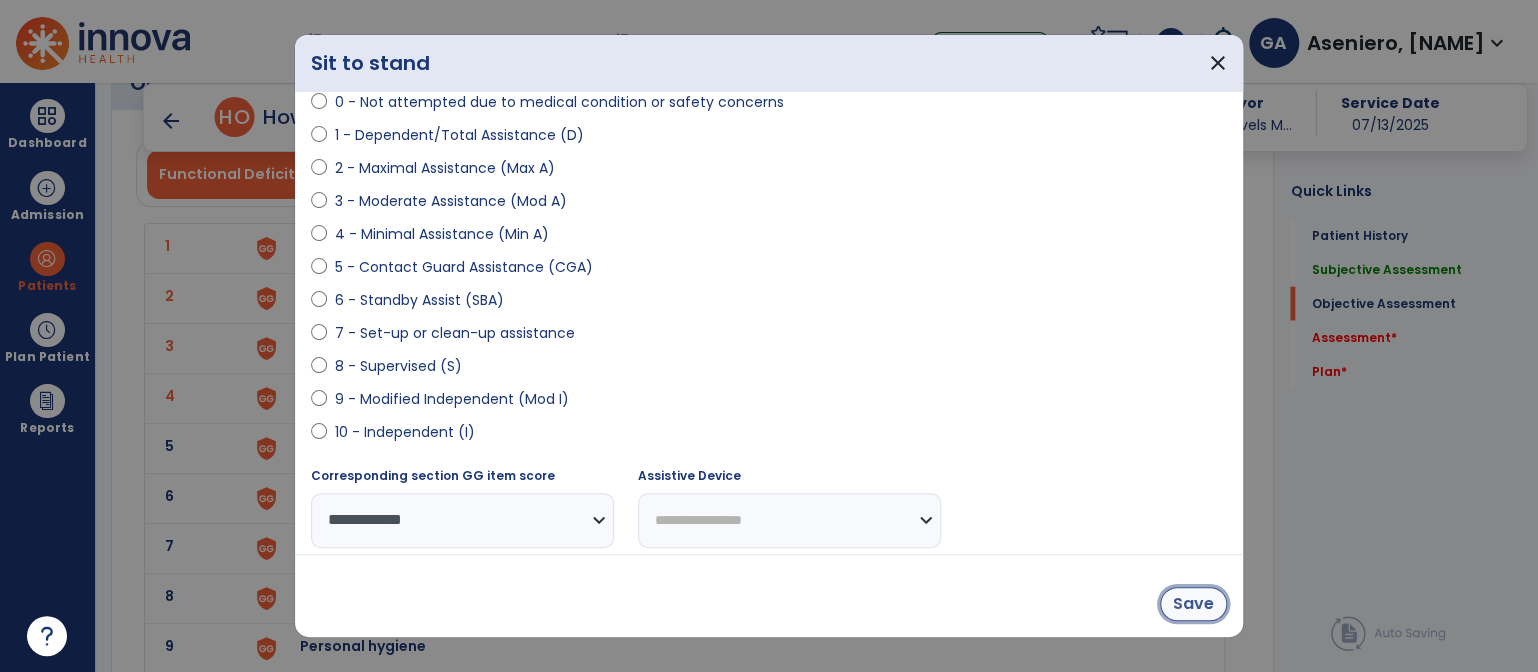 click on "Save" at bounding box center [1193, 604] 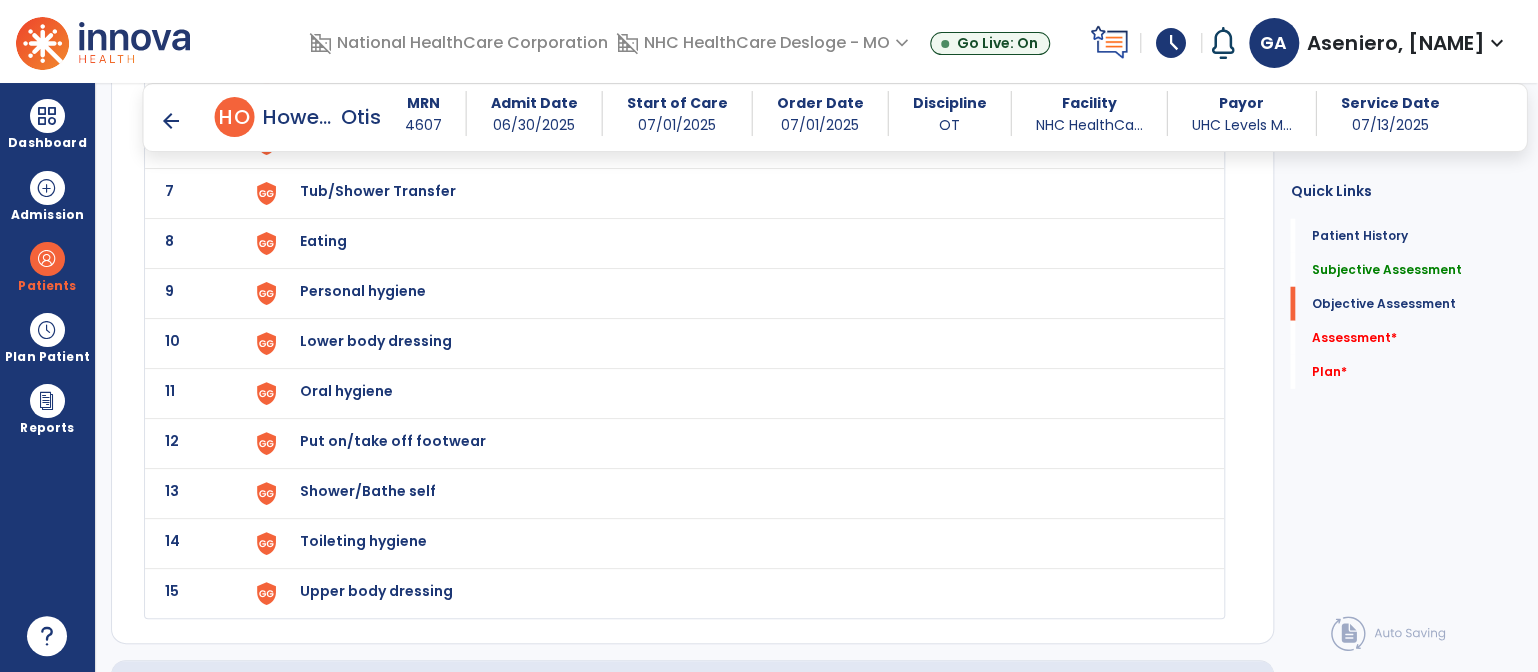 scroll, scrollTop: 2578, scrollLeft: 0, axis: vertical 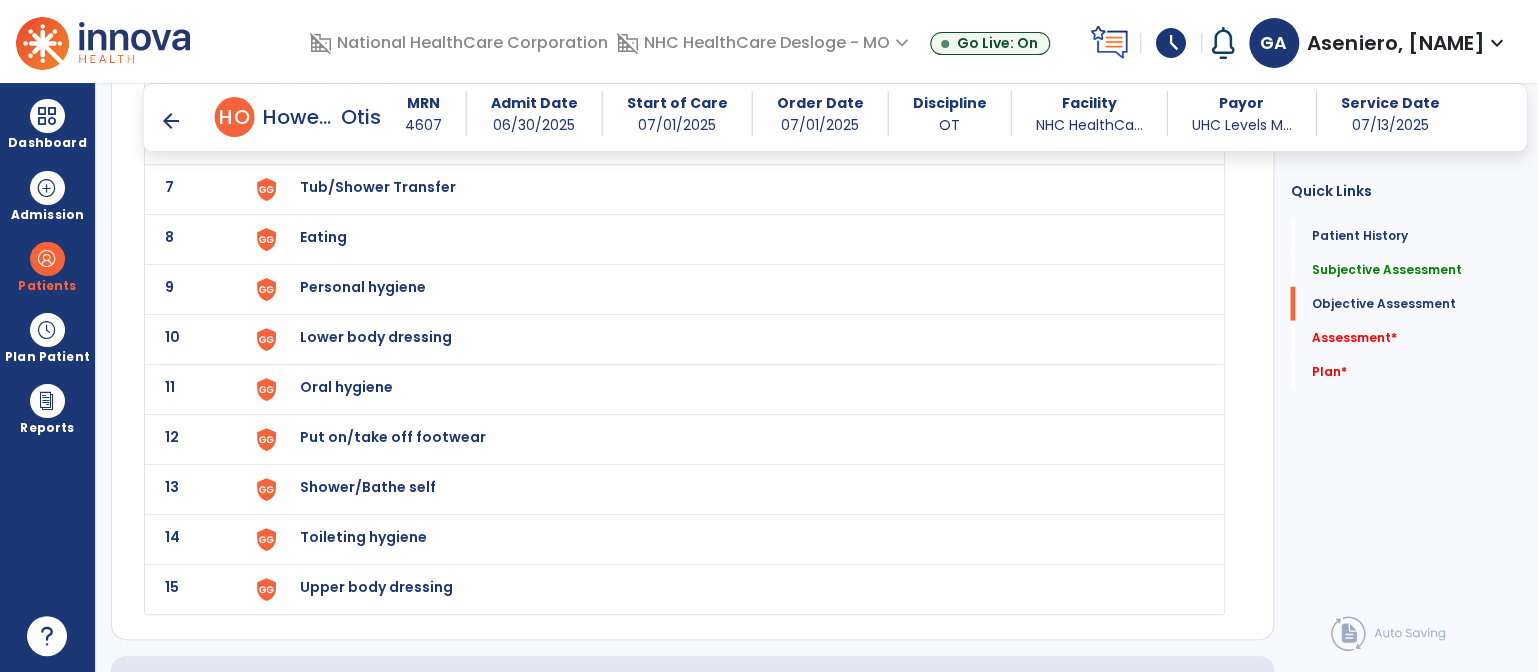 click on "Eating" at bounding box center (400, -113) 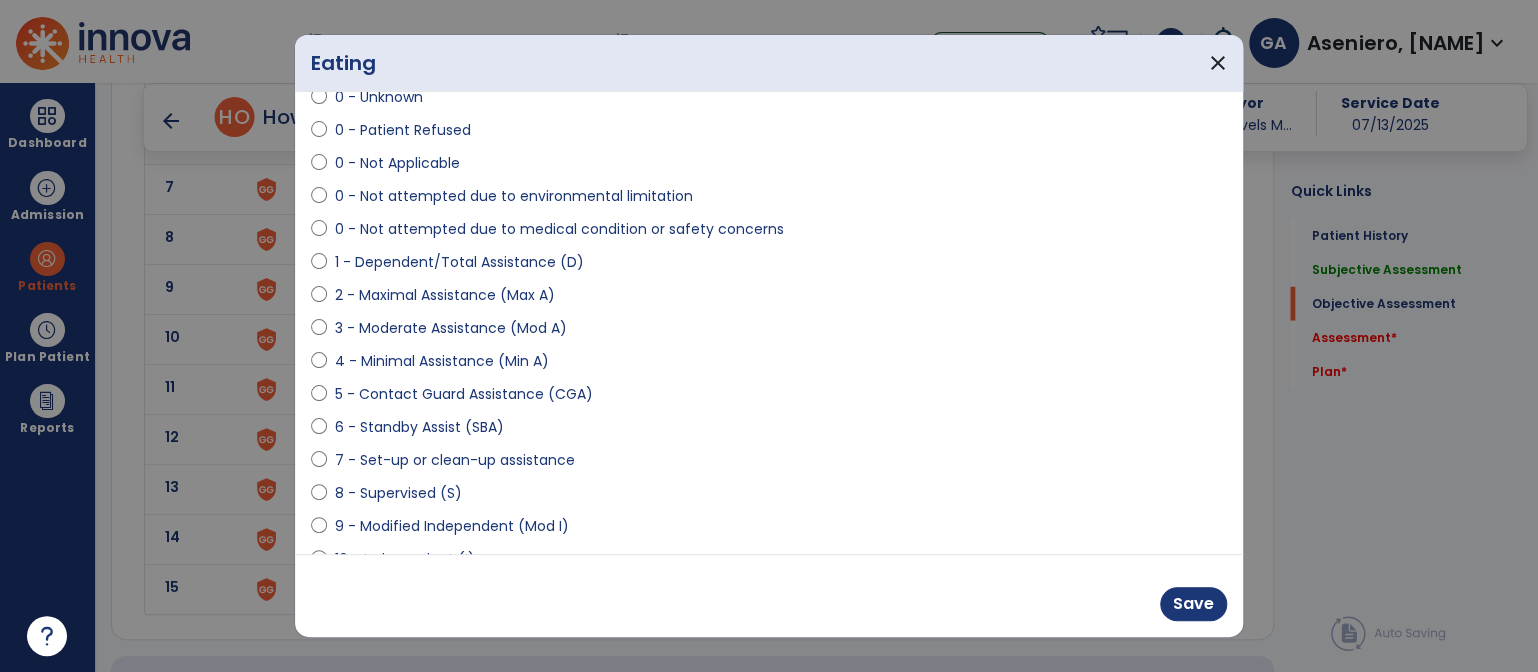 scroll, scrollTop: 92, scrollLeft: 0, axis: vertical 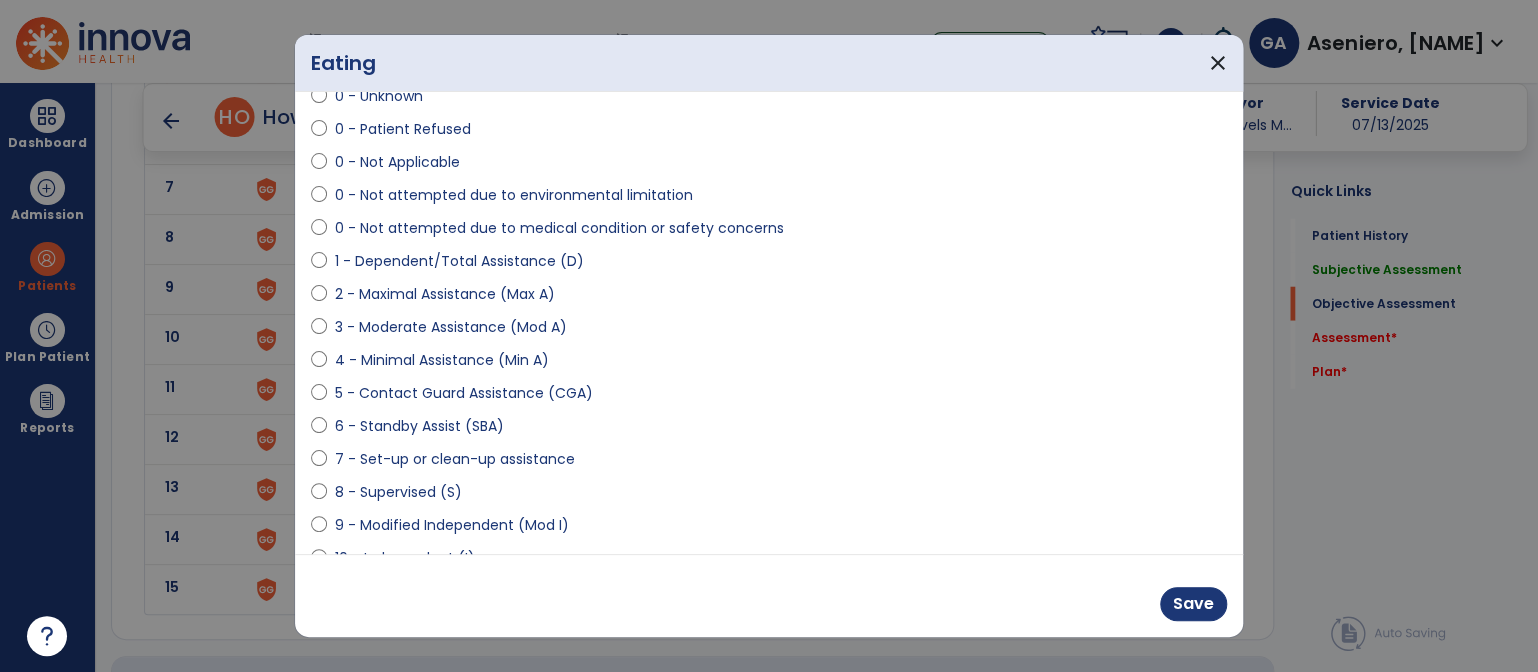 click on "7 - Set-up or clean-up assistance" at bounding box center (455, 459) 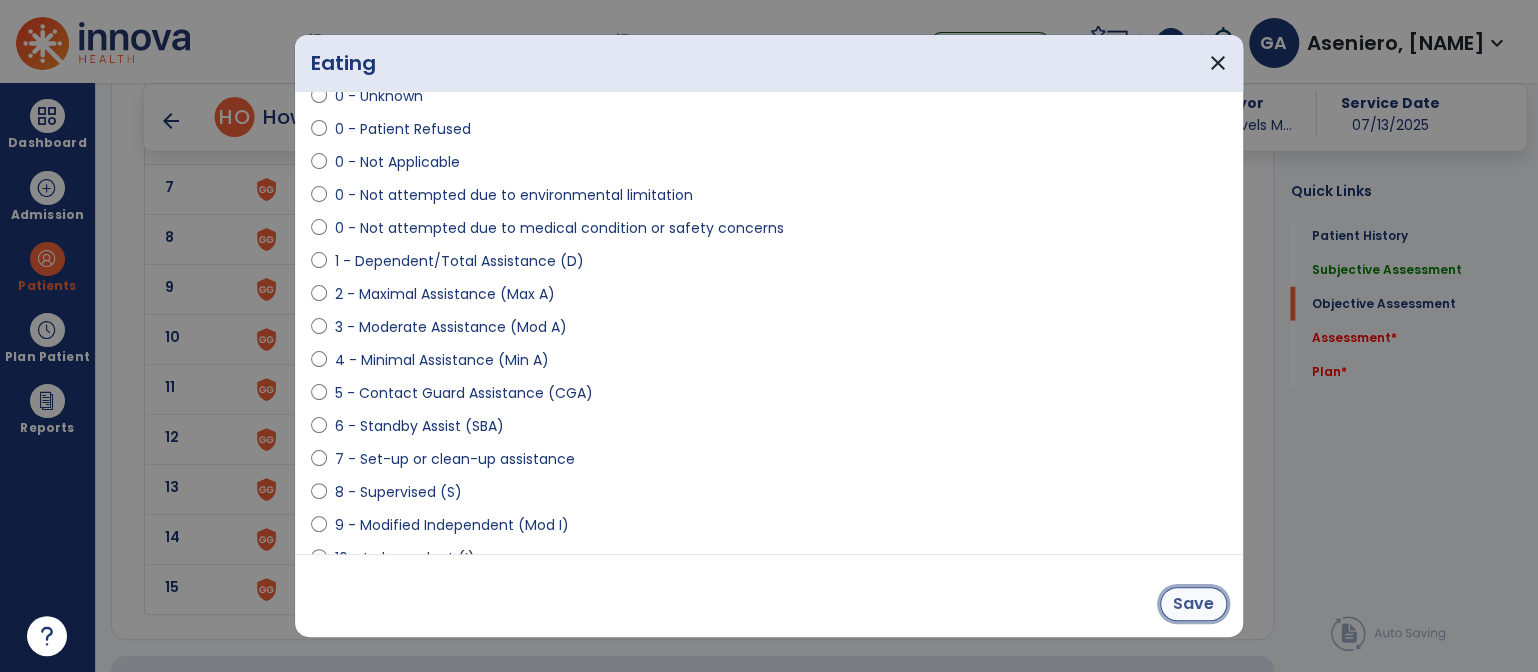 click on "Save" at bounding box center (1193, 604) 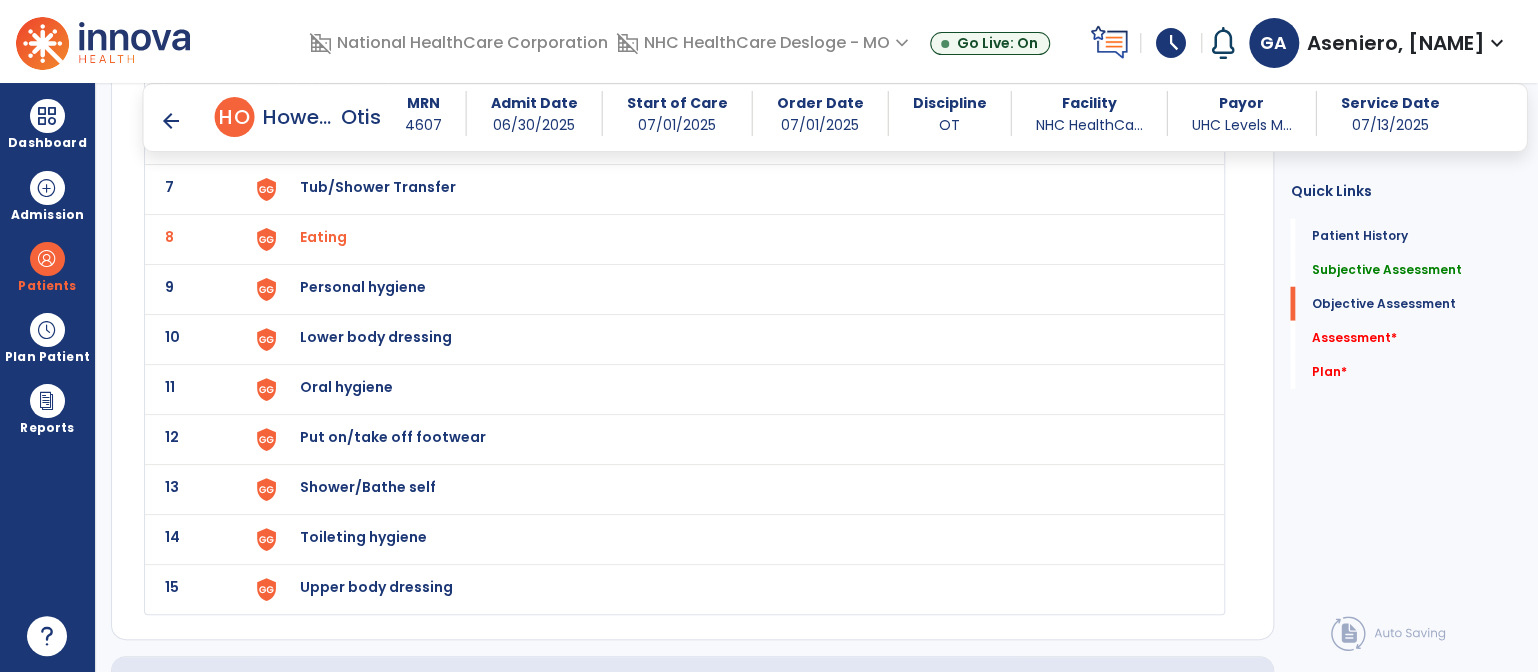 click on "Oral hygiene" at bounding box center [400, -113] 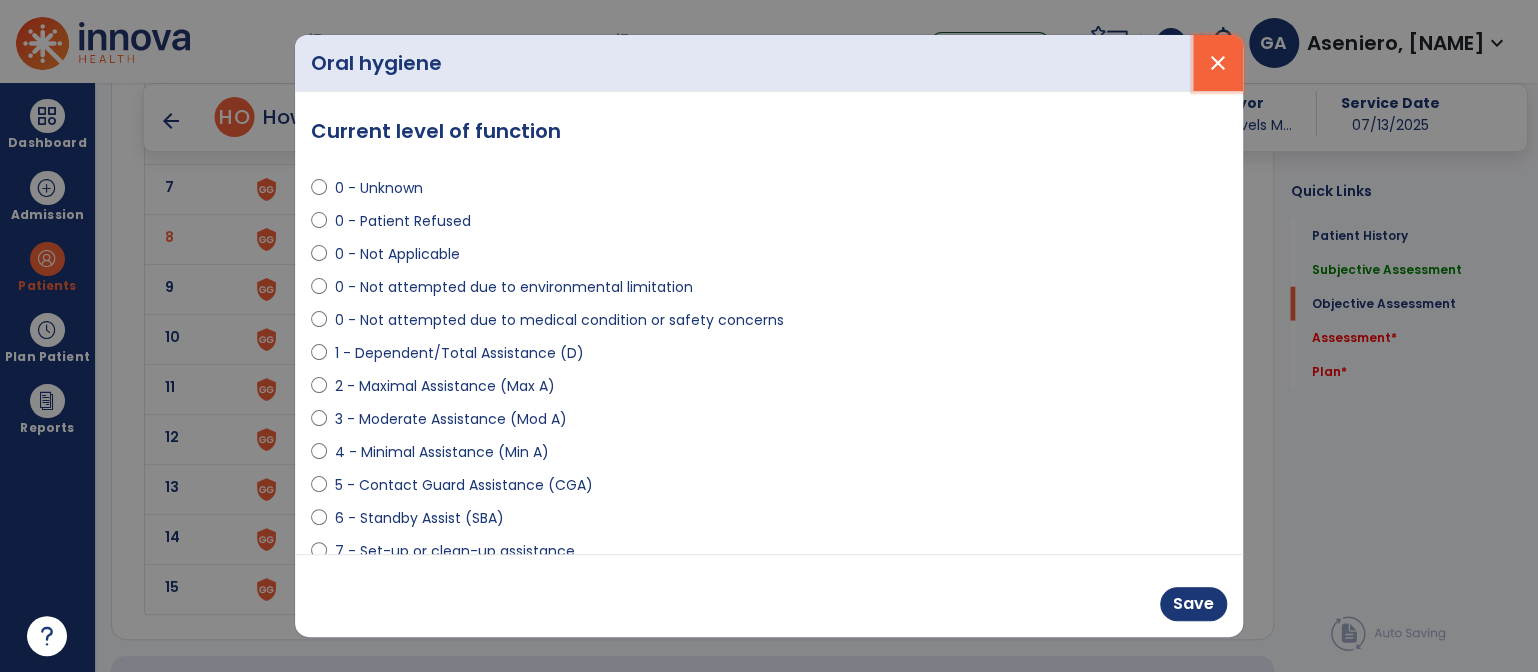click on "close" at bounding box center (1218, 63) 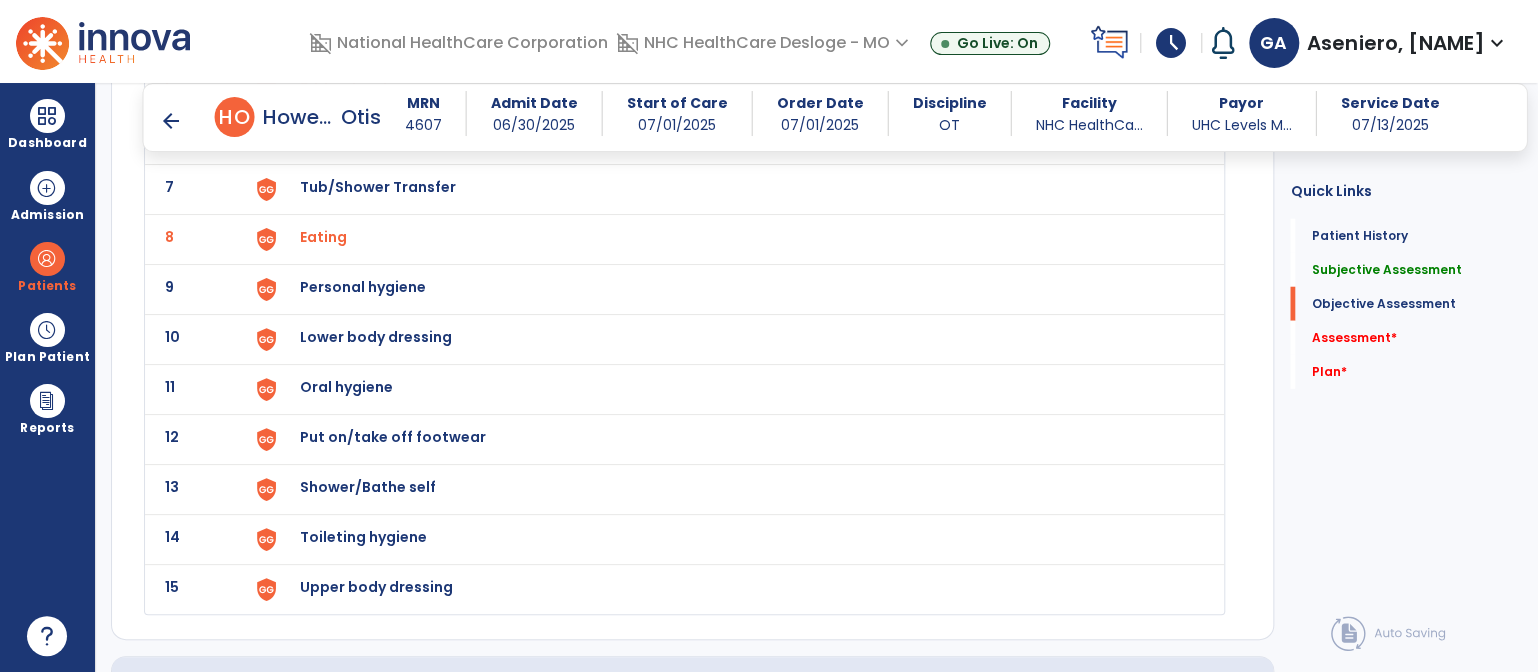 click on "Personal hygiene" at bounding box center (400, -113) 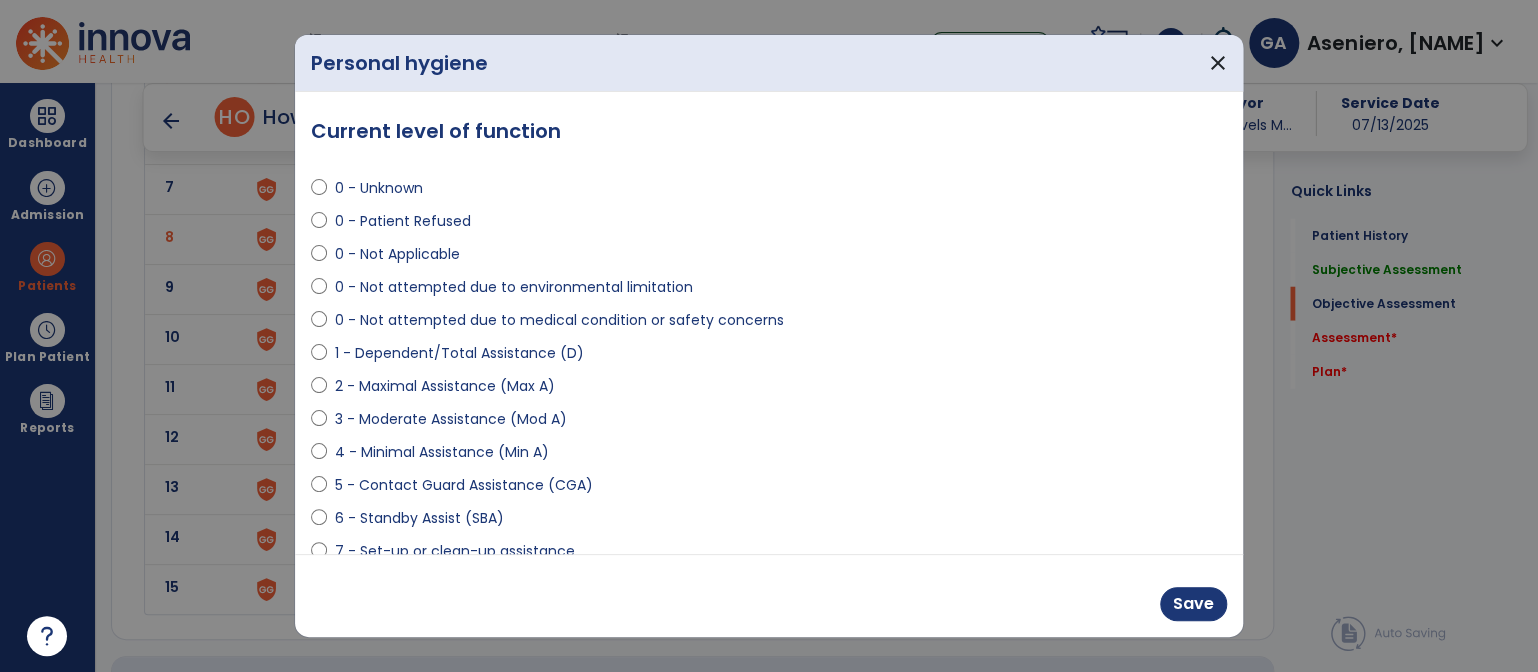 click on "6 - Standby Assist (SBA)" at bounding box center (419, 518) 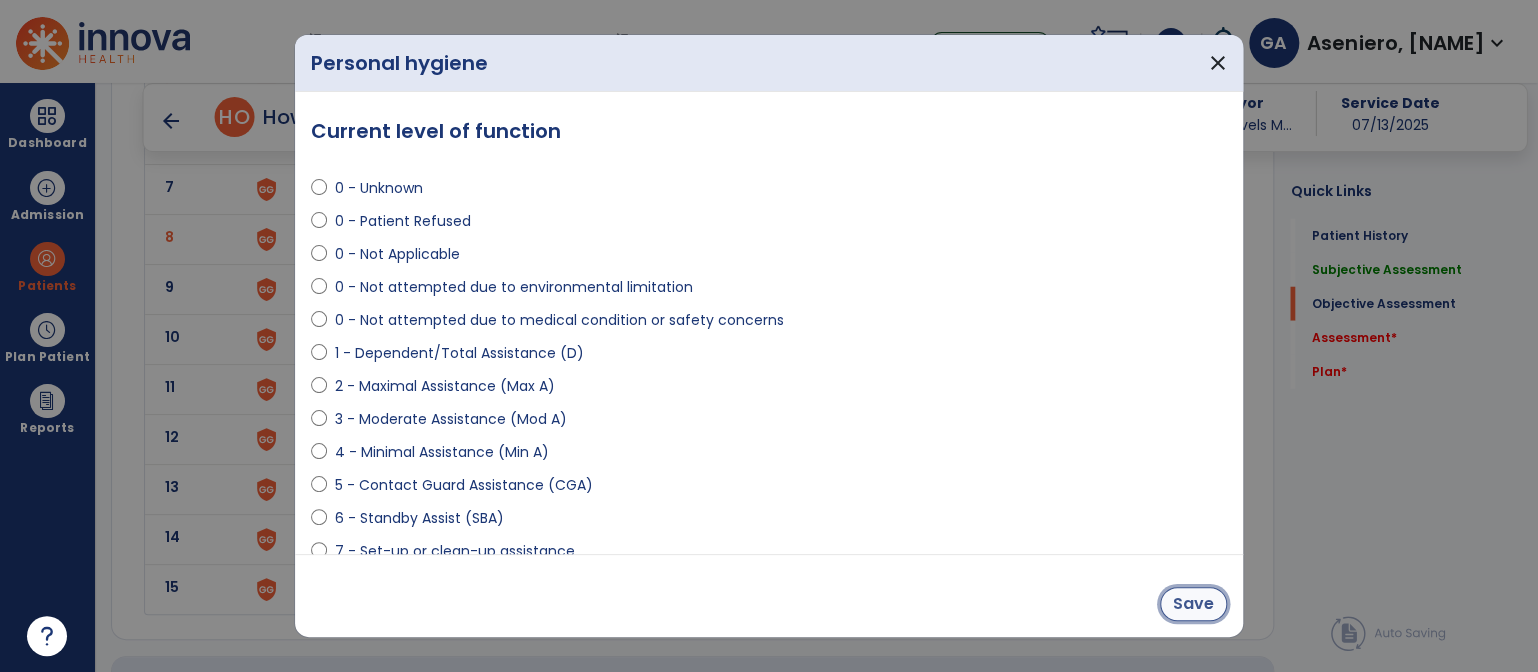 click on "Save" at bounding box center (1193, 604) 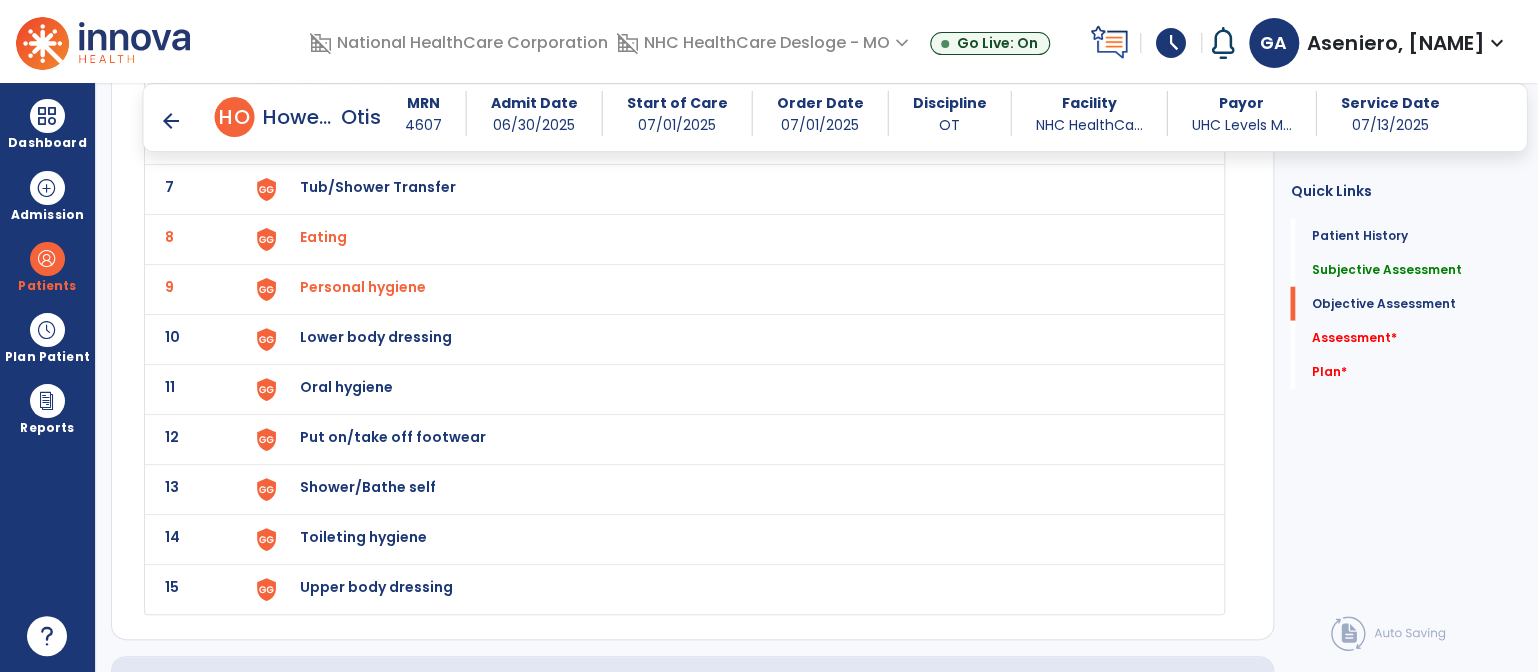 click on "Upper body dressing" at bounding box center [400, -113] 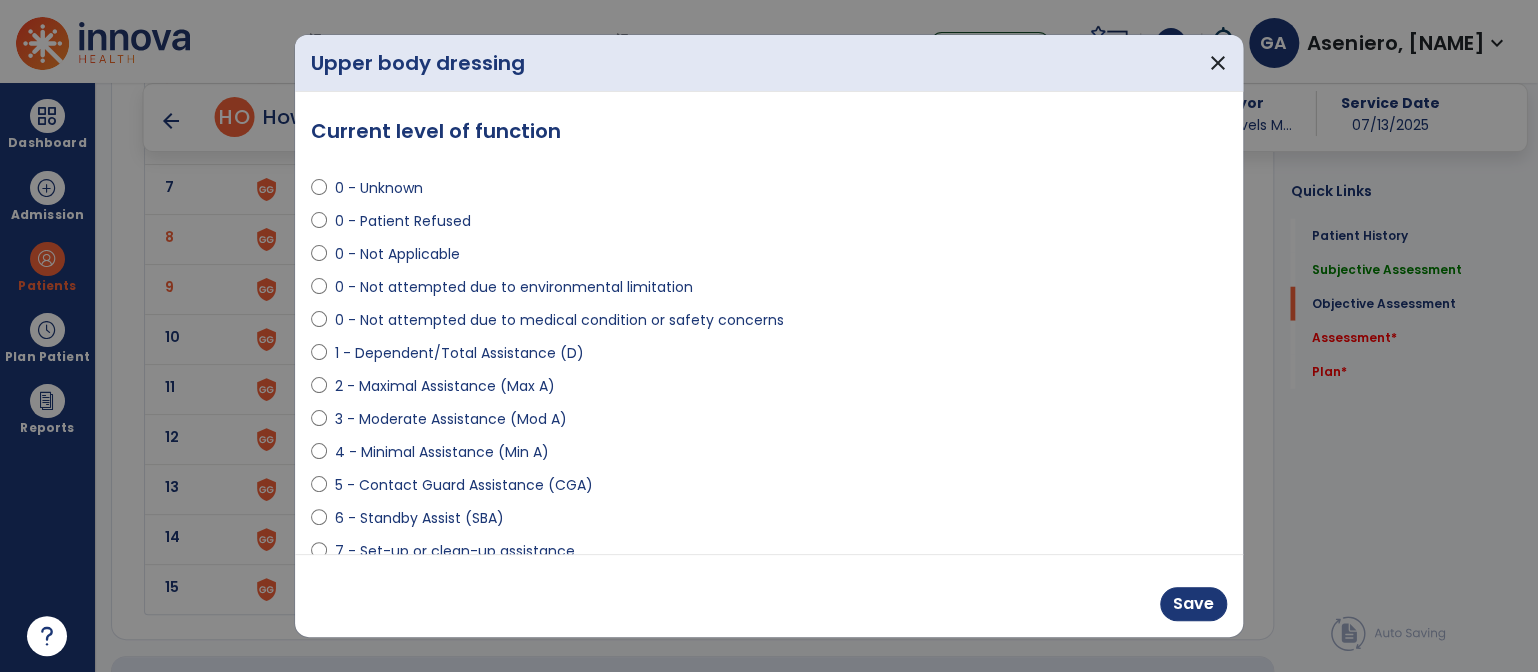 click on "4 - Minimal Assistance (Min A)" at bounding box center [442, 452] 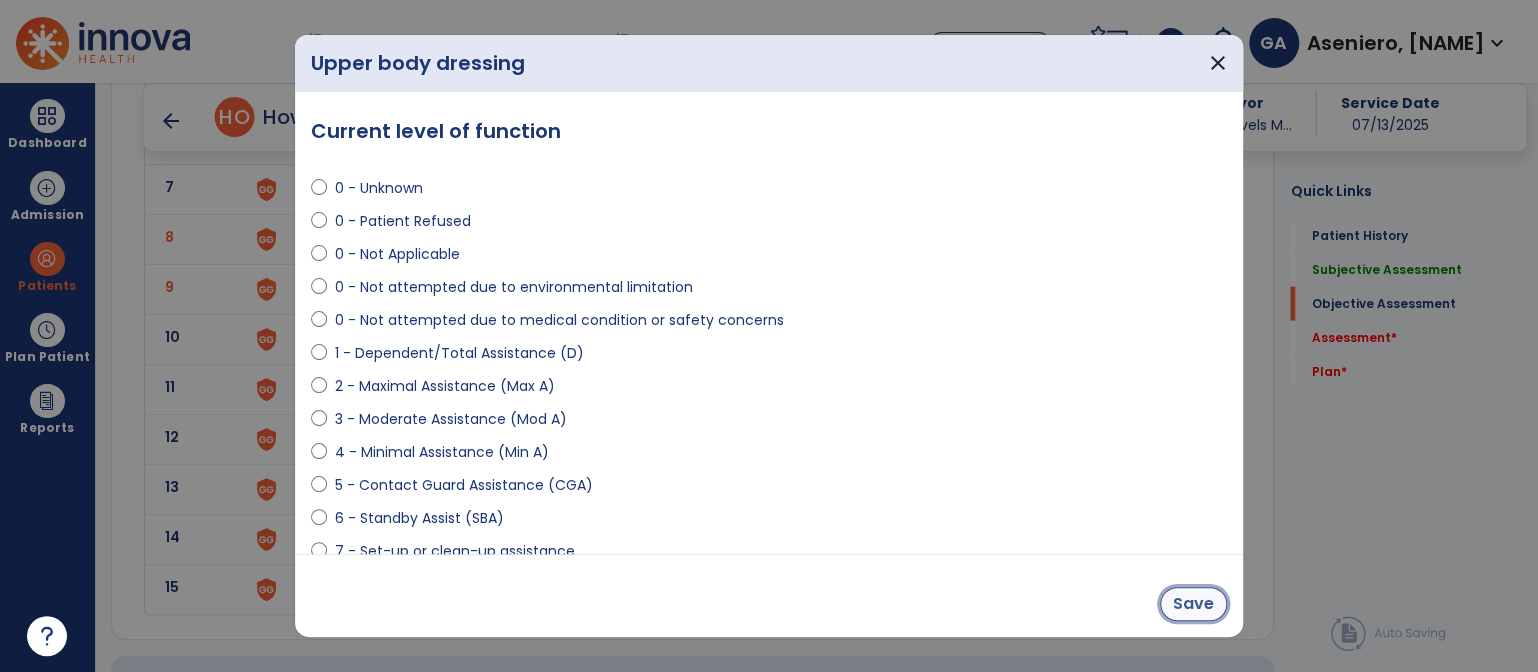 click on "Save" at bounding box center [1193, 604] 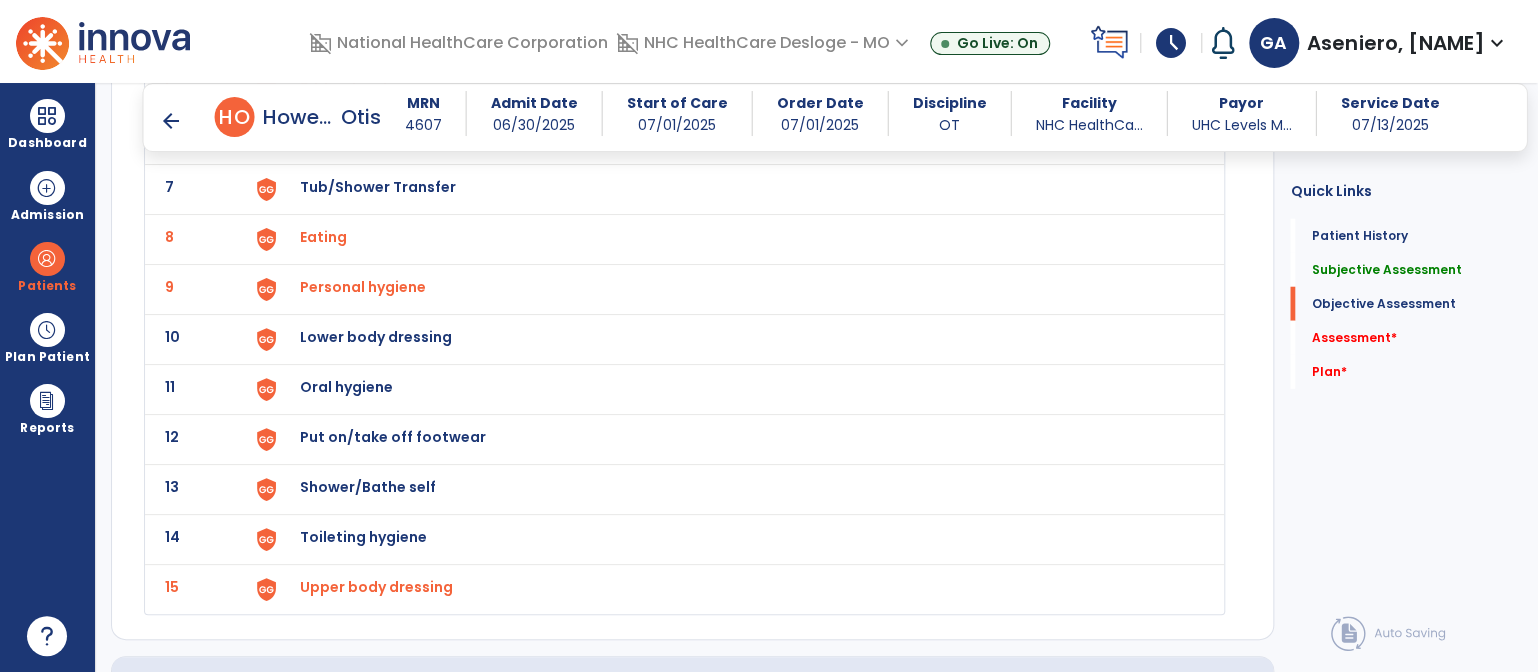 click on "Toileting hygiene" at bounding box center (400, -113) 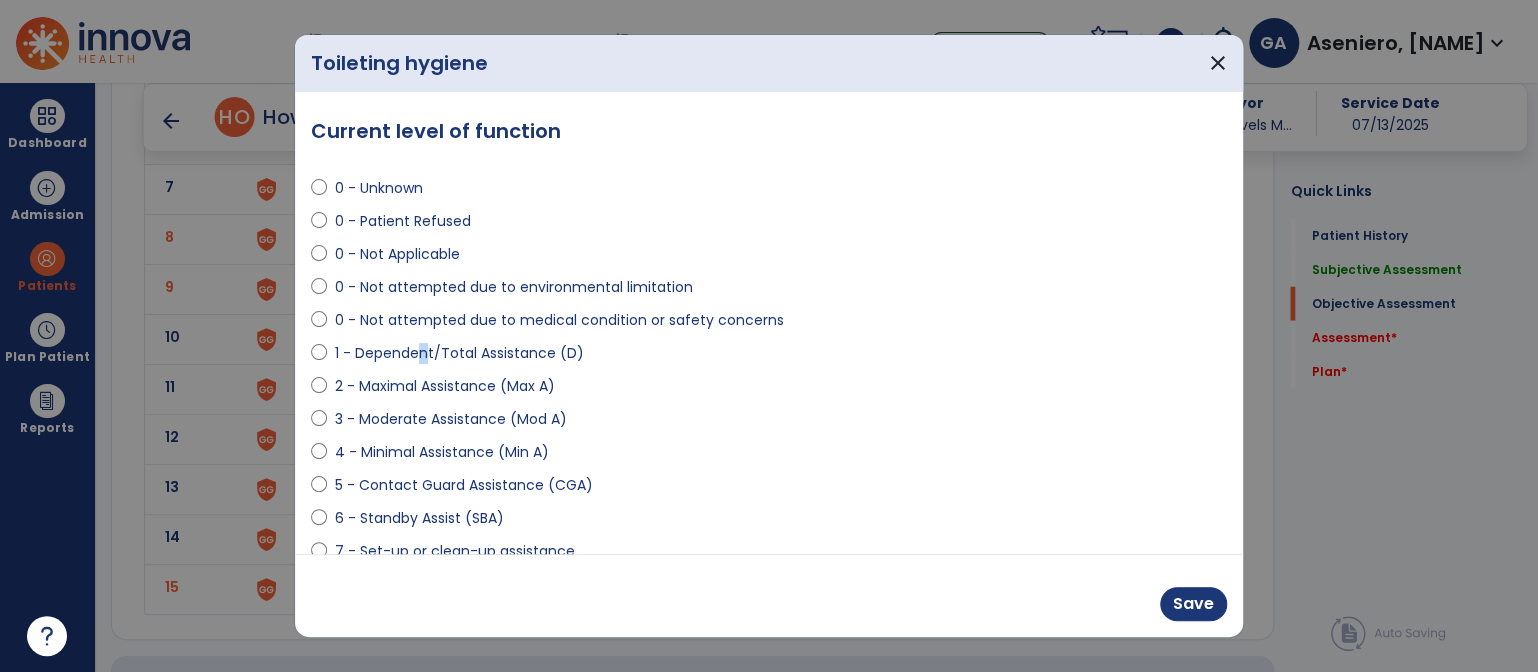 drag, startPoint x: 452, startPoint y: 457, endPoint x: 424, endPoint y: 350, distance: 110.60289 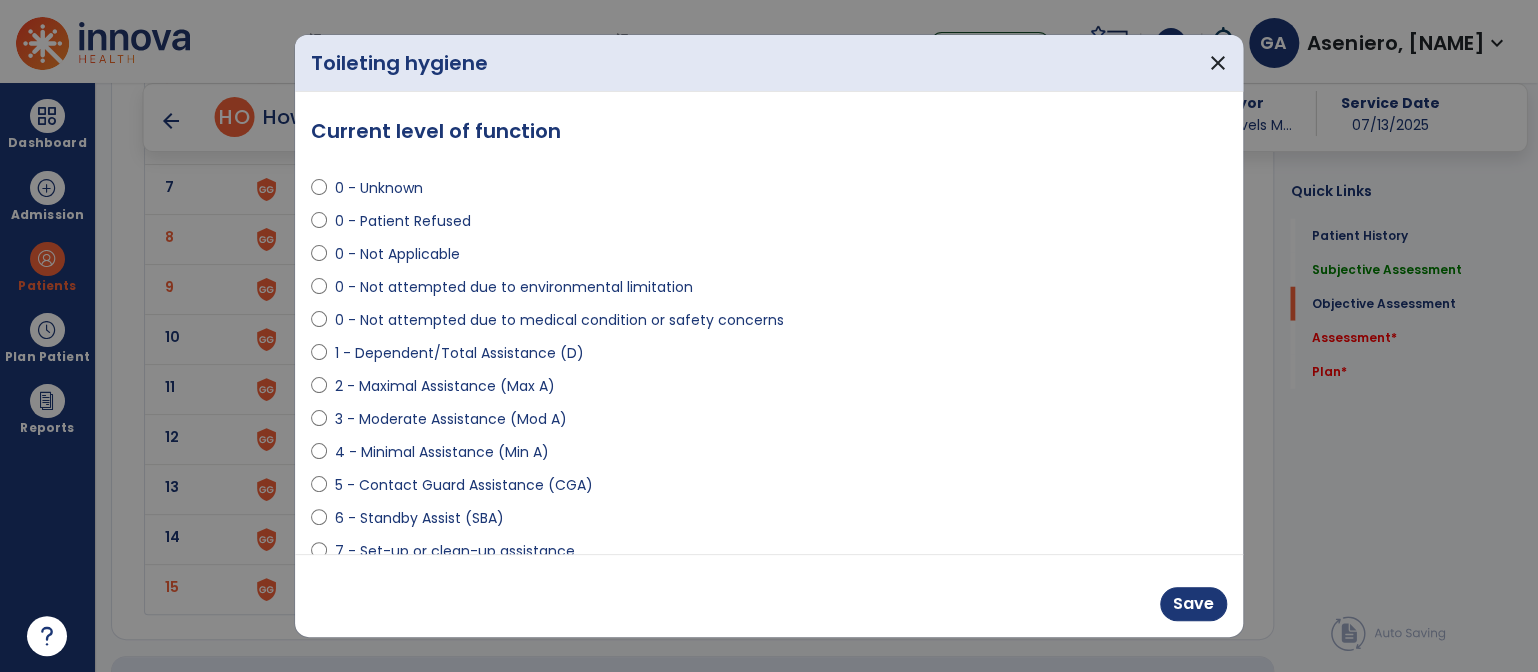 click on "1 - Dependent/Total Assistance (D)" at bounding box center (459, 353) 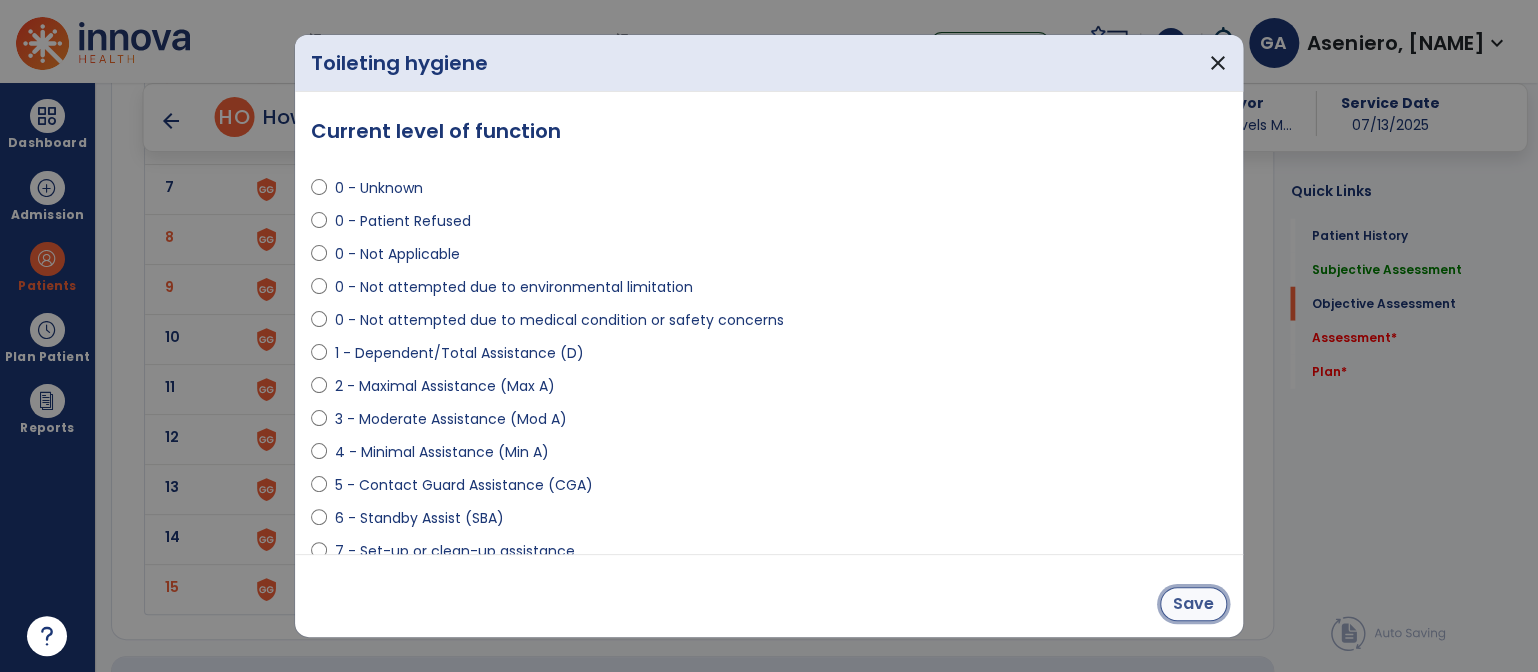 click on "Save" at bounding box center (1193, 604) 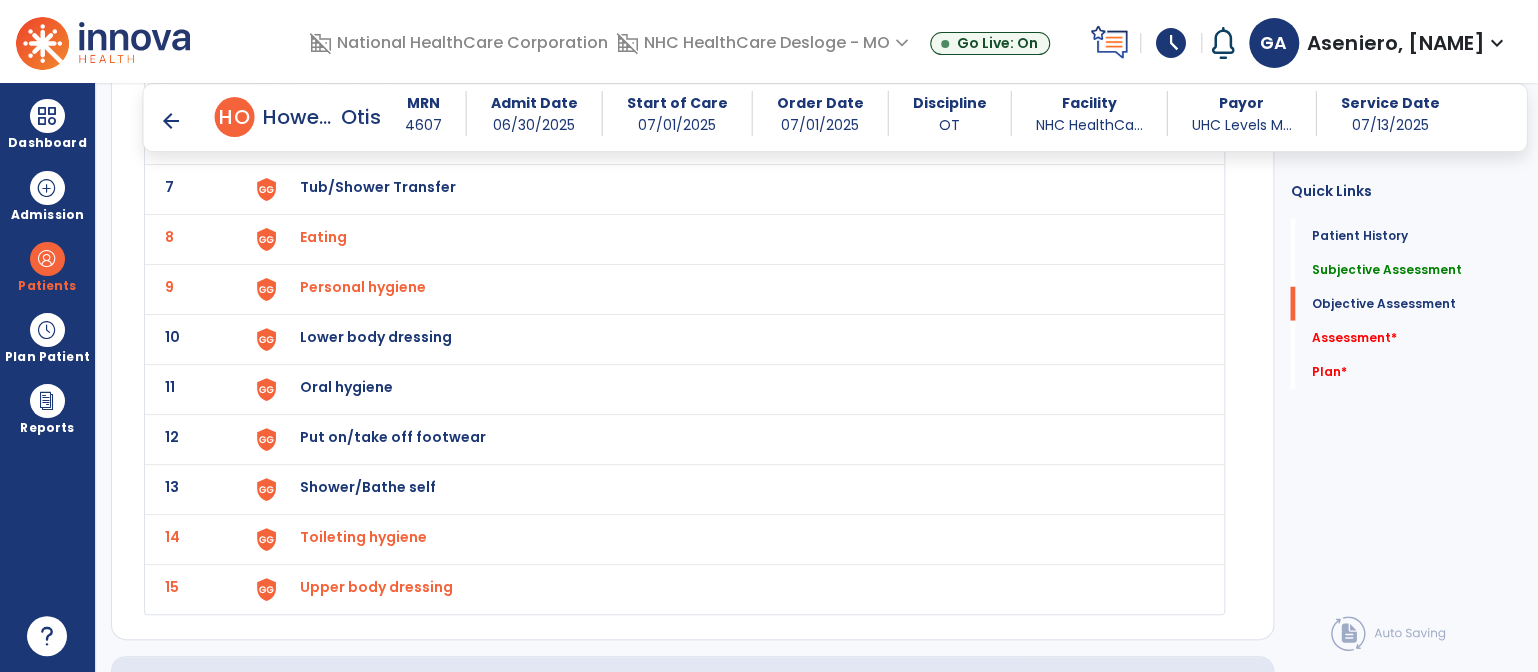 click on "Put on/take off footwear" at bounding box center [400, -113] 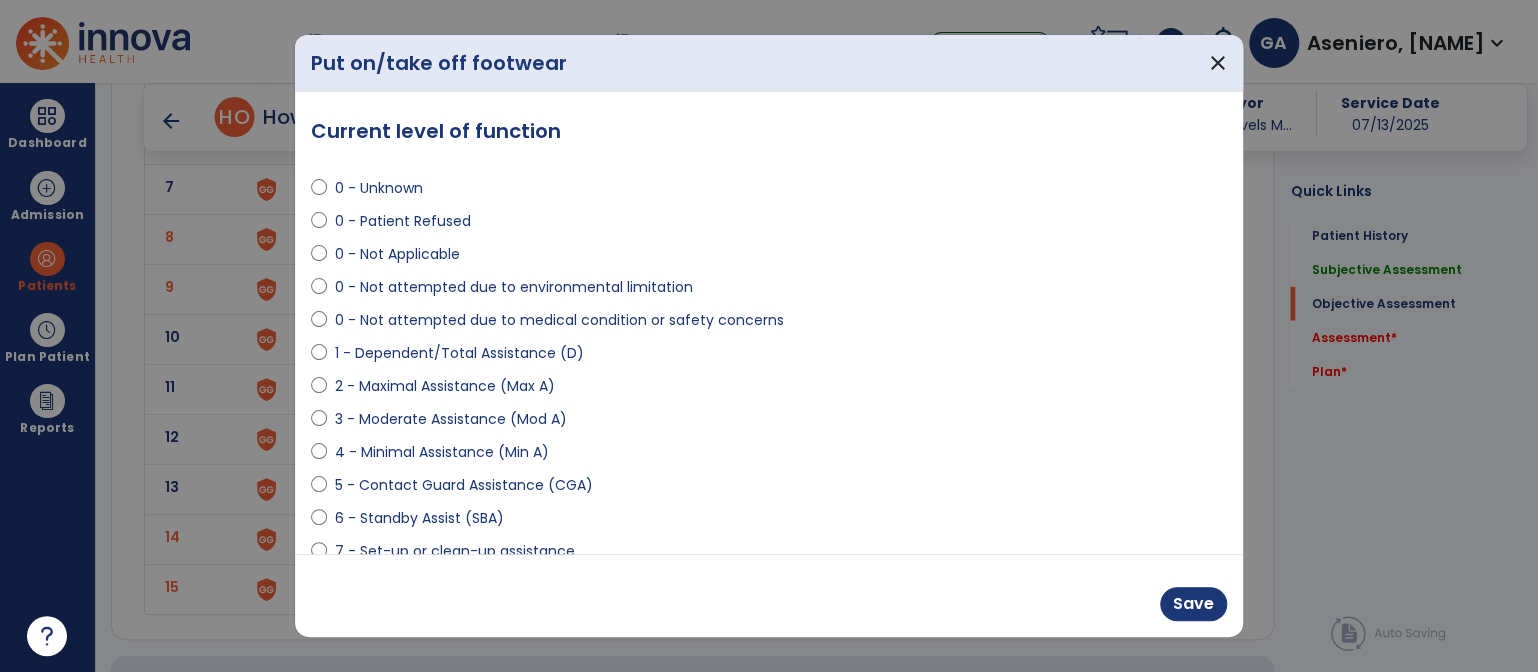 click on "1 - Dependent/Total Assistance (D)" at bounding box center [459, 353] 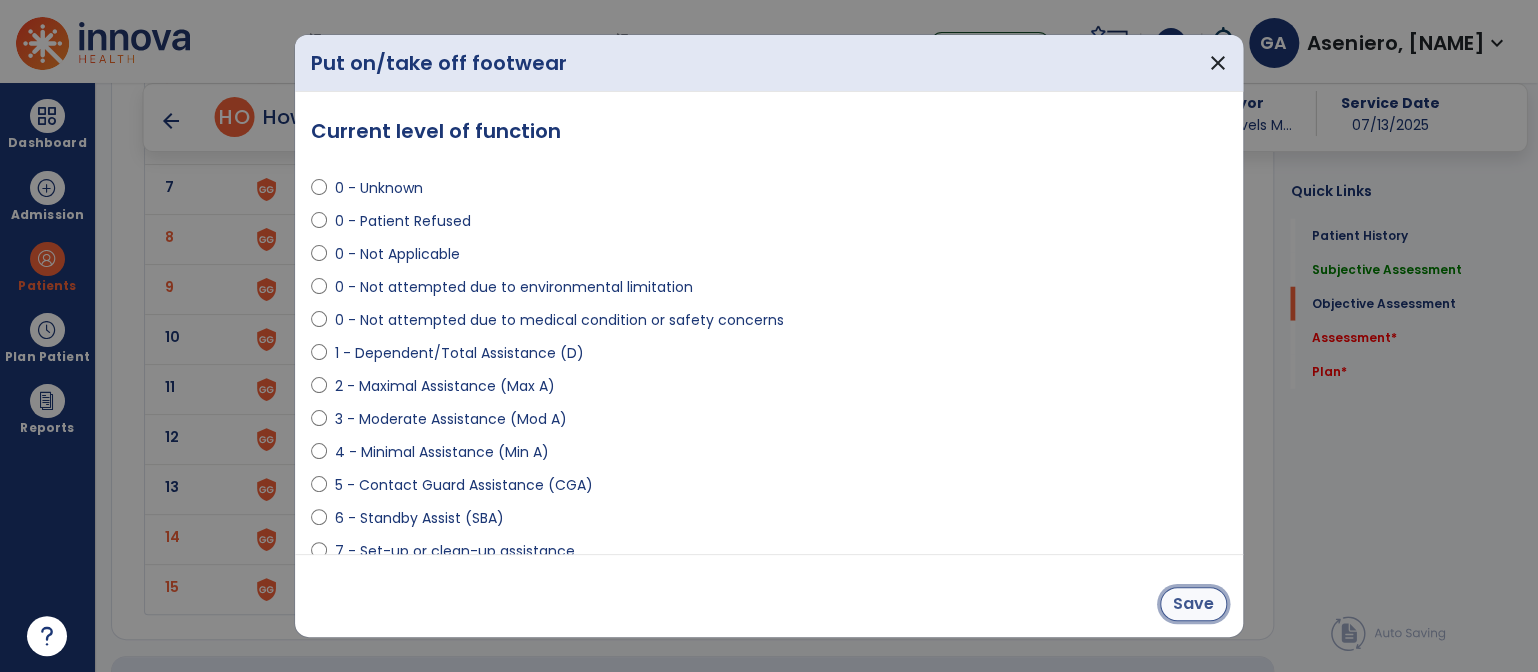 click on "Save" at bounding box center [1193, 604] 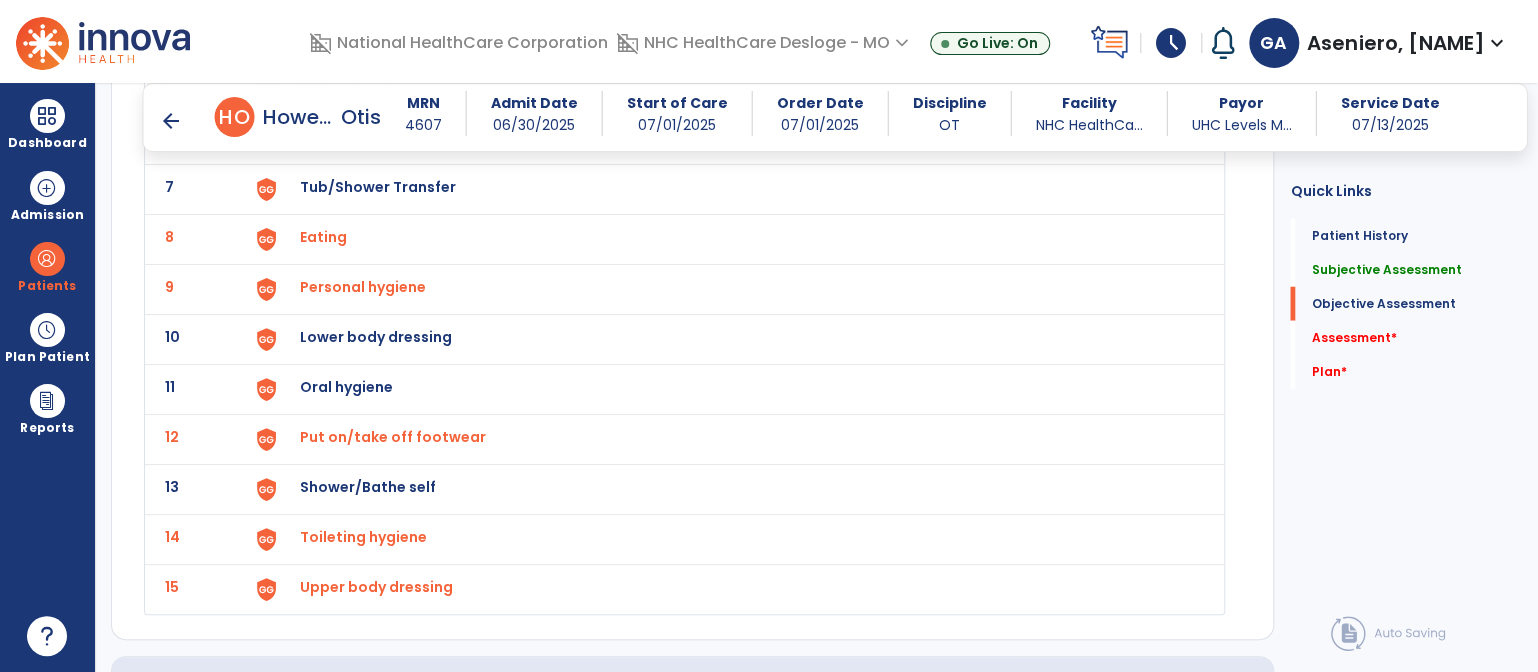 click on "Oral hygiene" at bounding box center [400, -113] 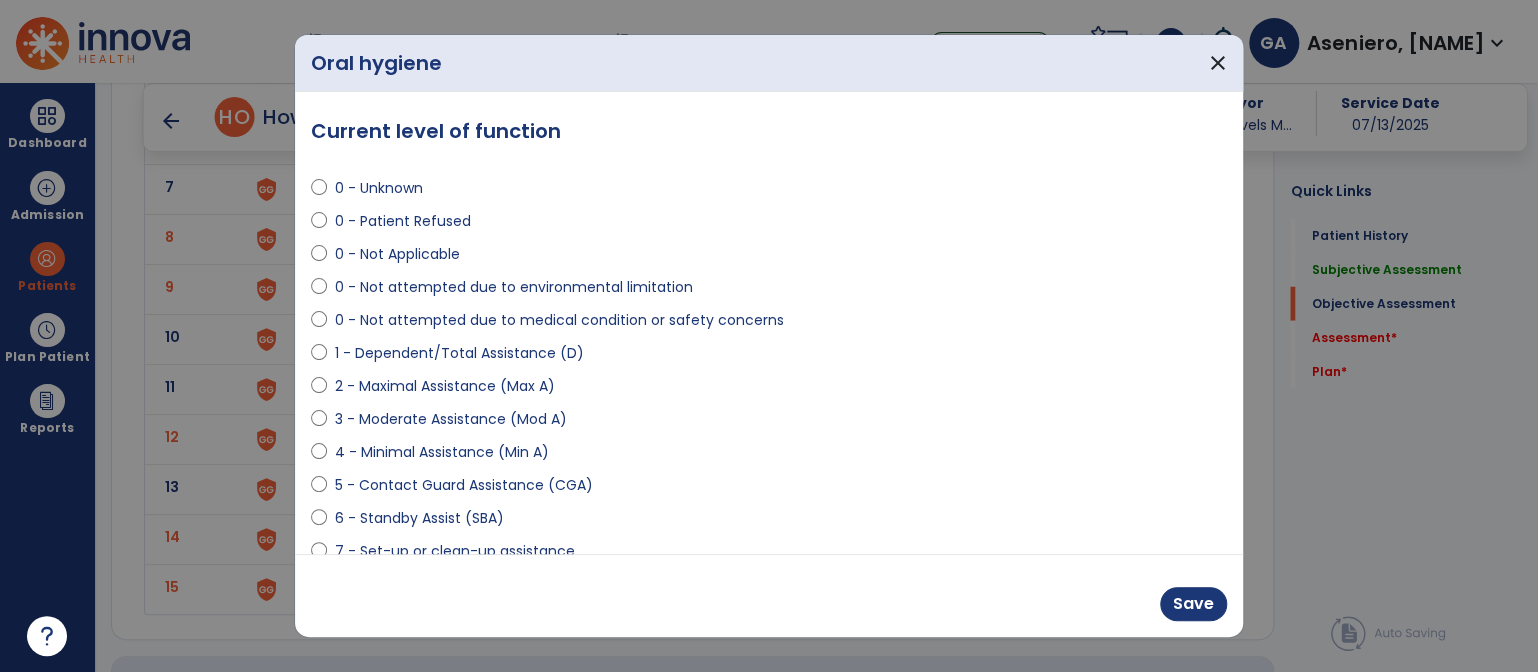 click on "6 - Standby Assist (SBA)" at bounding box center [419, 518] 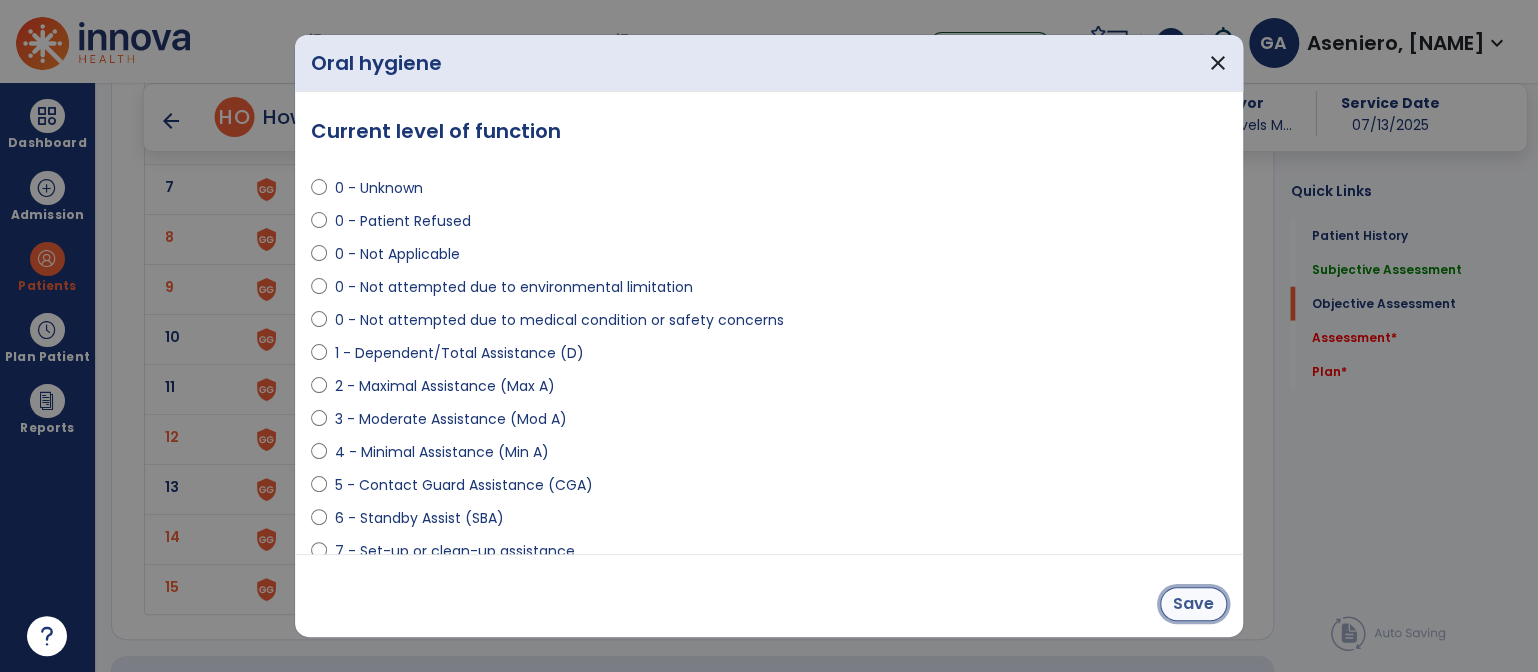 click on "Save" at bounding box center [1193, 604] 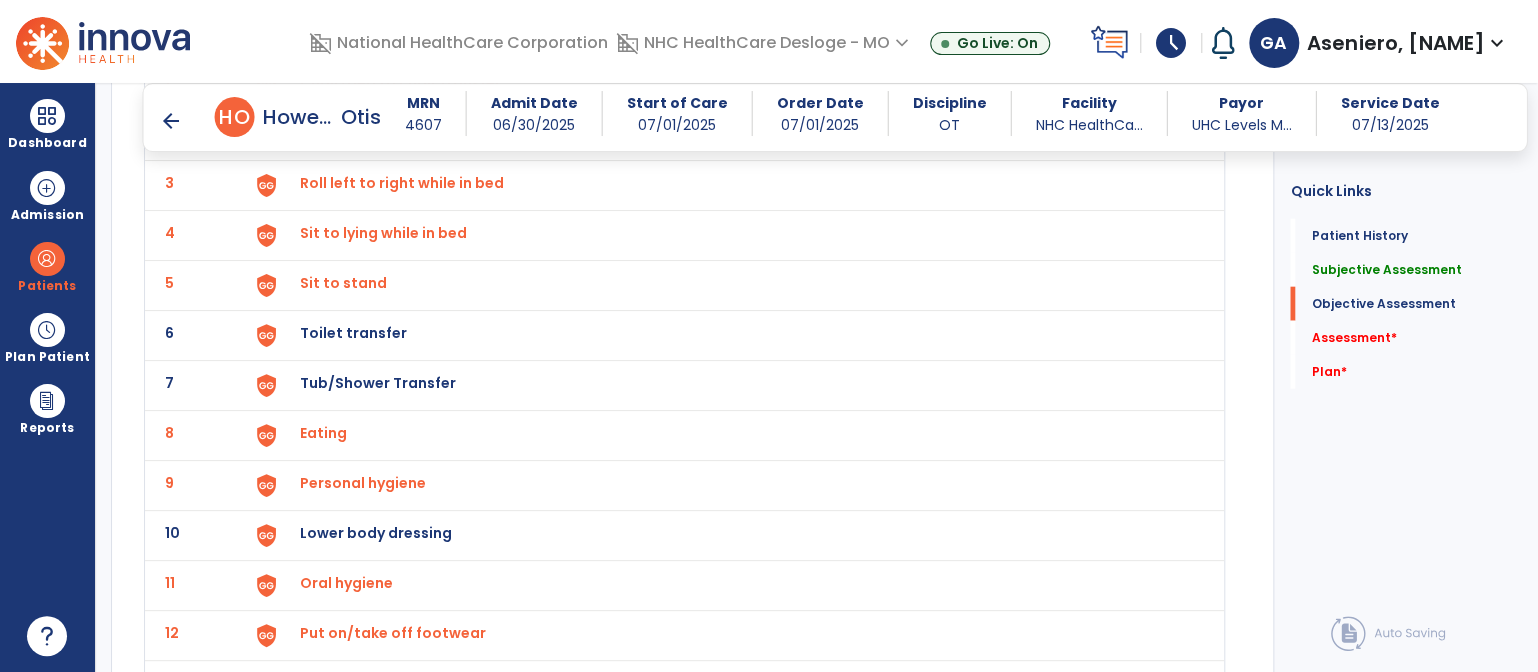 scroll, scrollTop: 2383, scrollLeft: 0, axis: vertical 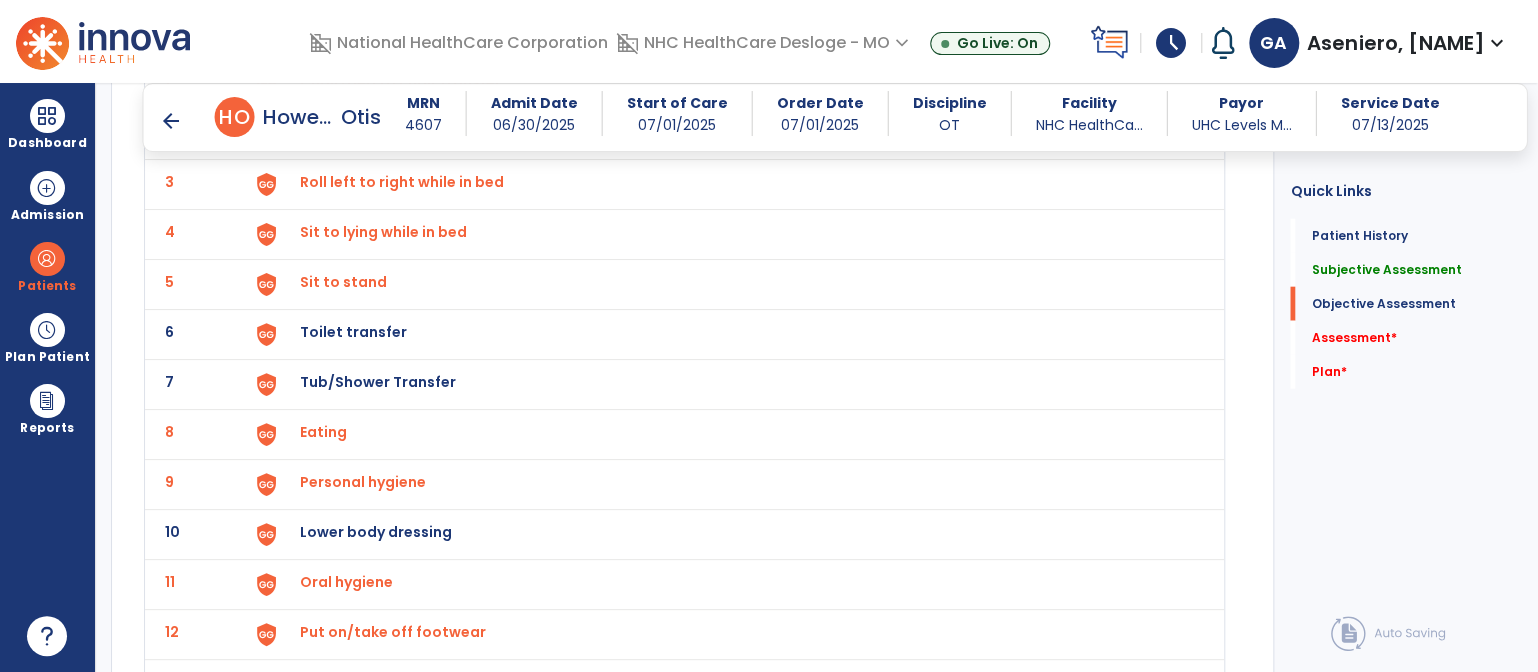 click on "Lower body dressing" at bounding box center (400, 82) 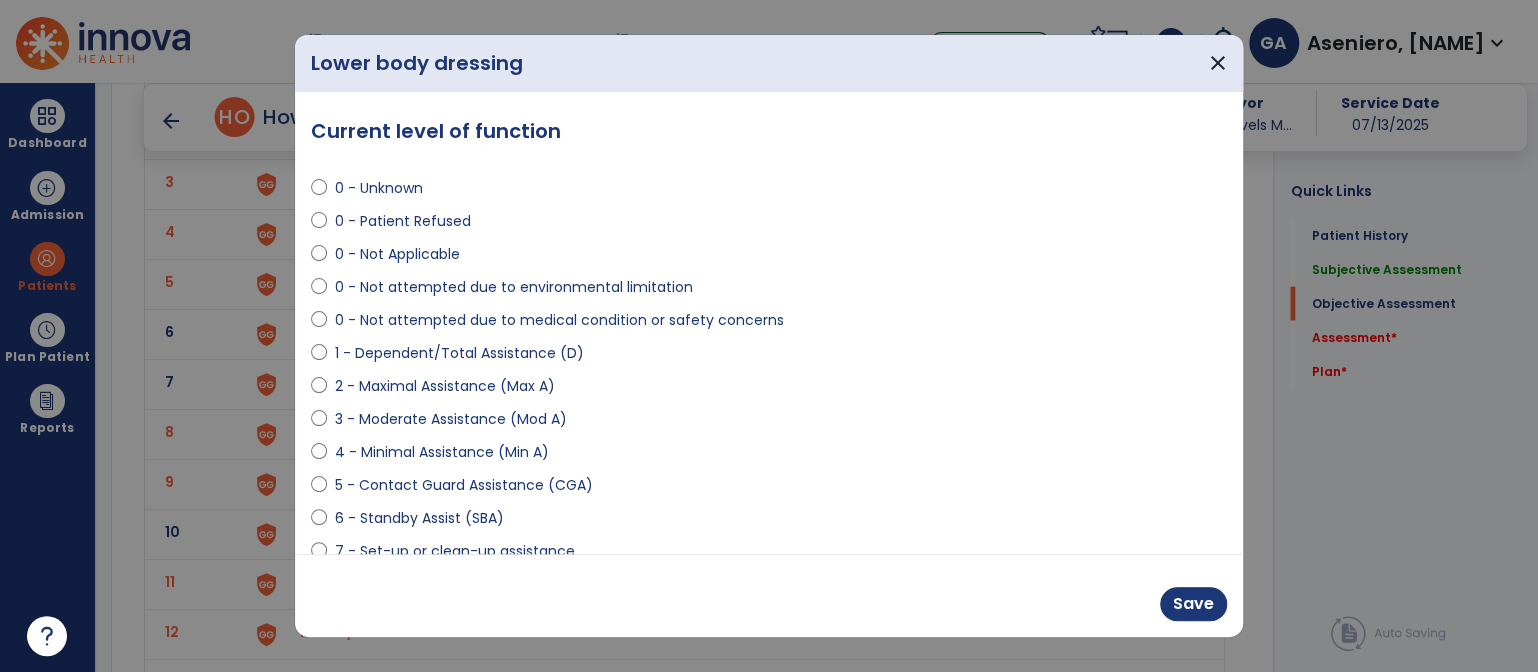 click on "1 - Dependent/Total Assistance (D)" at bounding box center [459, 353] 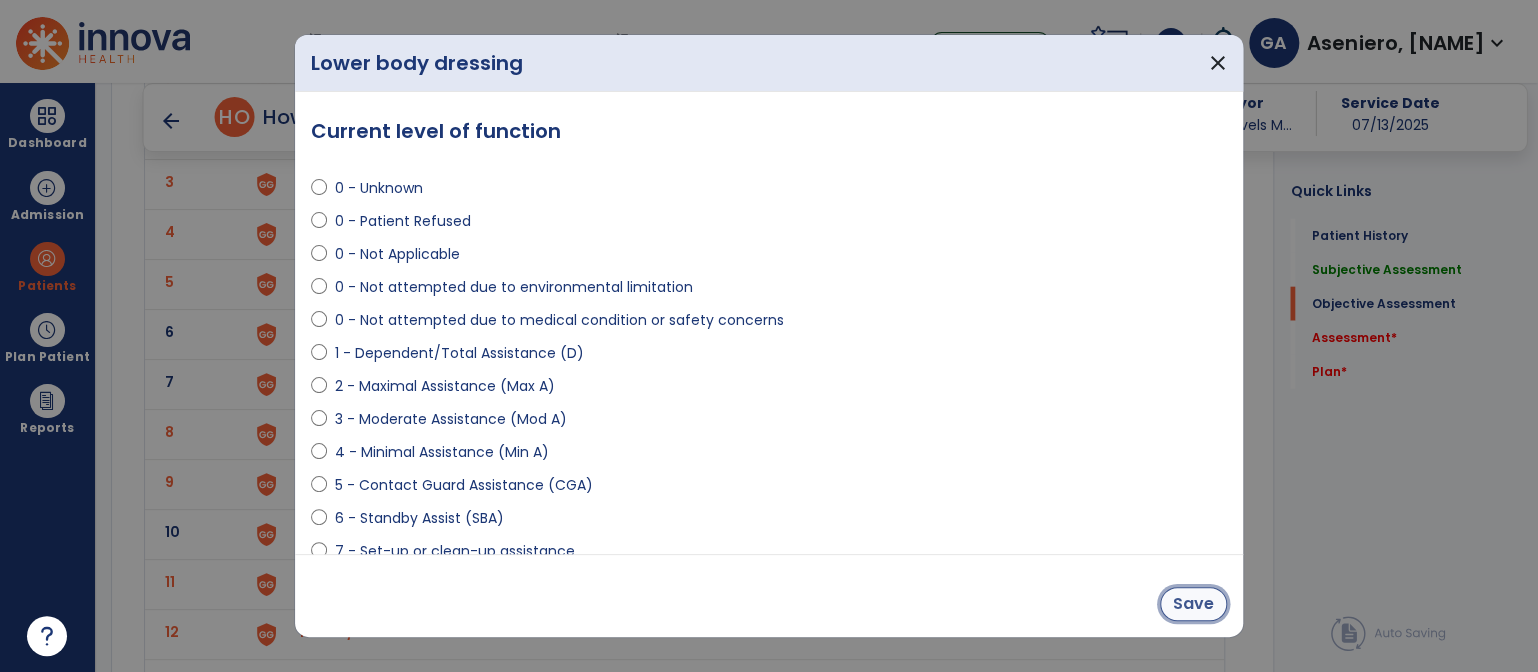click on "Save" at bounding box center (1193, 604) 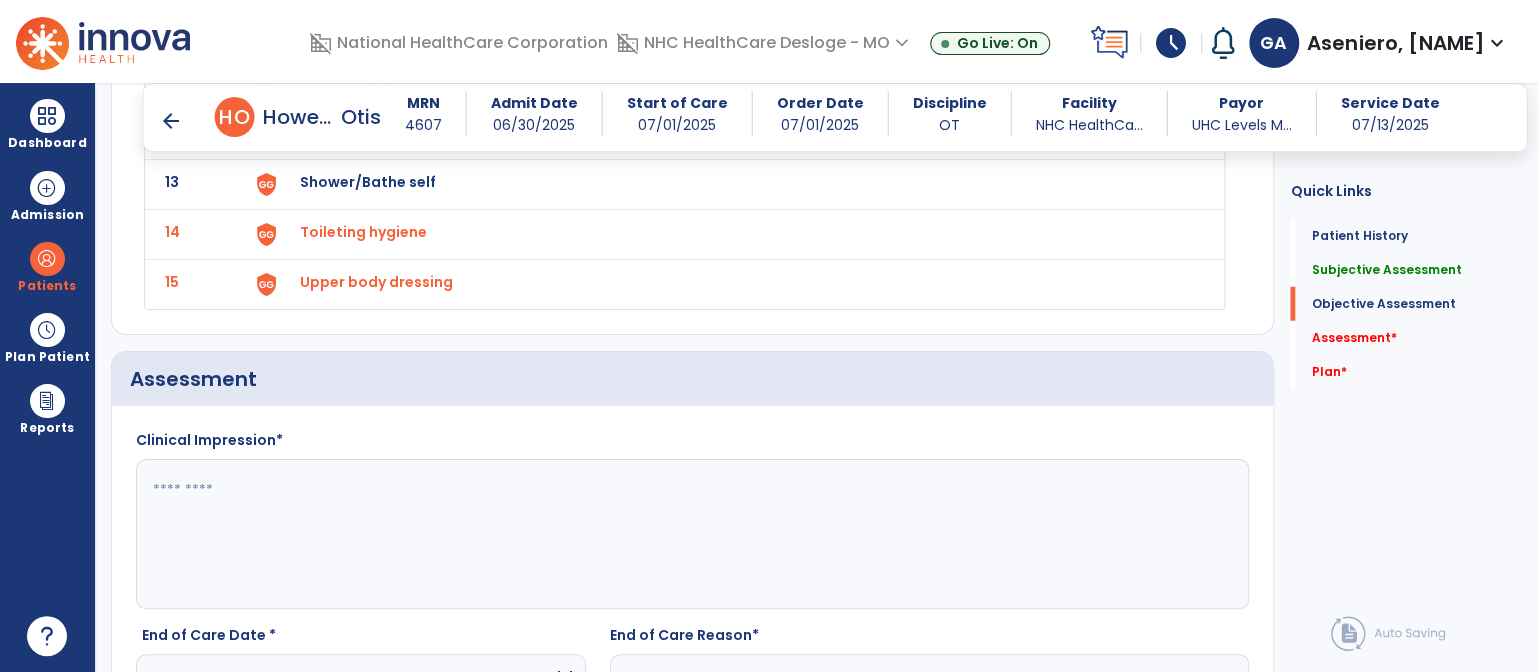 scroll, scrollTop: 2884, scrollLeft: 0, axis: vertical 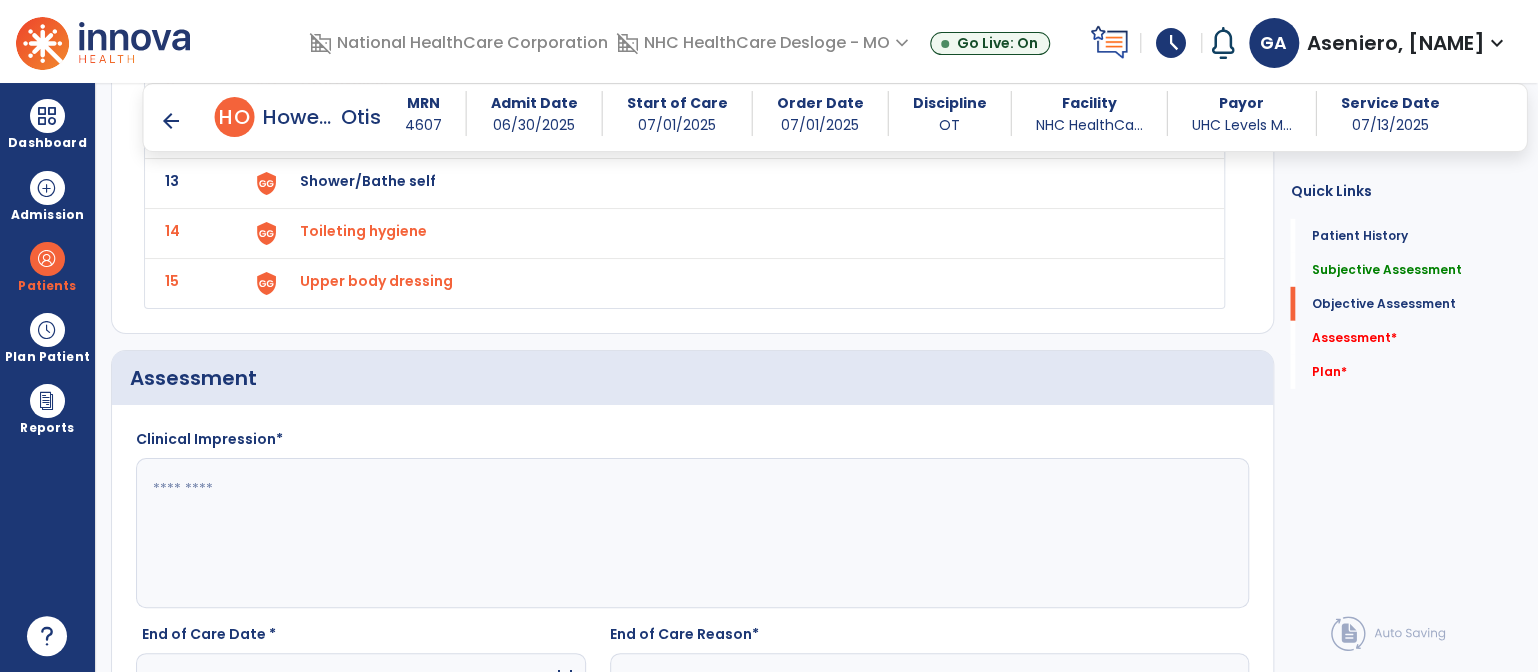 click 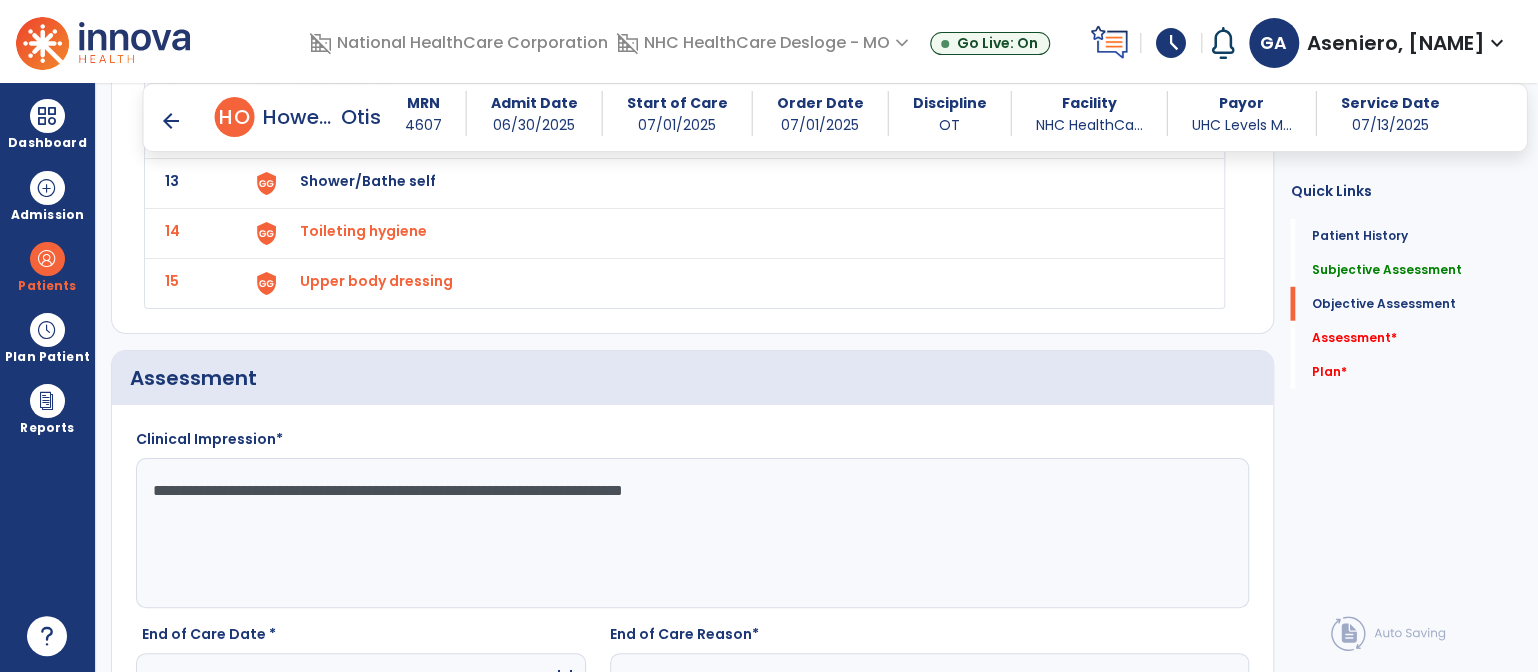 click on "**********" 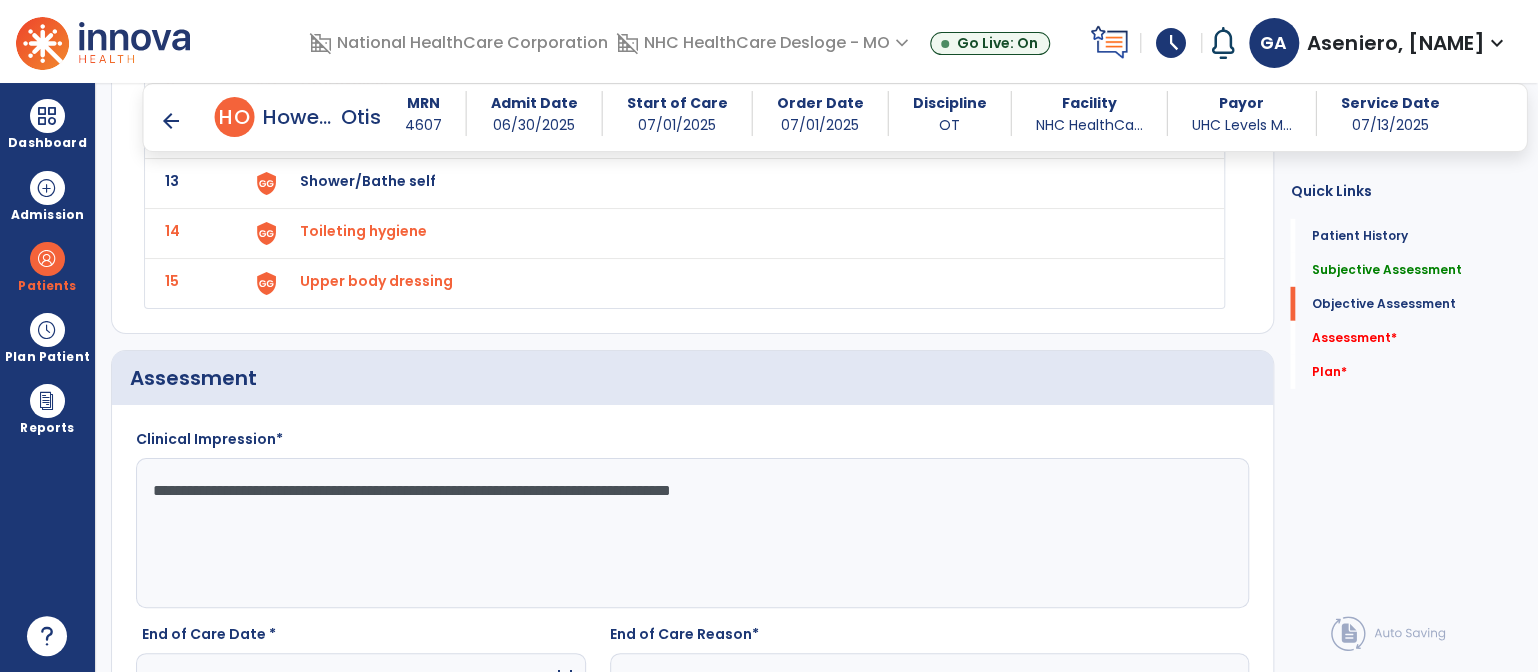 click on "**********" 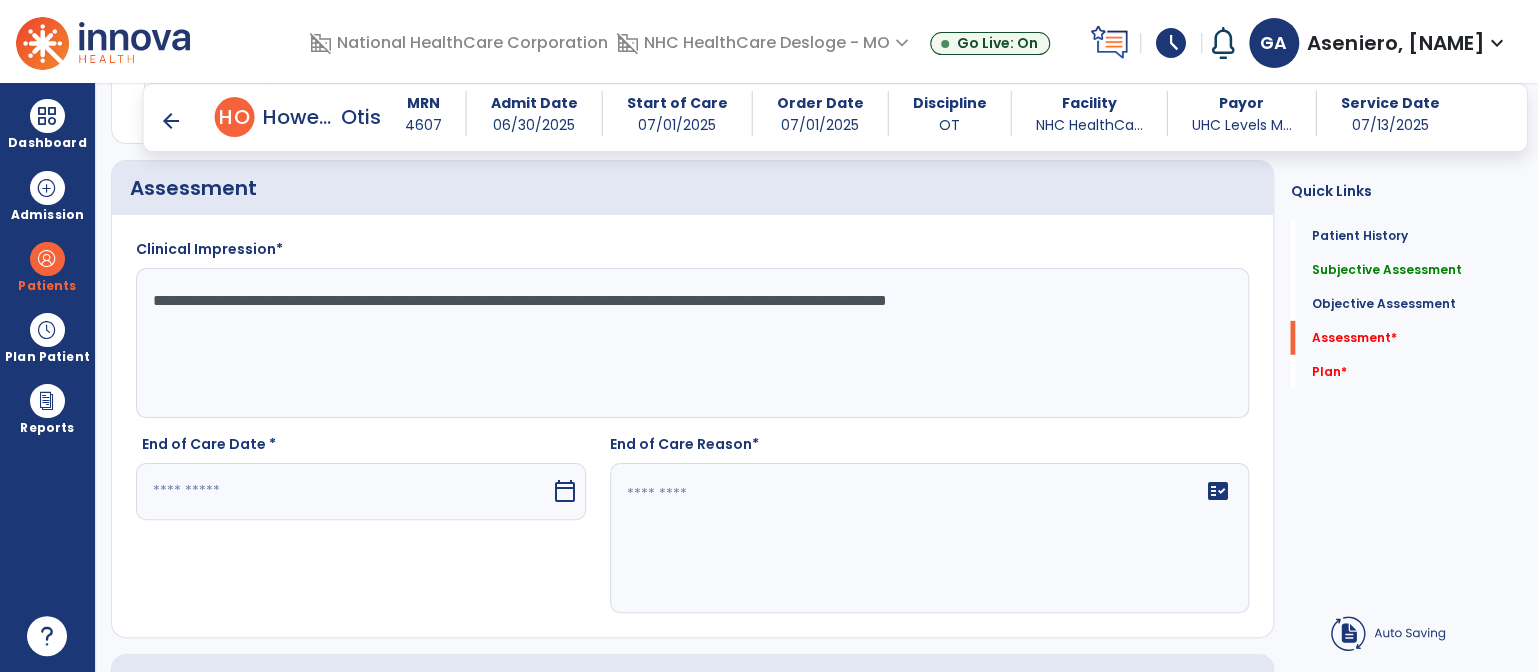 scroll, scrollTop: 3110, scrollLeft: 0, axis: vertical 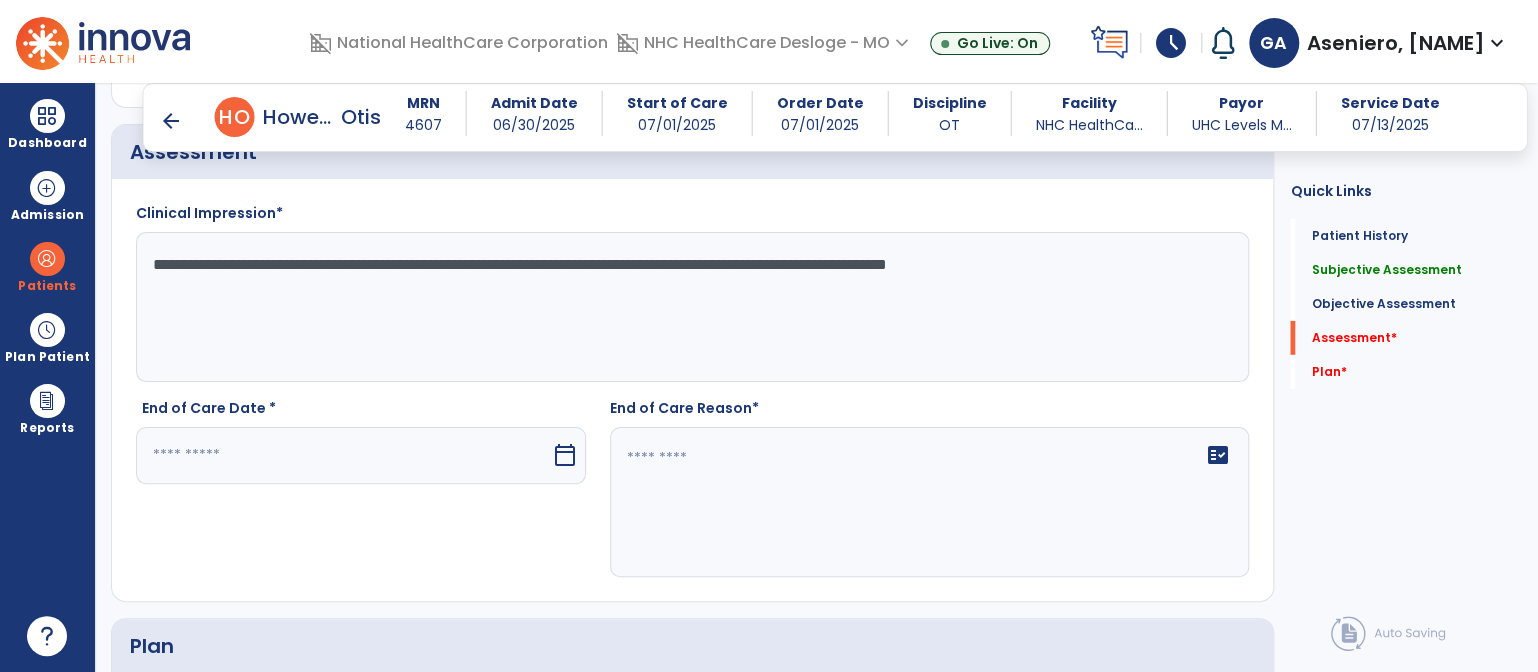 click on "**********" 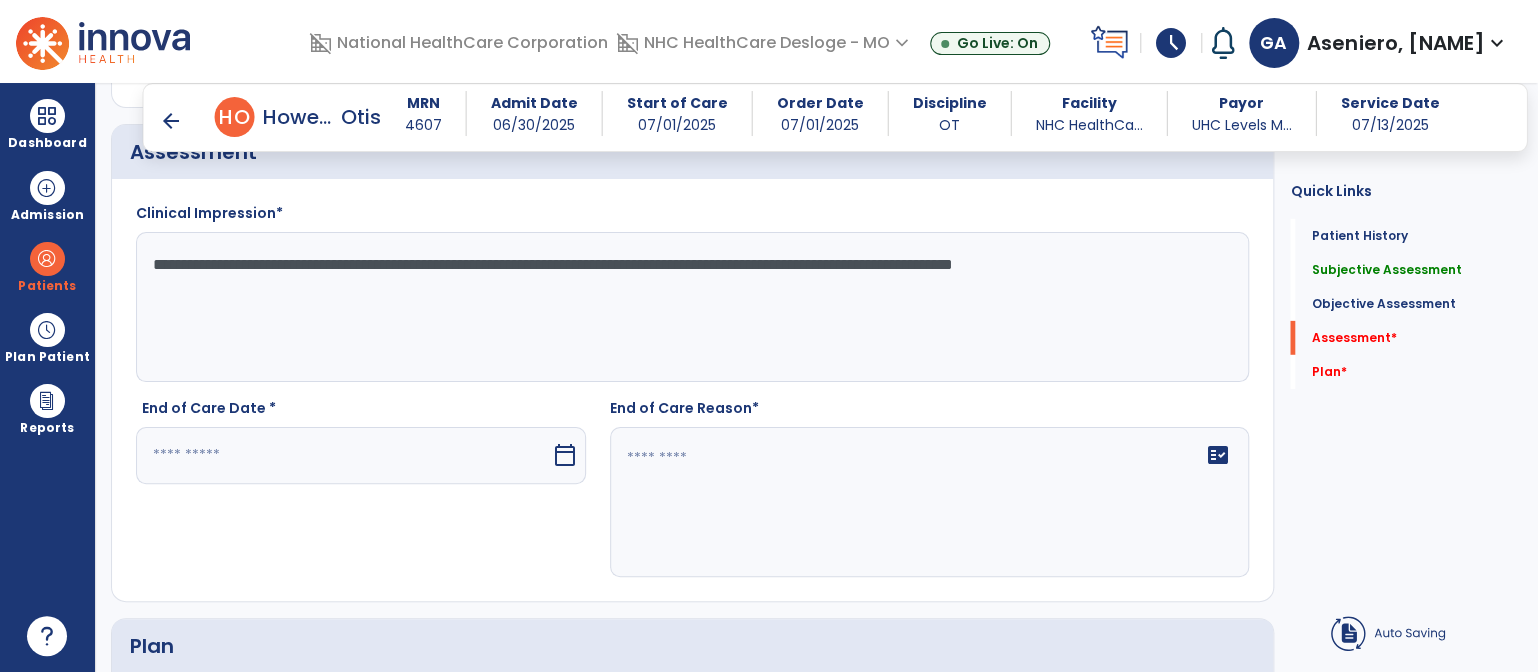 type on "**********" 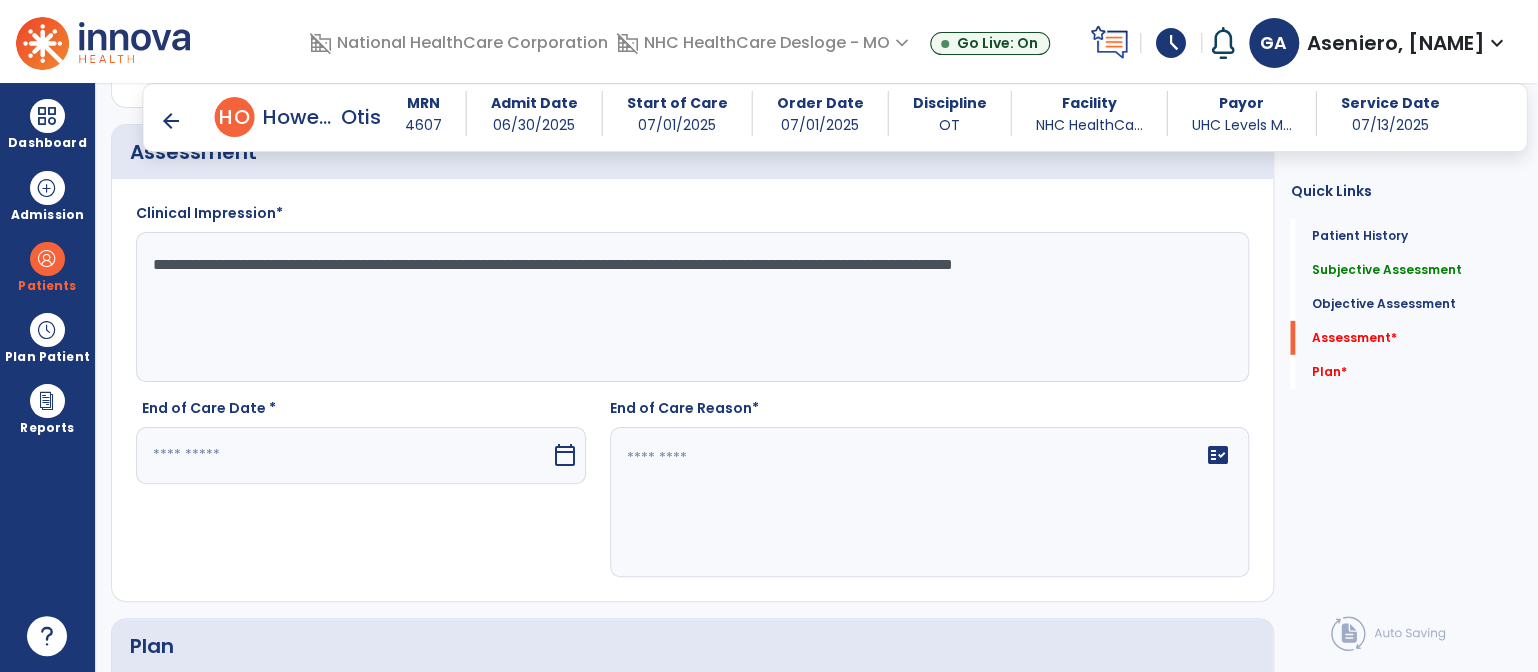 click at bounding box center [343, 455] 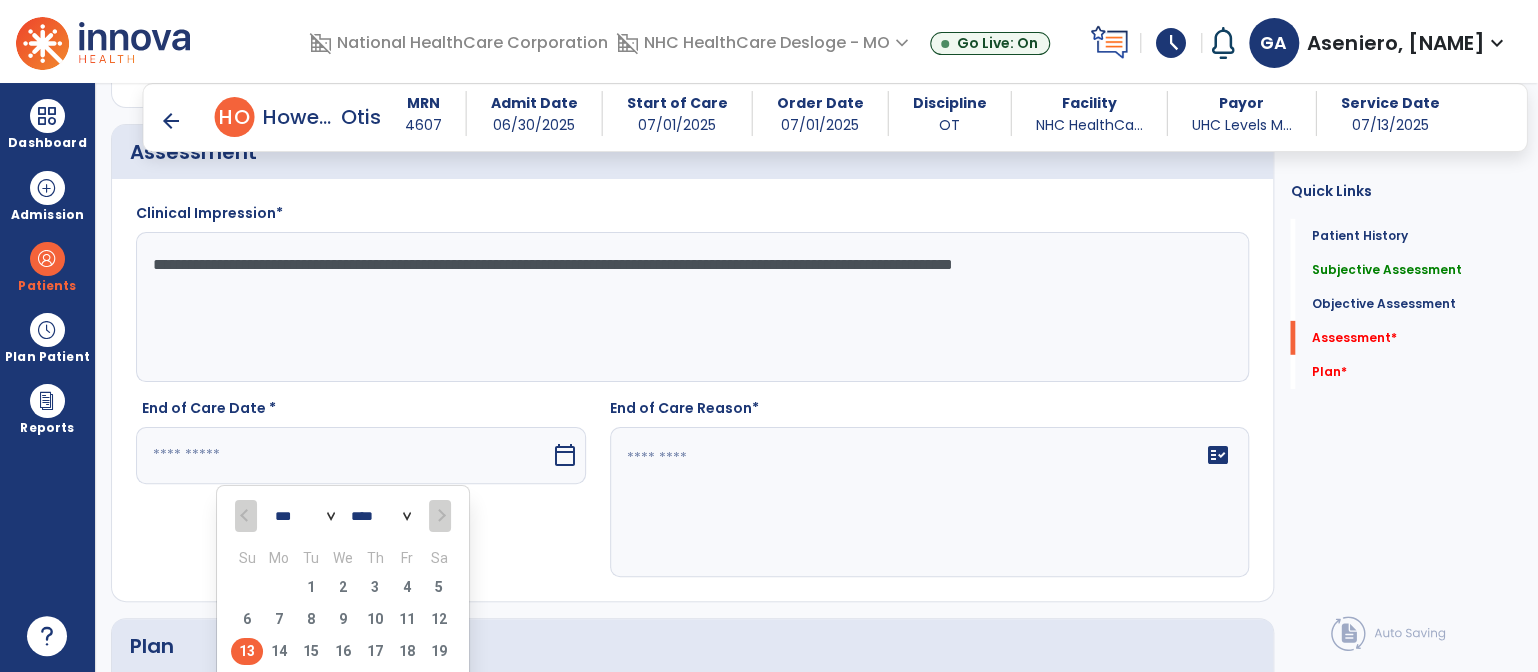 click on "13" at bounding box center (247, 651) 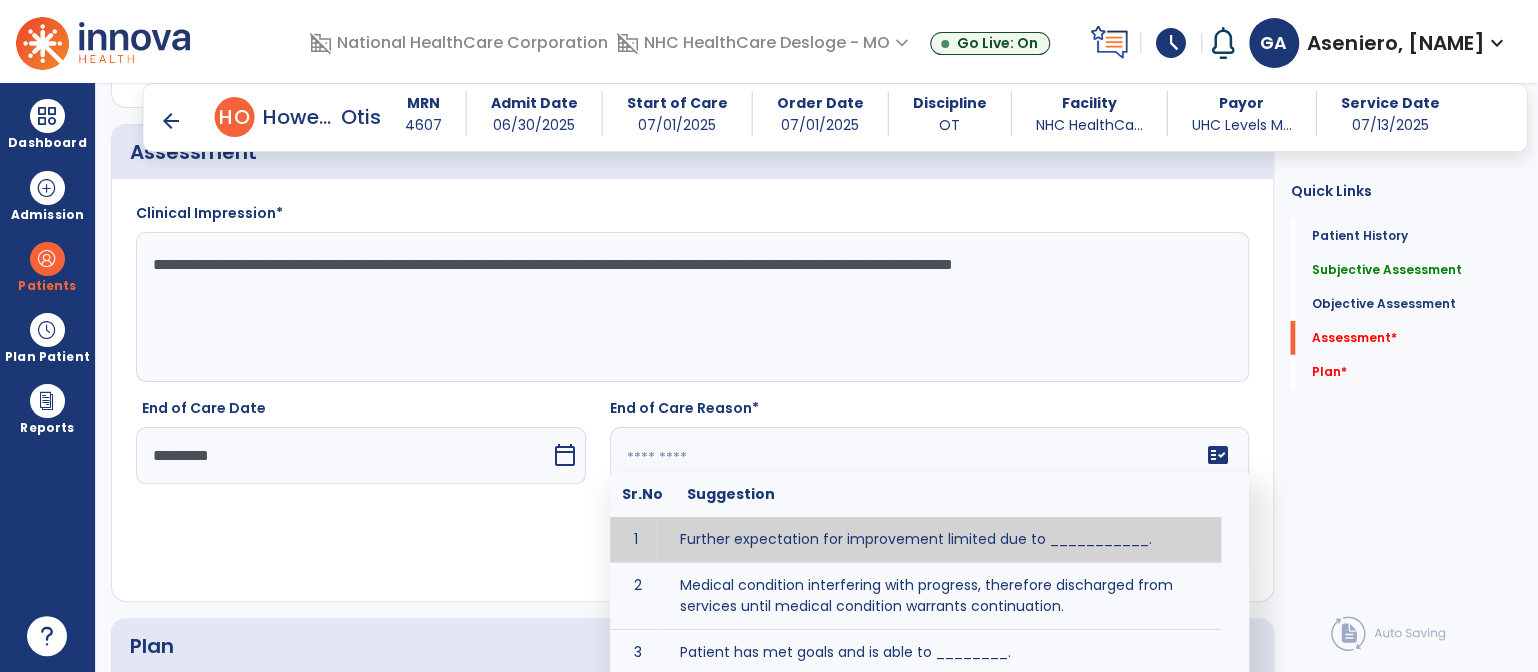 click on "fact_check  Sr.No Suggestion 1 Further expectation for improvement limited due to ___________. 2 Medical condition interfering with progress, therefore discharged from services until medical condition warrants continuation. 3 Patient has met goals and is able to ________. 4 Patient has reached safe level of _______ and is competent to follow prescribed home exercise program. 5 Patient responded to therapy ____________. 6 Unexpected facility discharge - patient continues to warrant further therapy and will be re-screened upon readmission. 7 Unstable medical condition makes continued services inappropriate at this time." 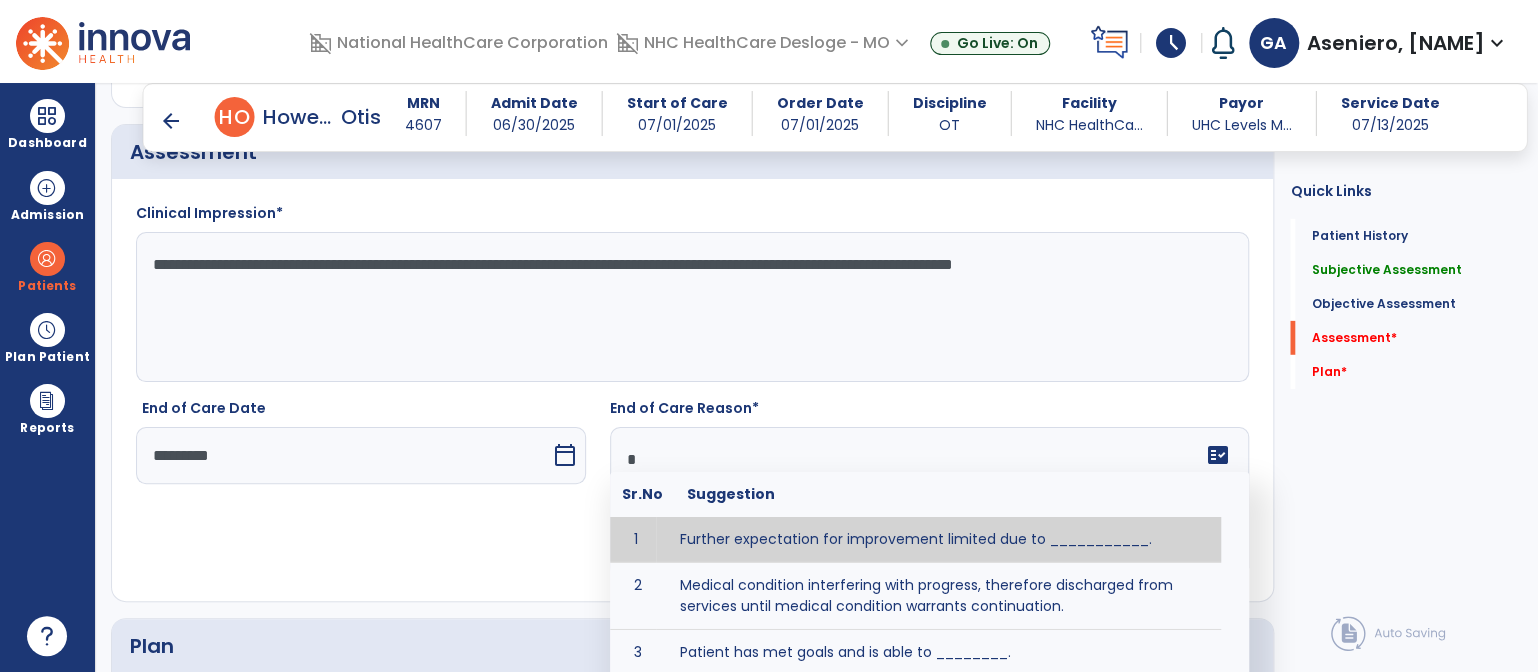 click 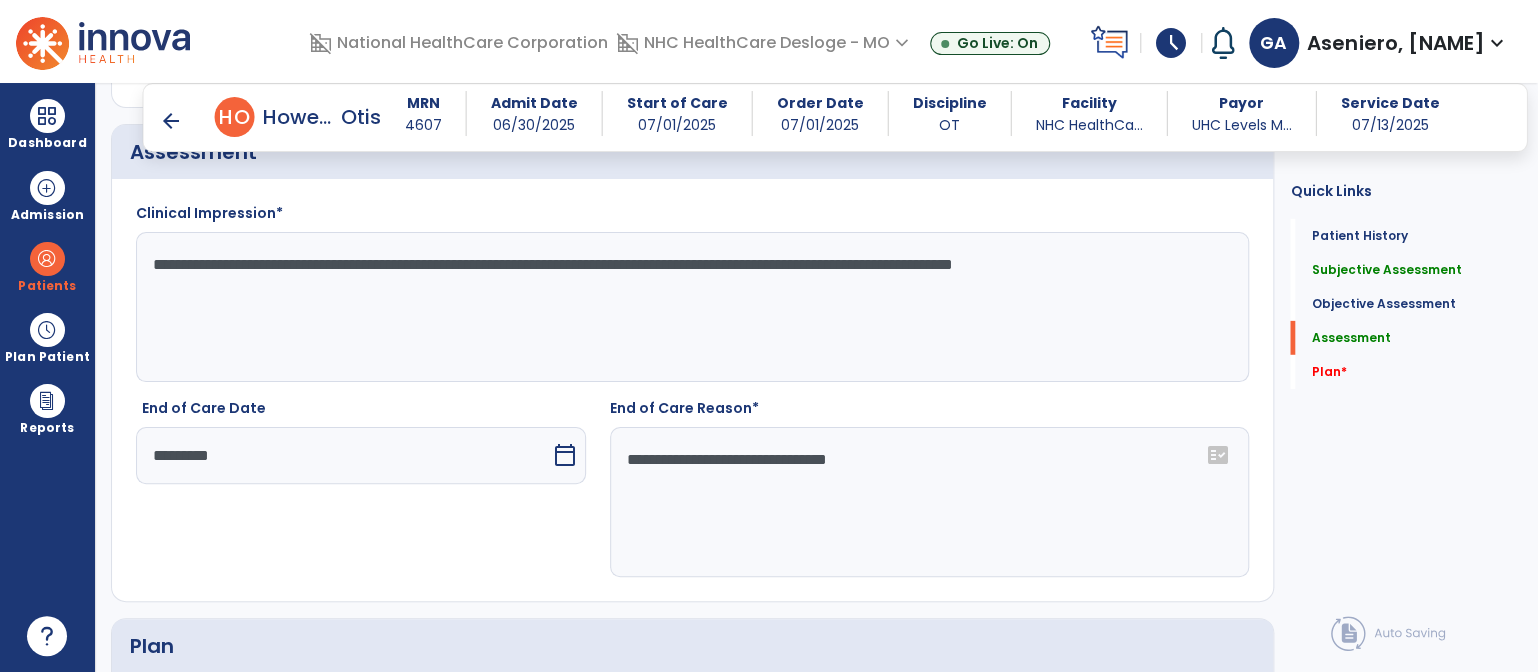 click on "**********" 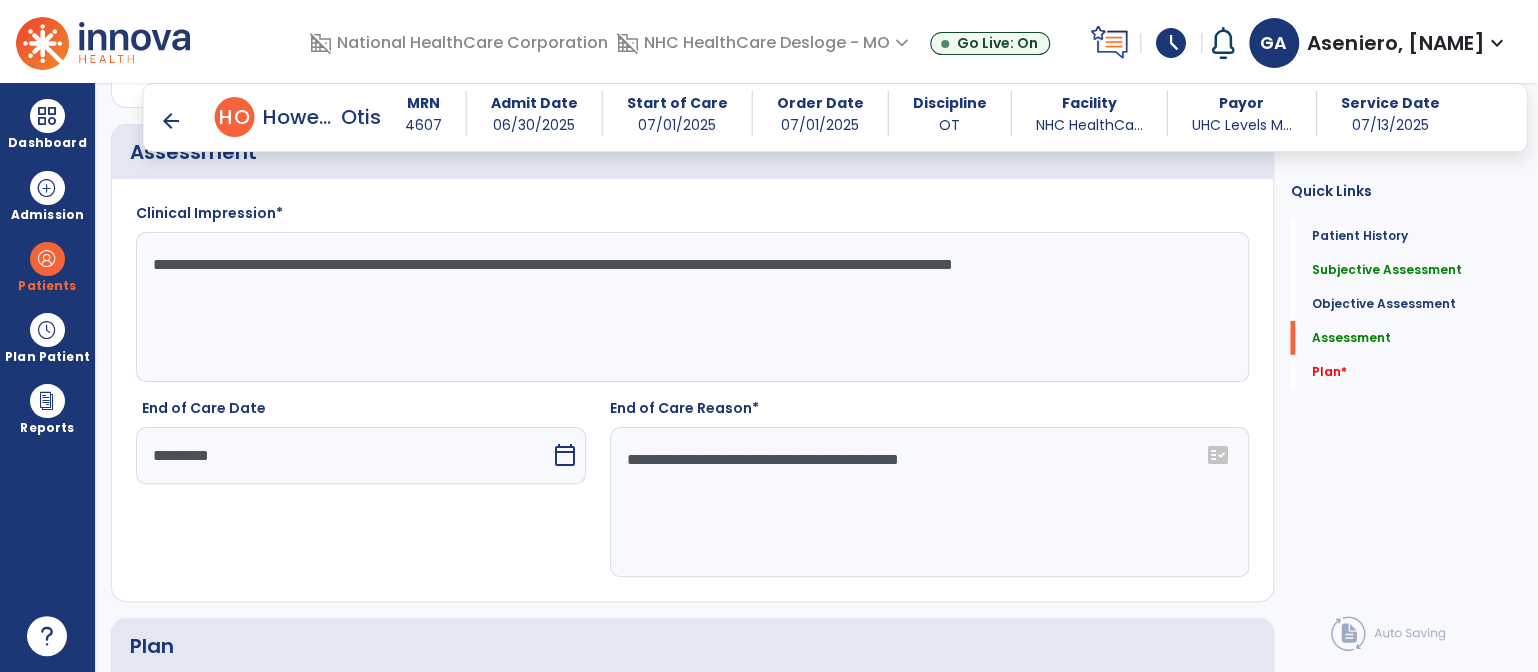 click on "**********" 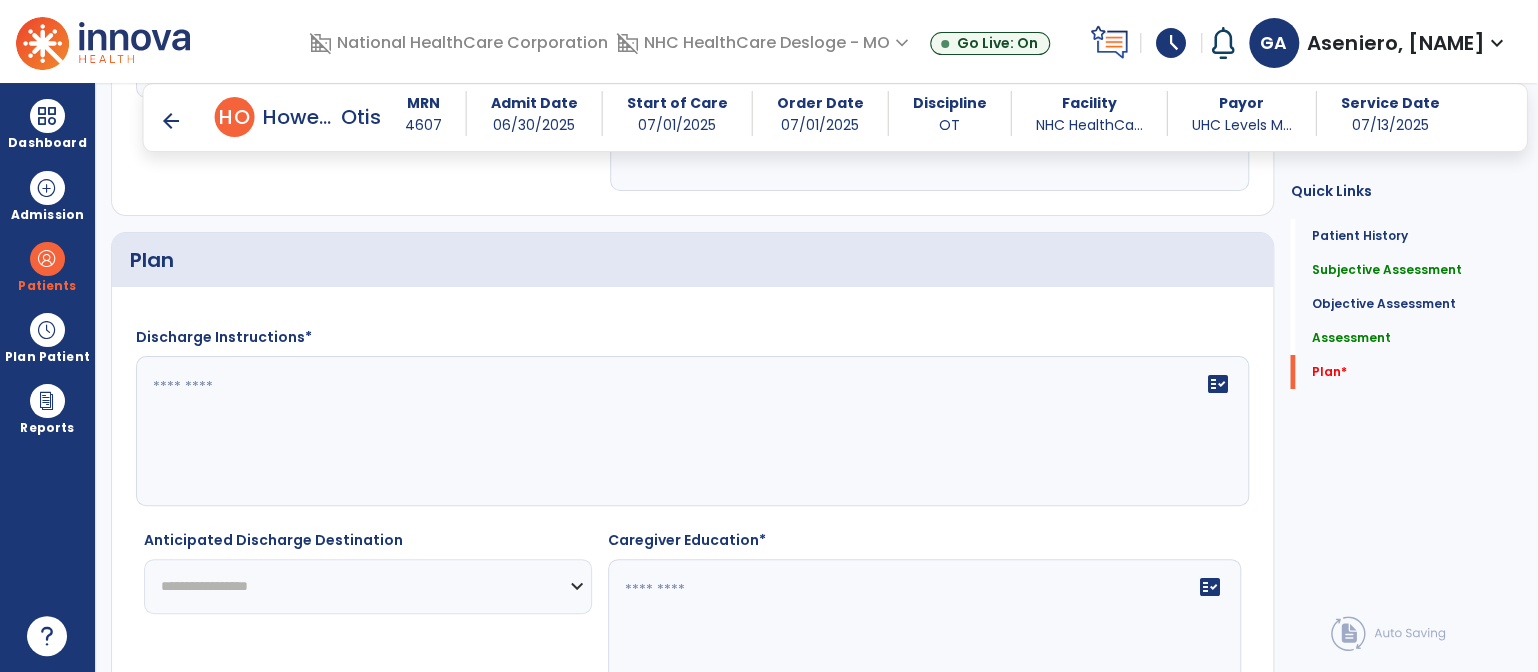 type on "**********" 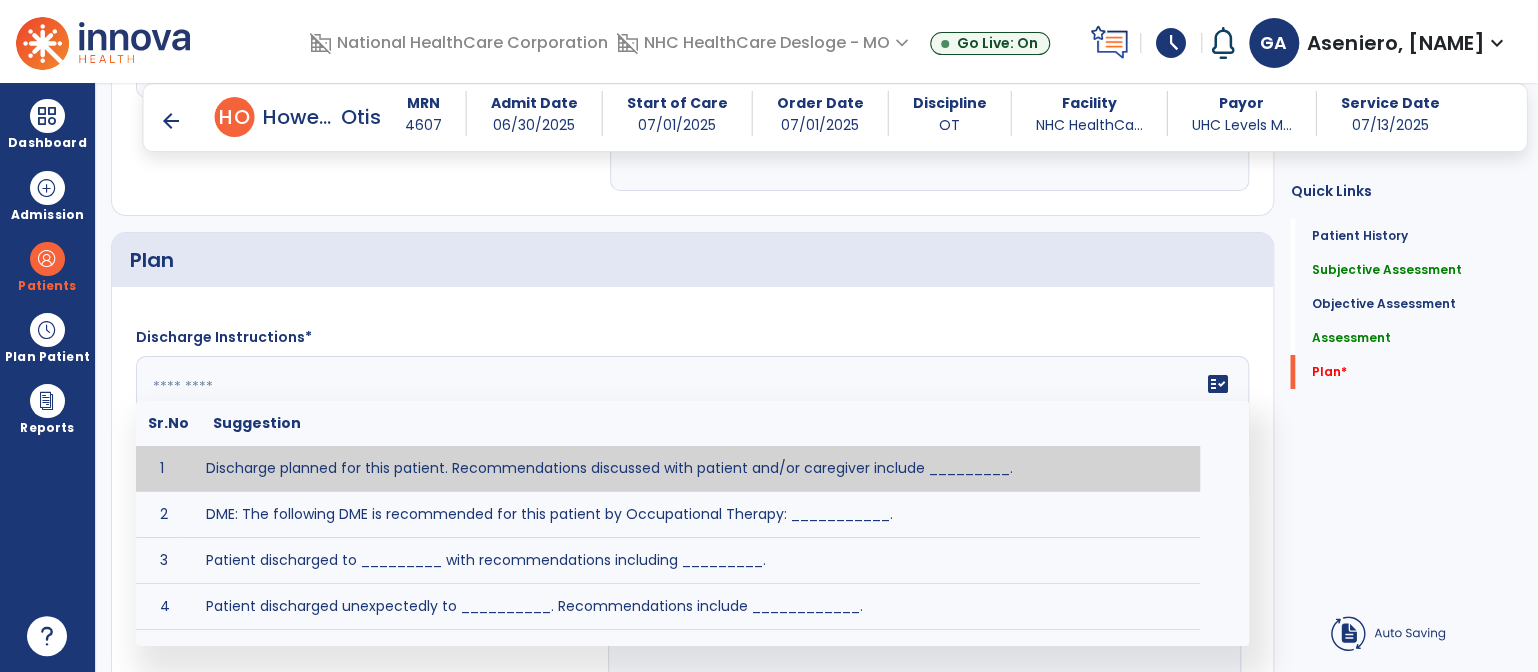 click on "fact_check  Sr.No Suggestion 1 Discharge planned for this patient. Recommendations discussed with patient and/or caregiver include _________. 2 DME: The following DME is recommended for this patient by Occupational Therapy: ___________. 3 Patient discharged to _________ with recommendations including _________. 4 Patient discharged unexpectedly to __________. Recommendations include ____________." 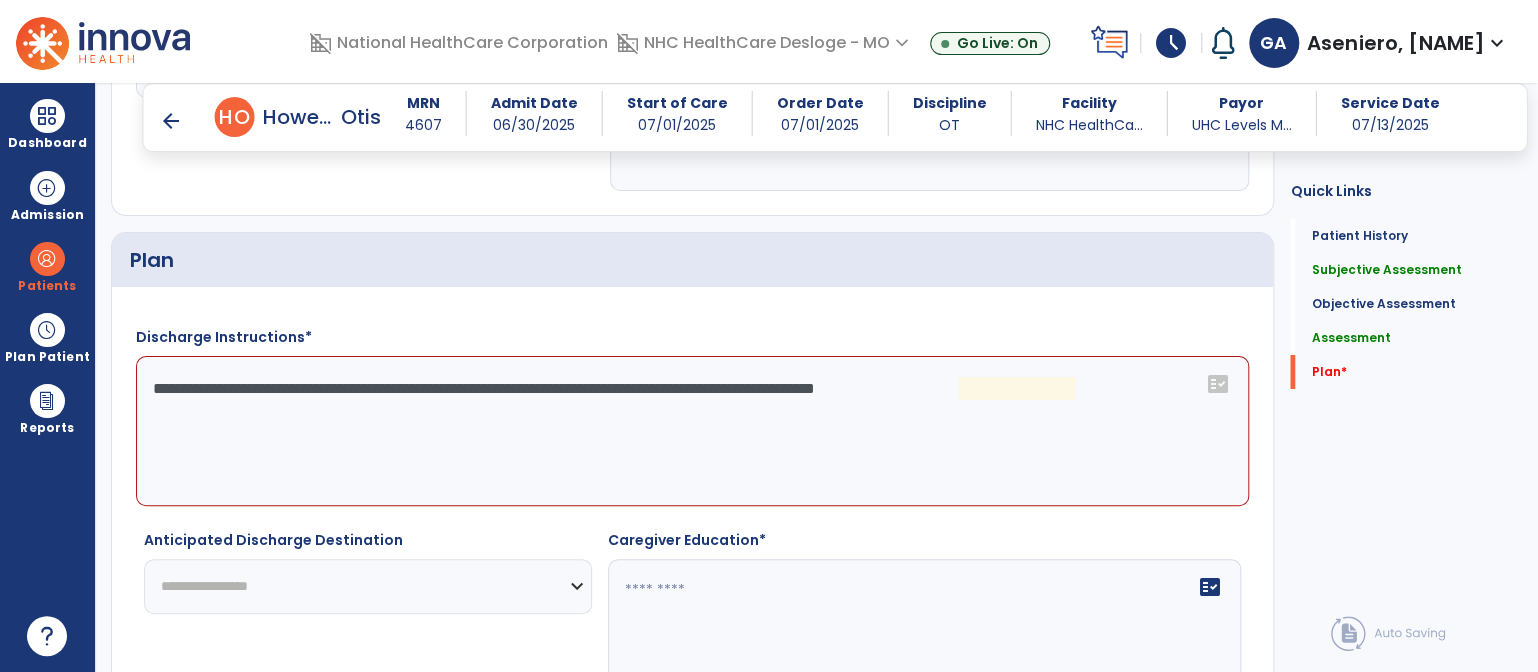 click on "**********" 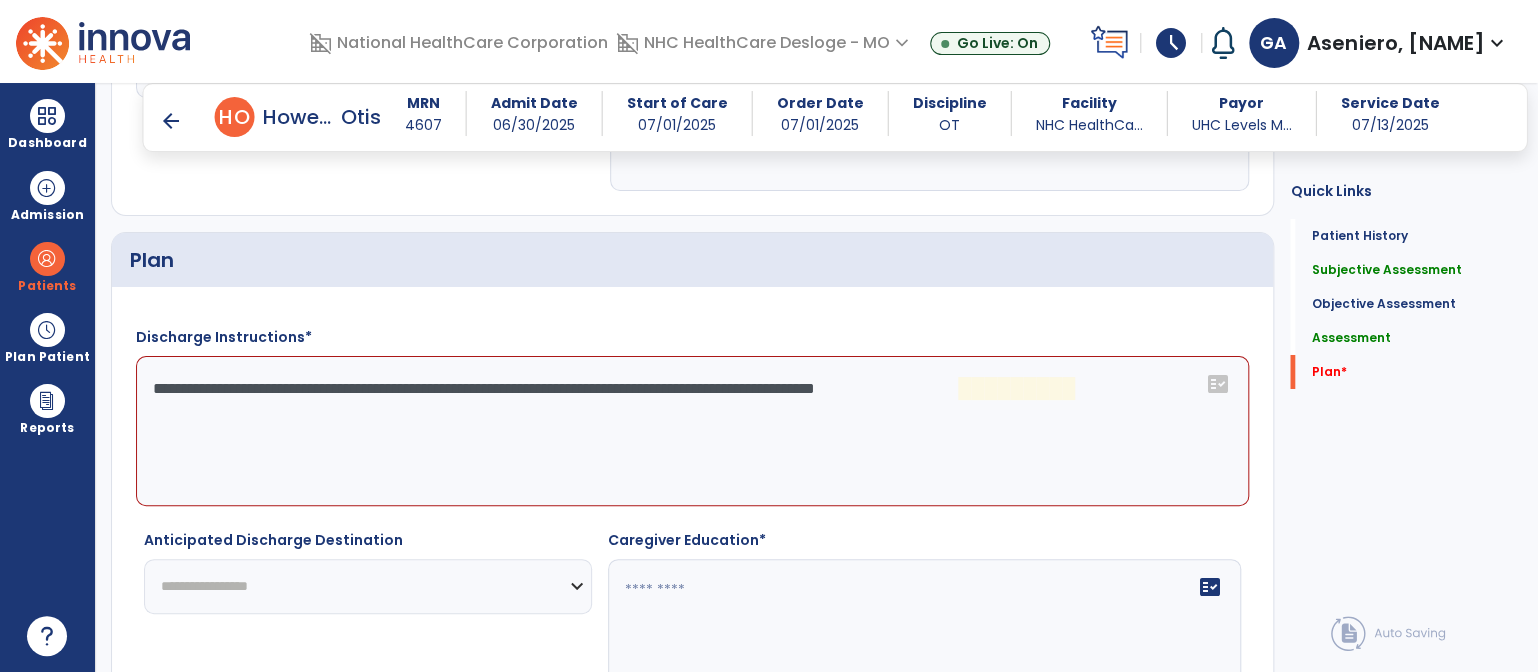 click on "**********" 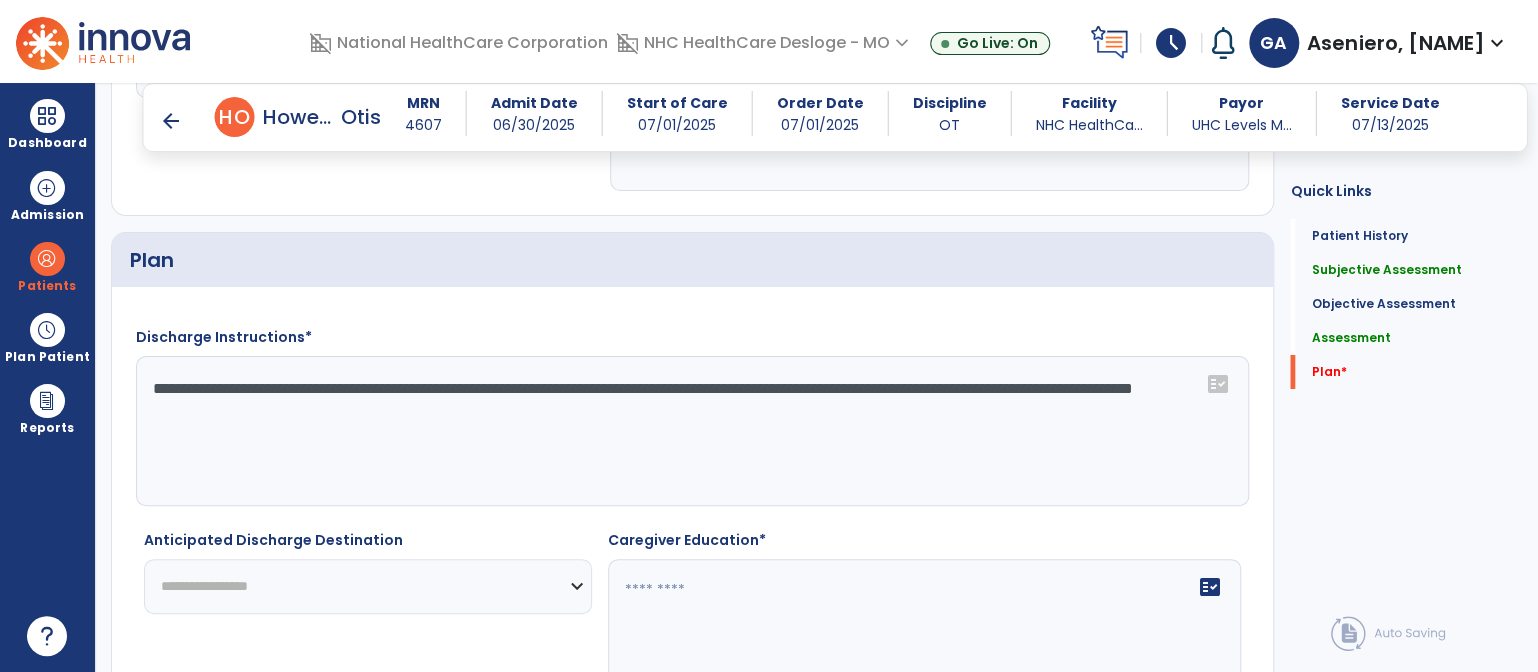 type on "**********" 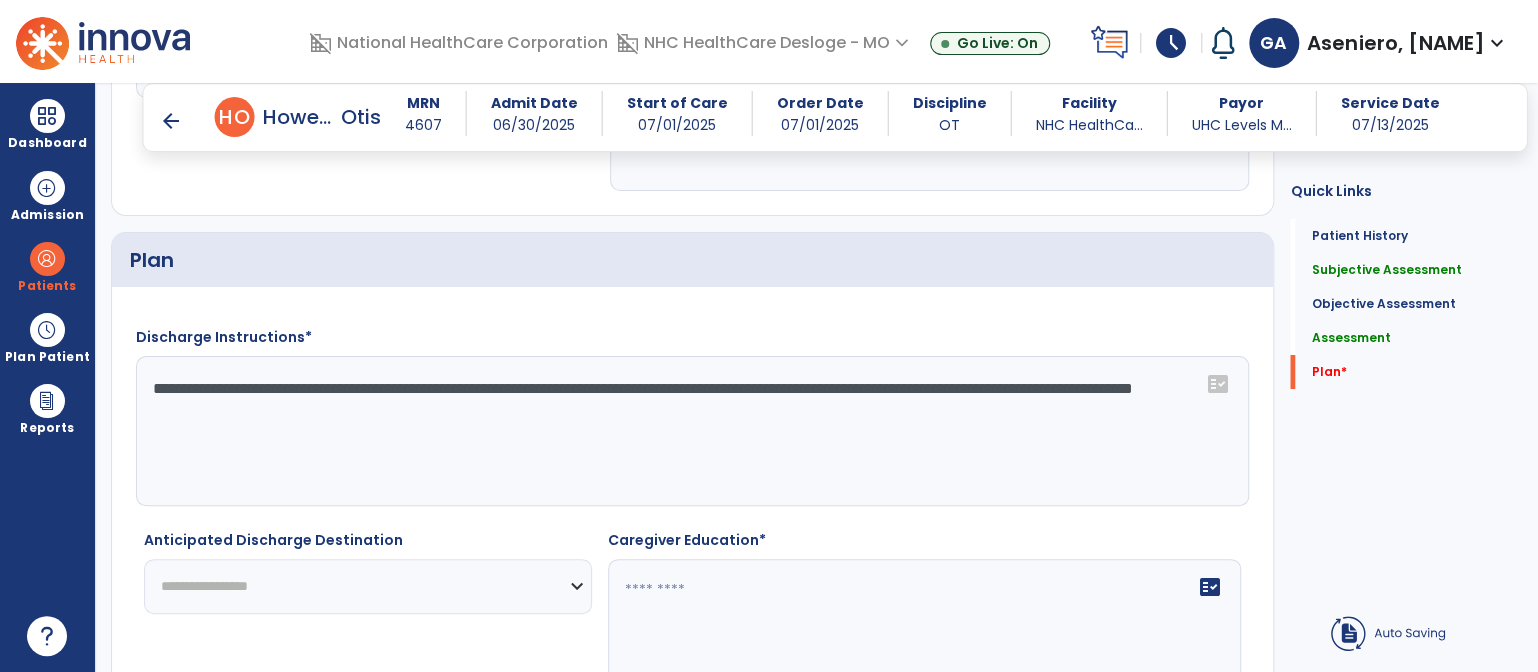 click on "**********" 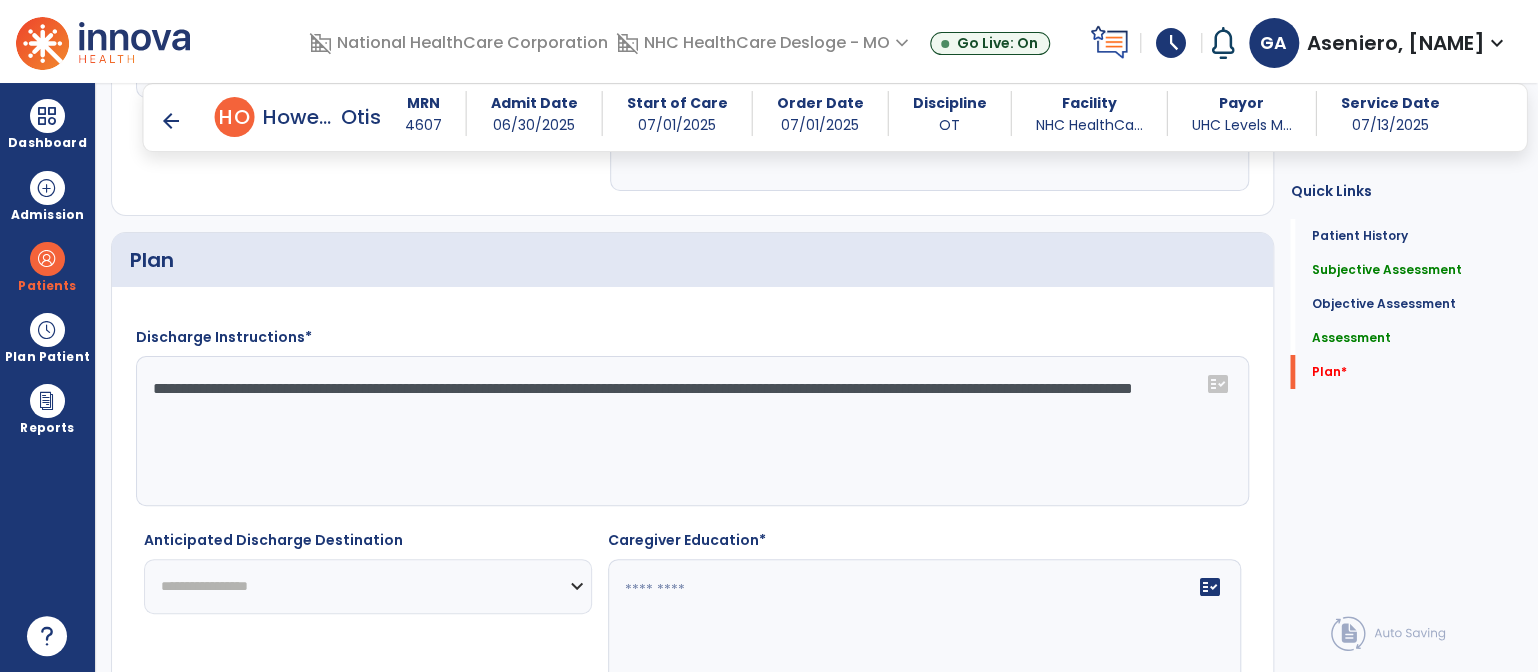 select on "****" 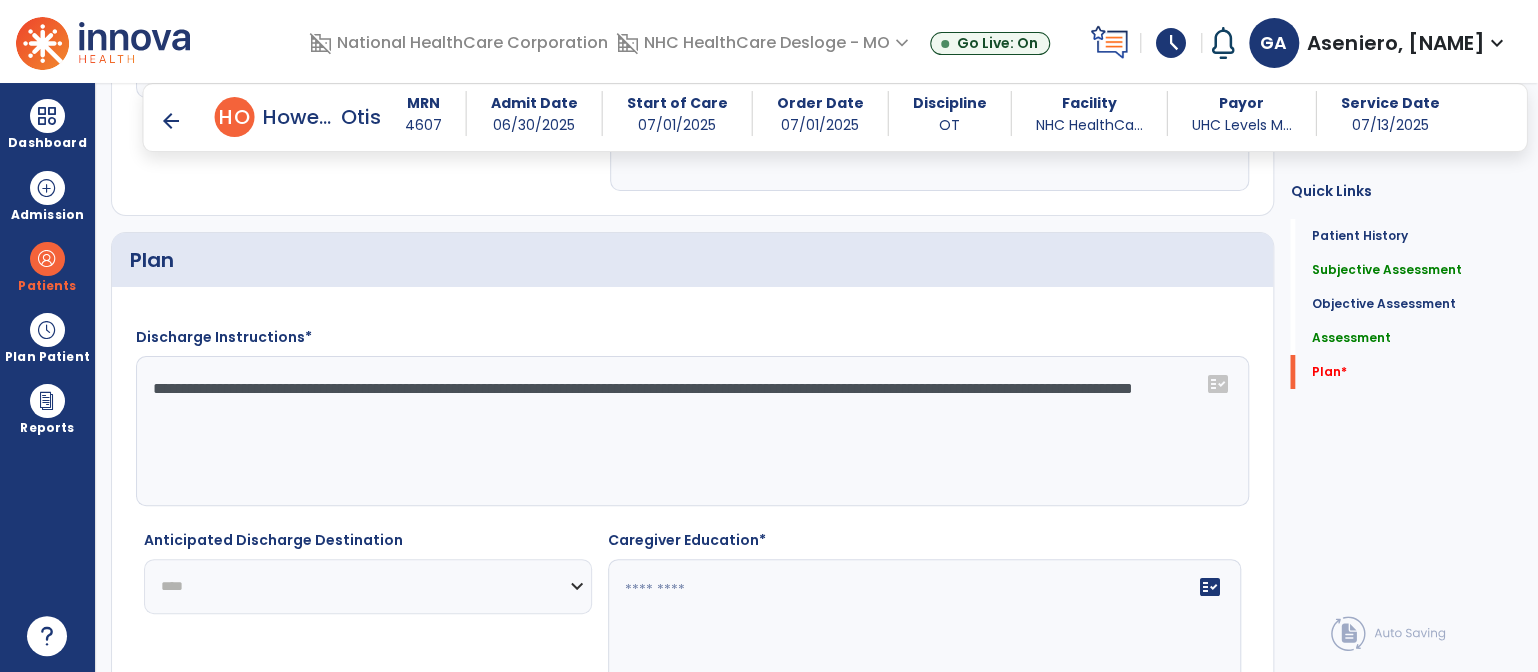 click on "**********" 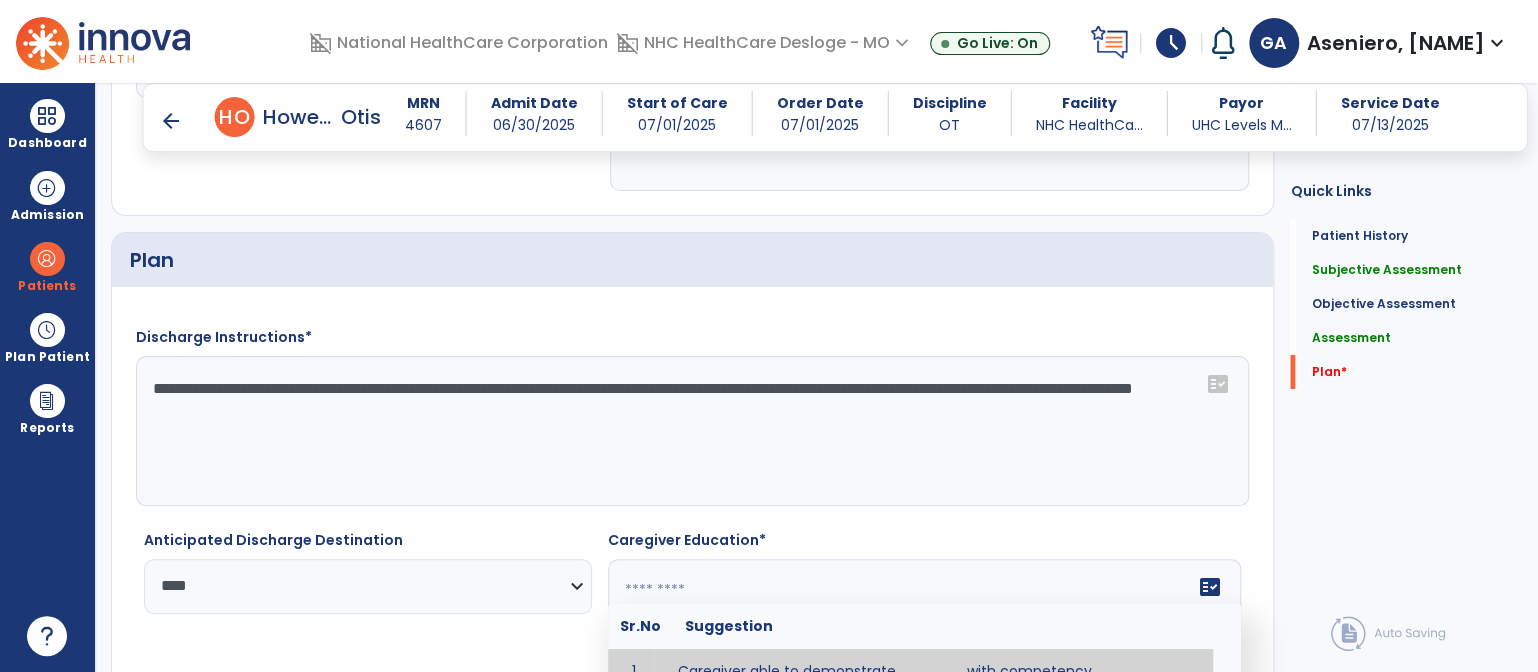 click on "fact_check  Sr.No Suggestion 1 Caregiver able to demonstrate _______ with competency. 2 Caregiver educated in precautions and is able to recount information with accuracy. 3 Caregiver education initiated with _______ focusing on the following tasks/activities __________. 4 Home exercise program initiated with caregiver focusing on __________. 5 Patient educated in precautions and is able to recount information with [VALUE]% accuracy." 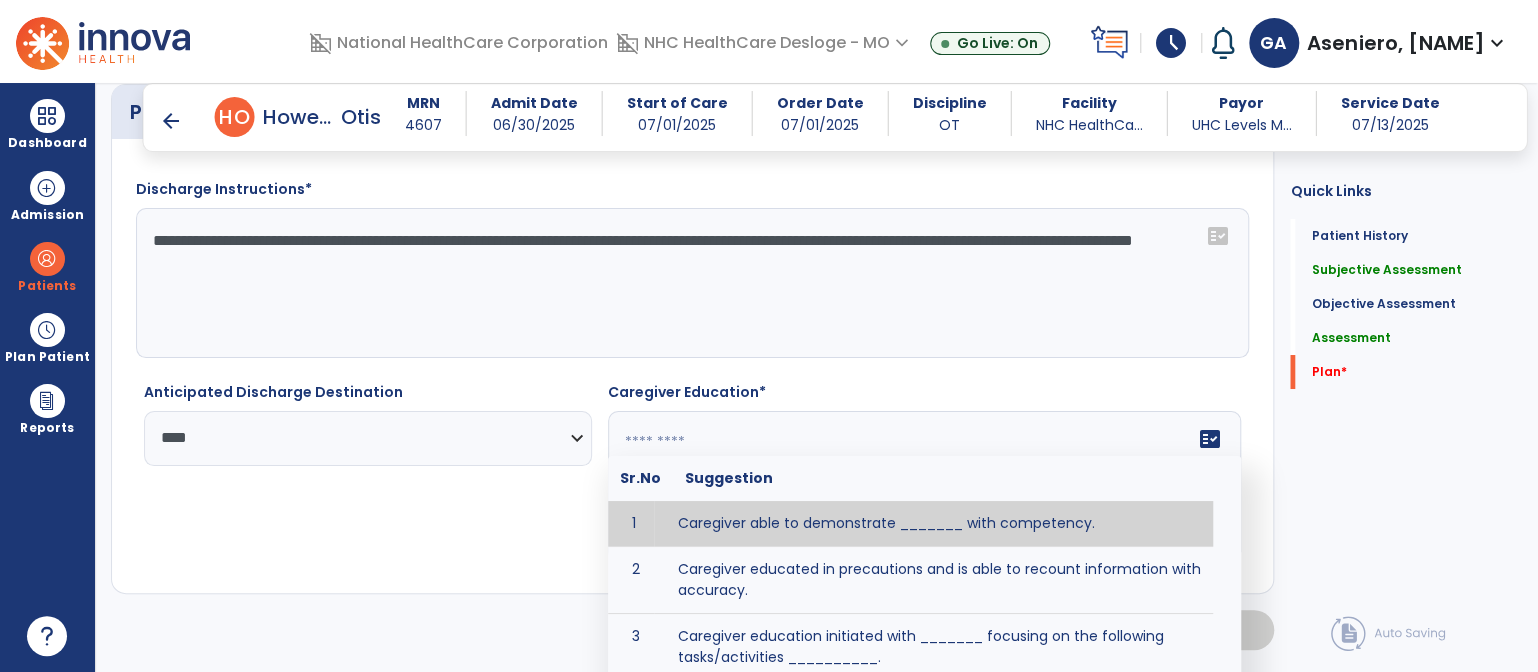 scroll, scrollTop: 3647, scrollLeft: 0, axis: vertical 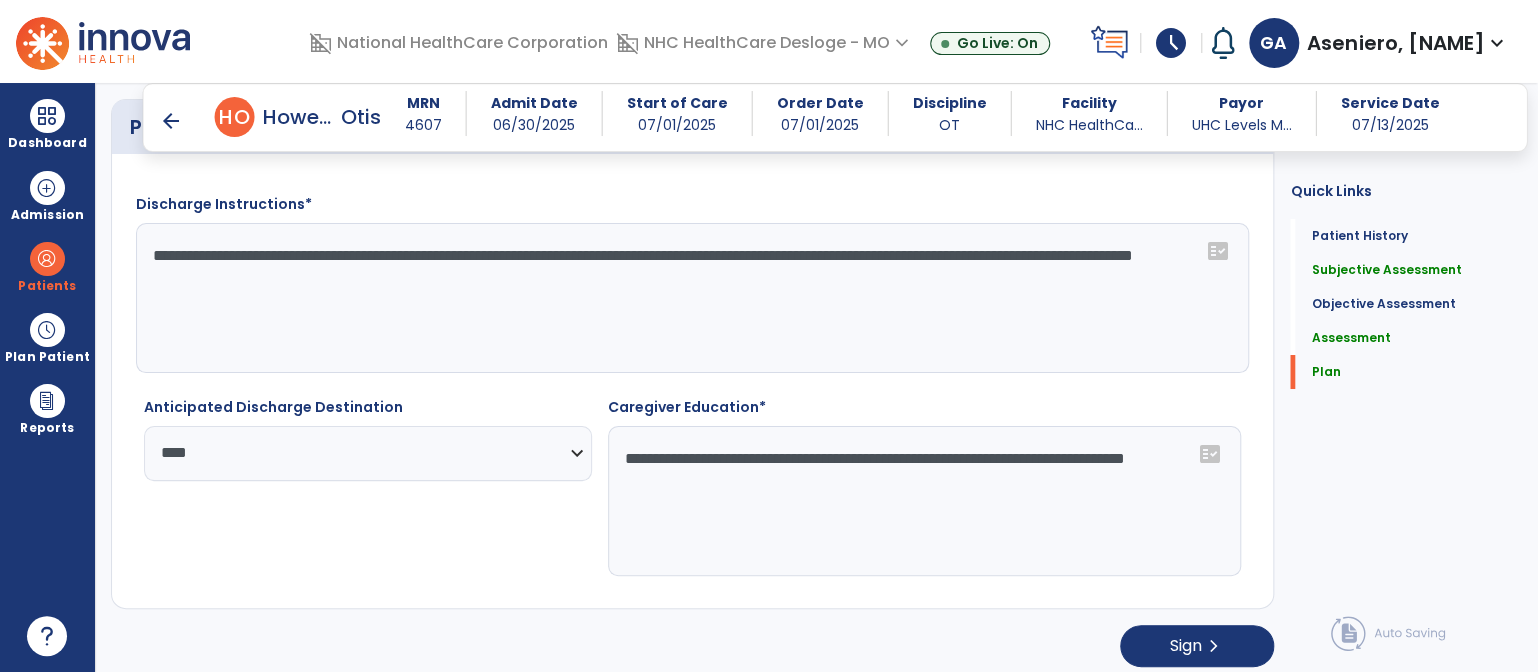 click on "**********" 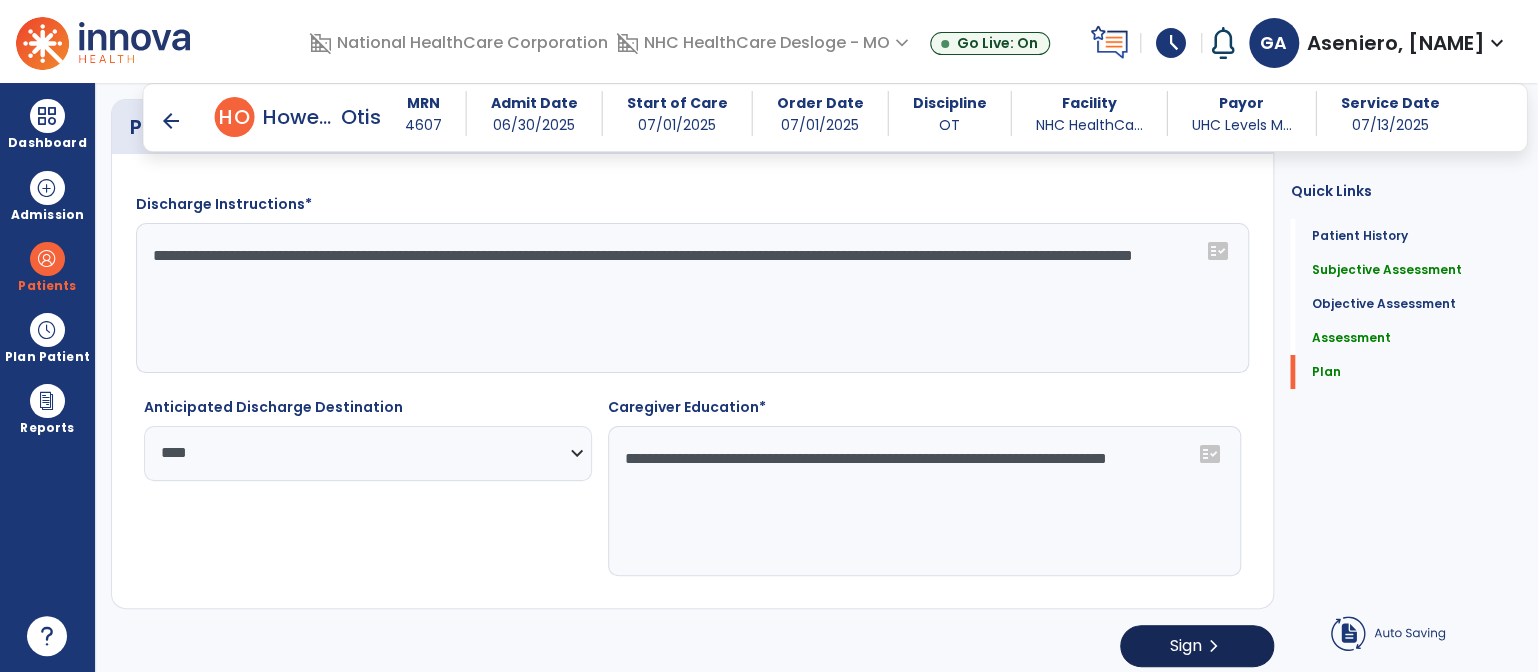 type on "**********" 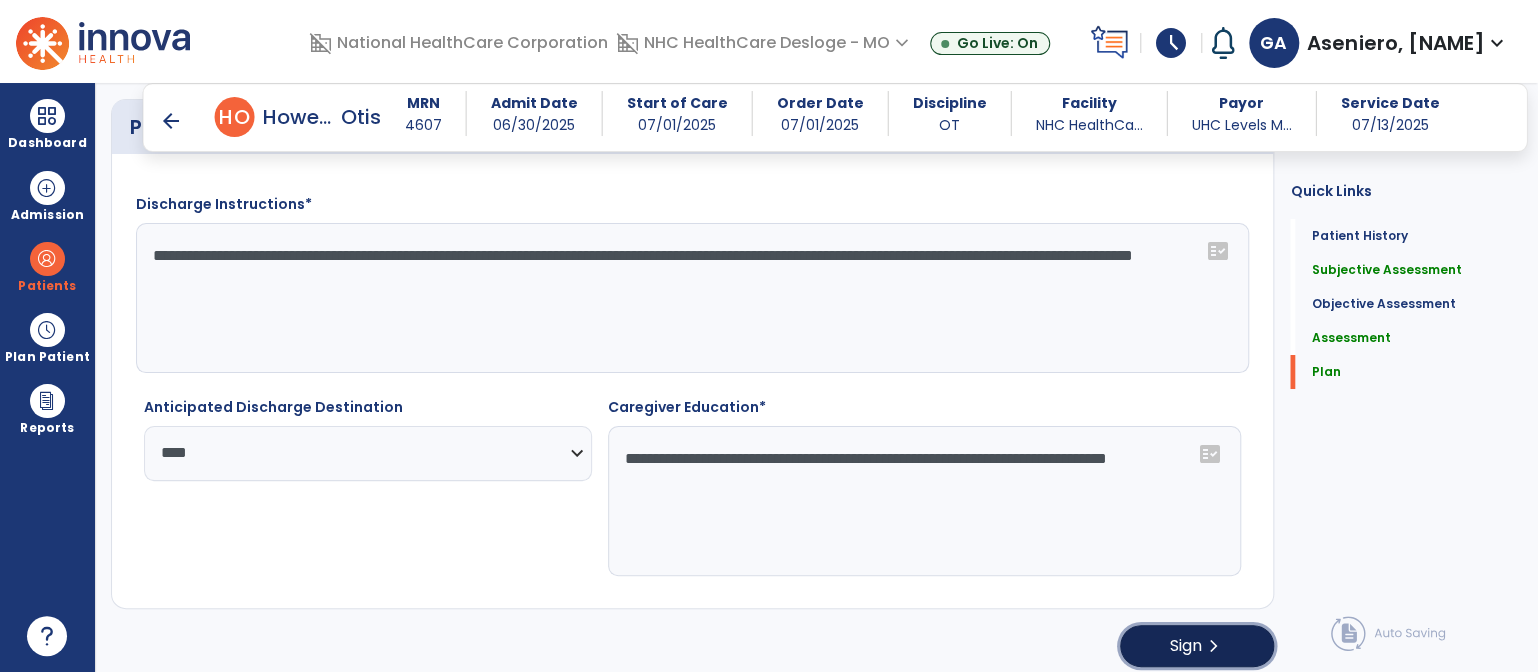 click on "Sign  chevron_right" 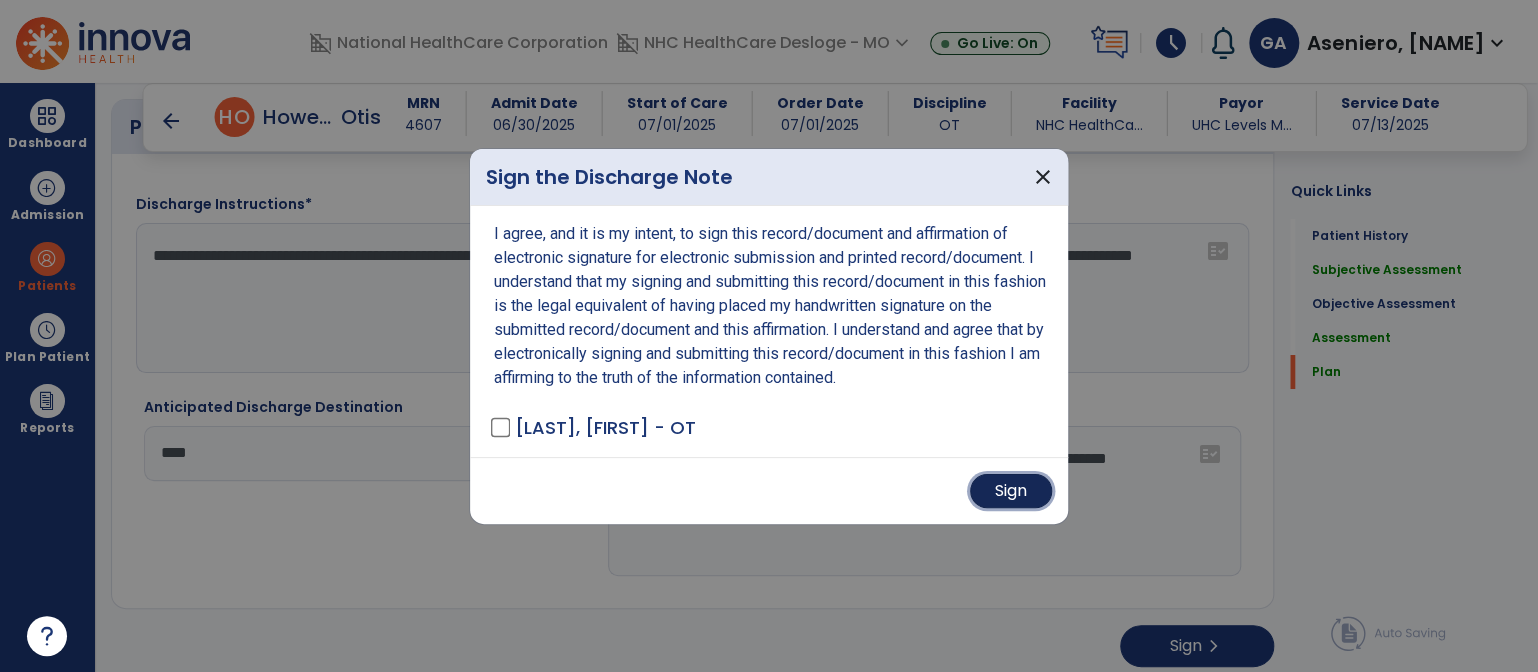 click on "Sign" at bounding box center (1011, 491) 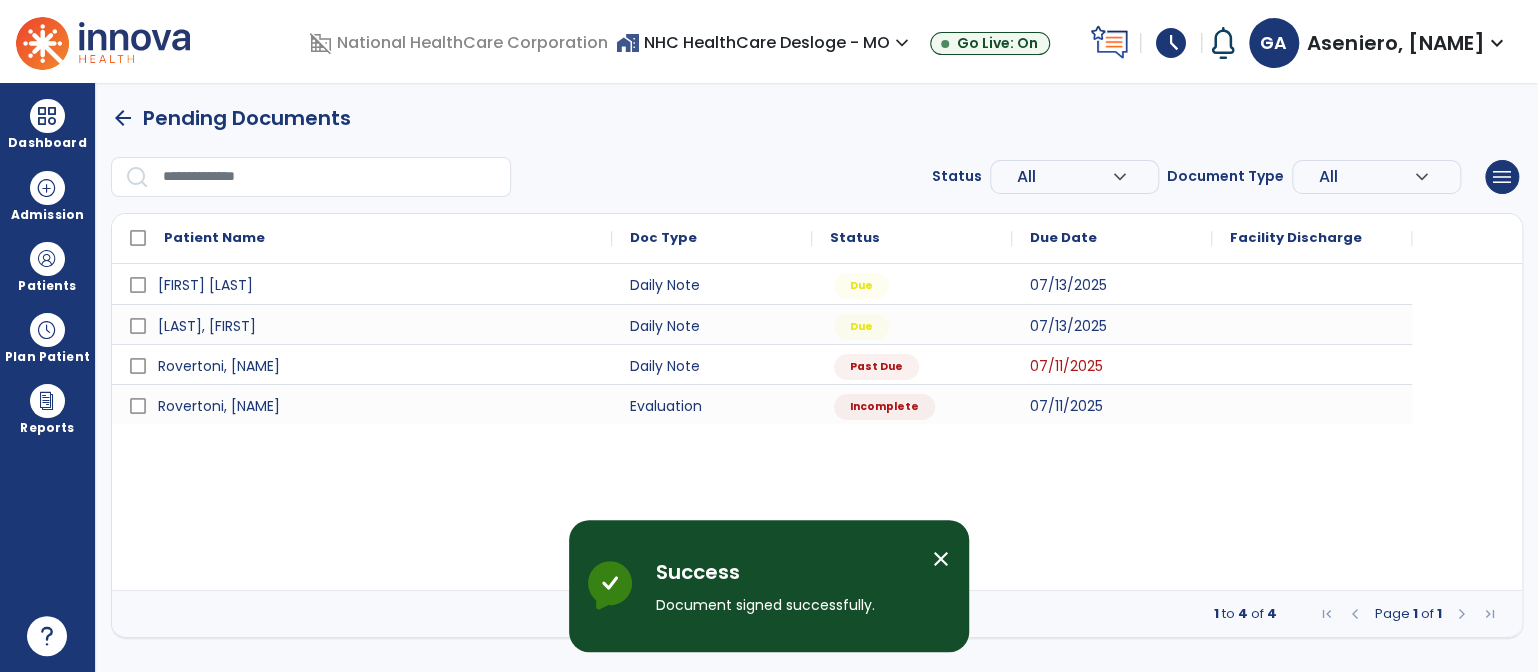 scroll, scrollTop: 0, scrollLeft: 0, axis: both 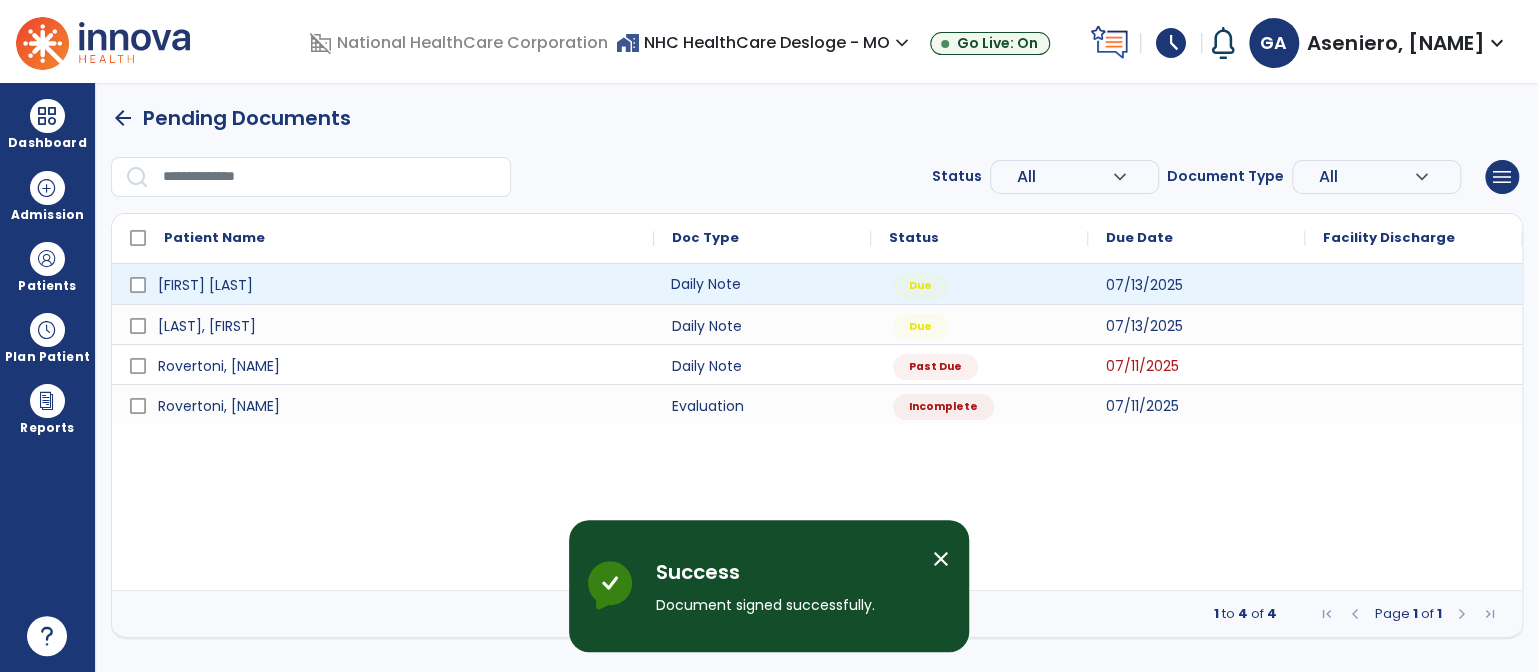 click on "Daily Note" at bounding box center [762, 284] 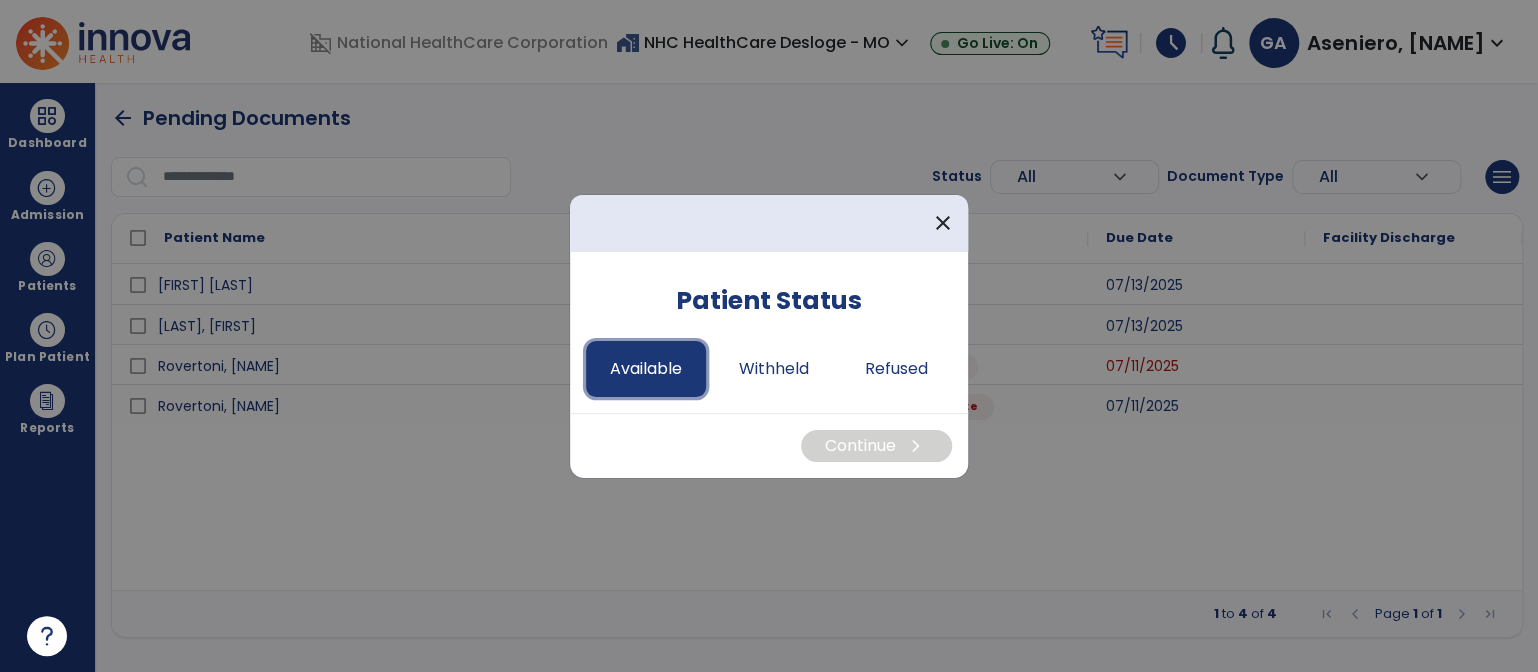 click on "Available" at bounding box center (646, 369) 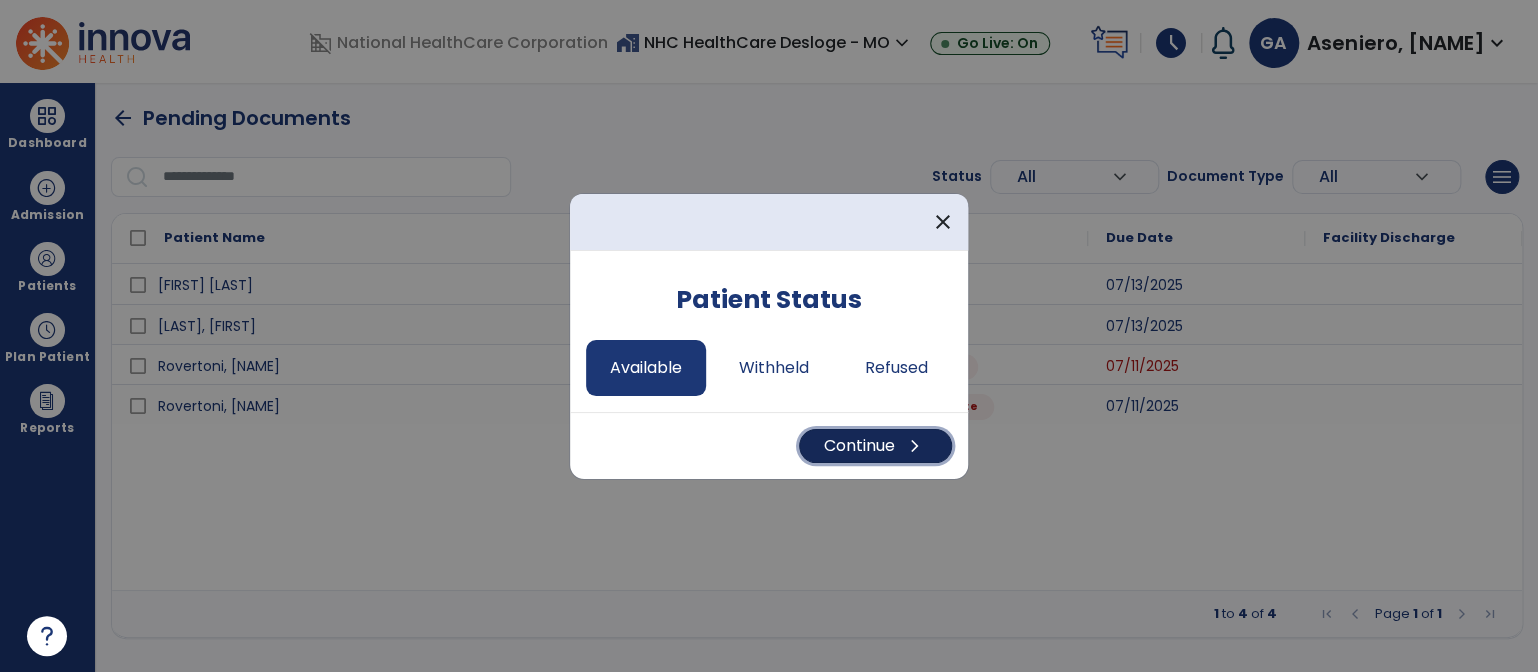 click on "Continue   chevron_right" at bounding box center (875, 446) 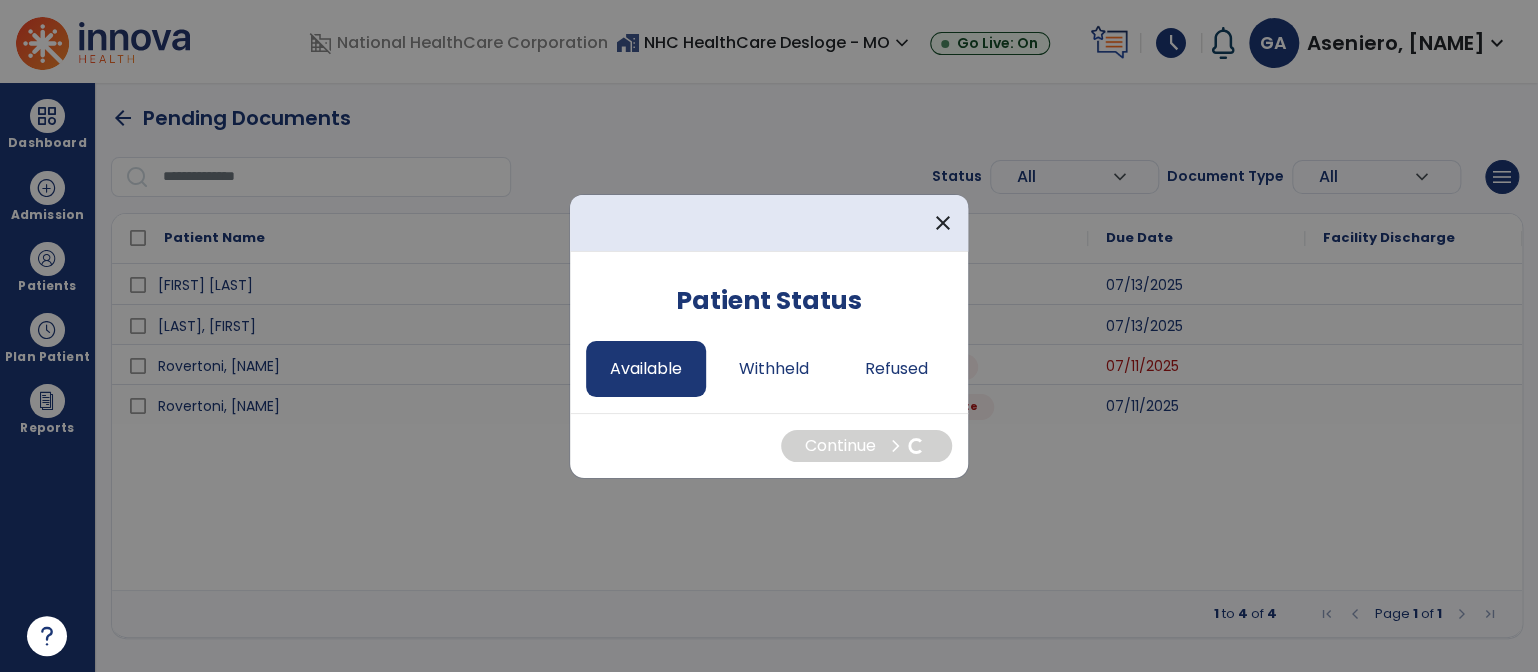 select on "*" 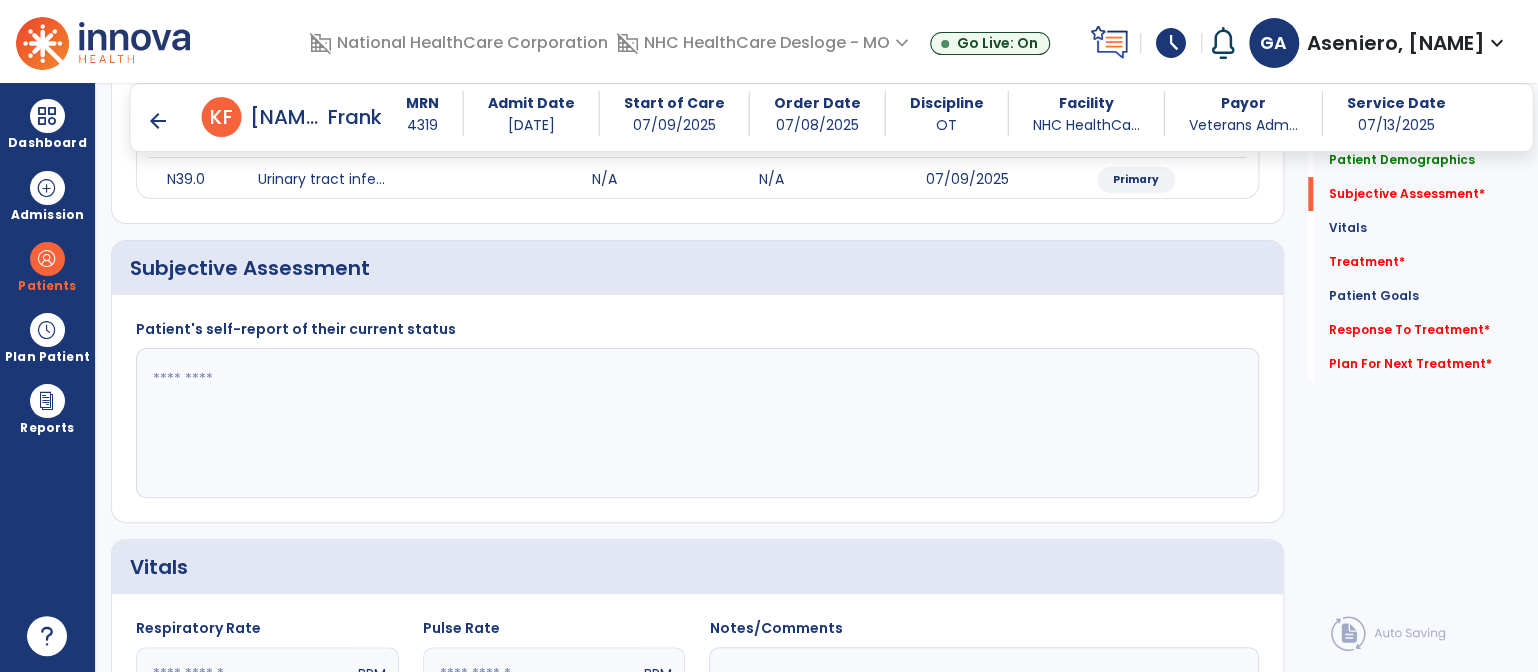 scroll, scrollTop: 292, scrollLeft: 0, axis: vertical 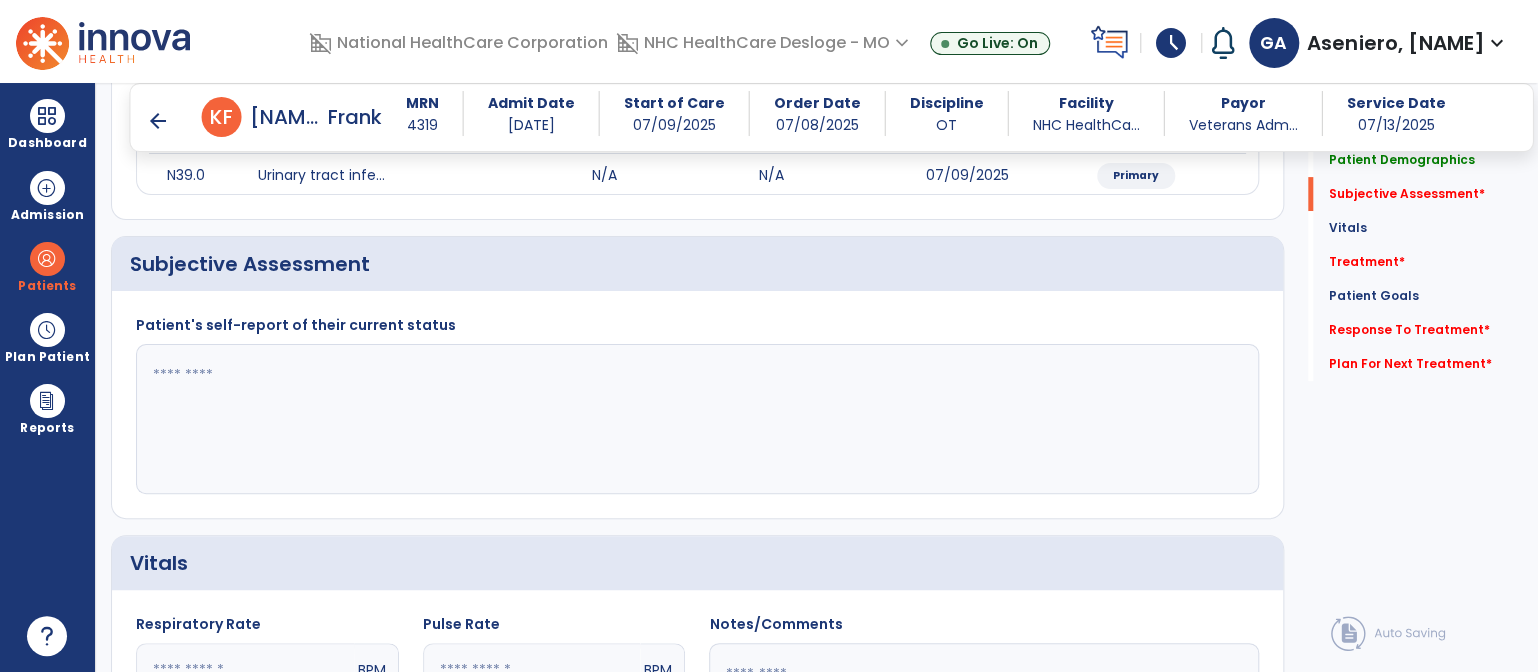 click 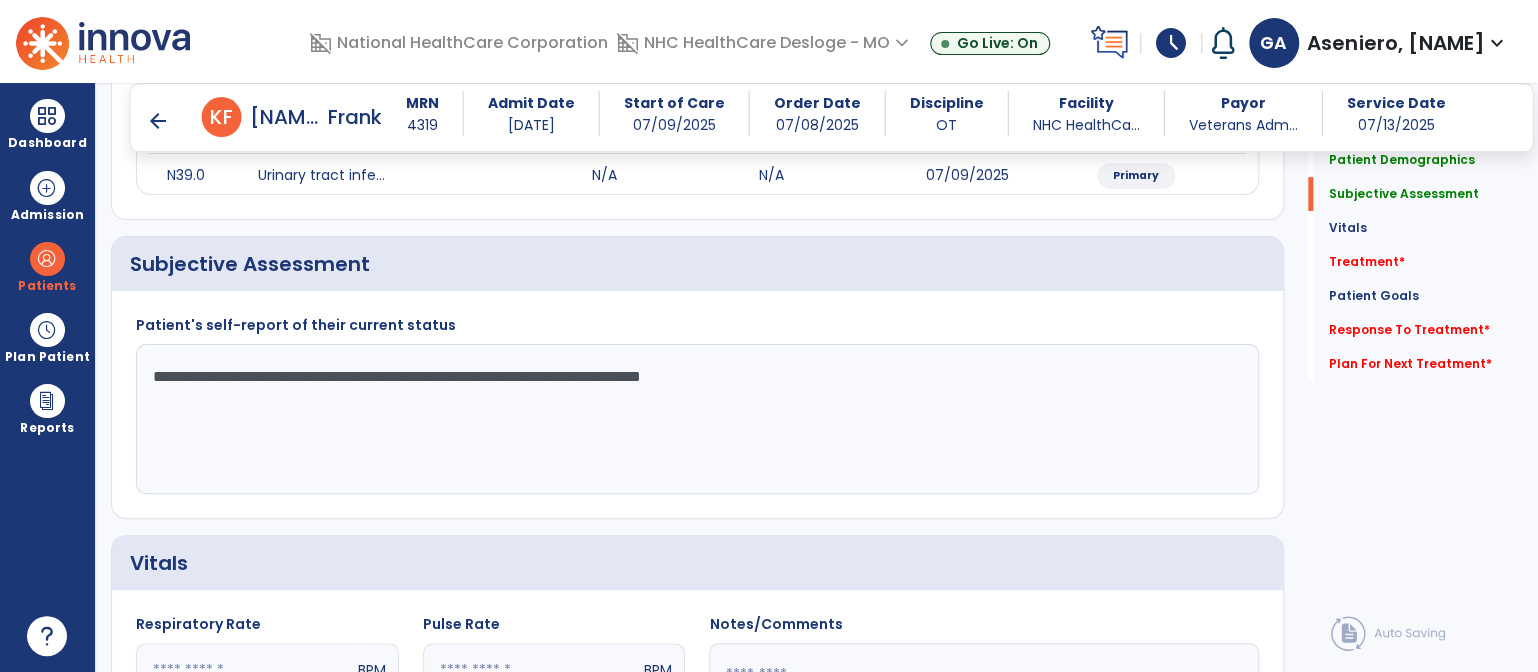 click on "Subjective Assessment" 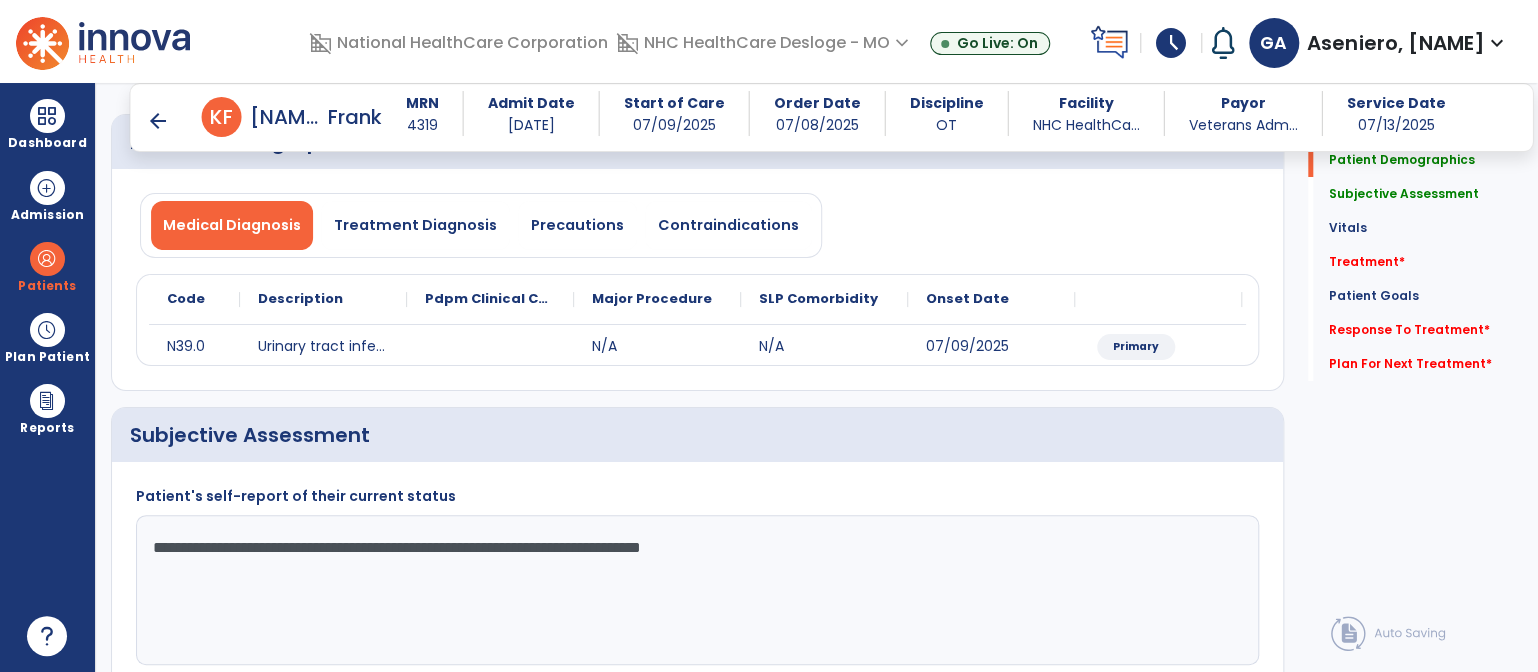 scroll, scrollTop: 120, scrollLeft: 0, axis: vertical 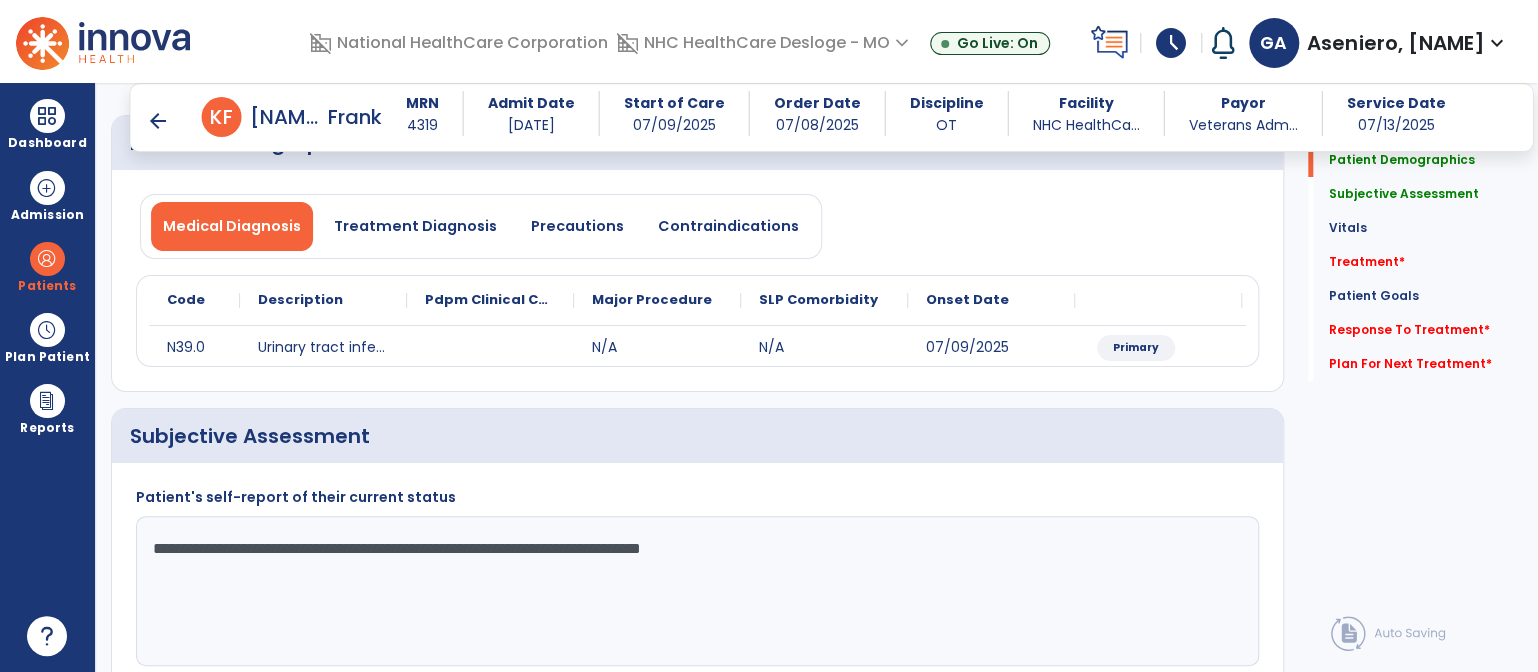 click on "**********" 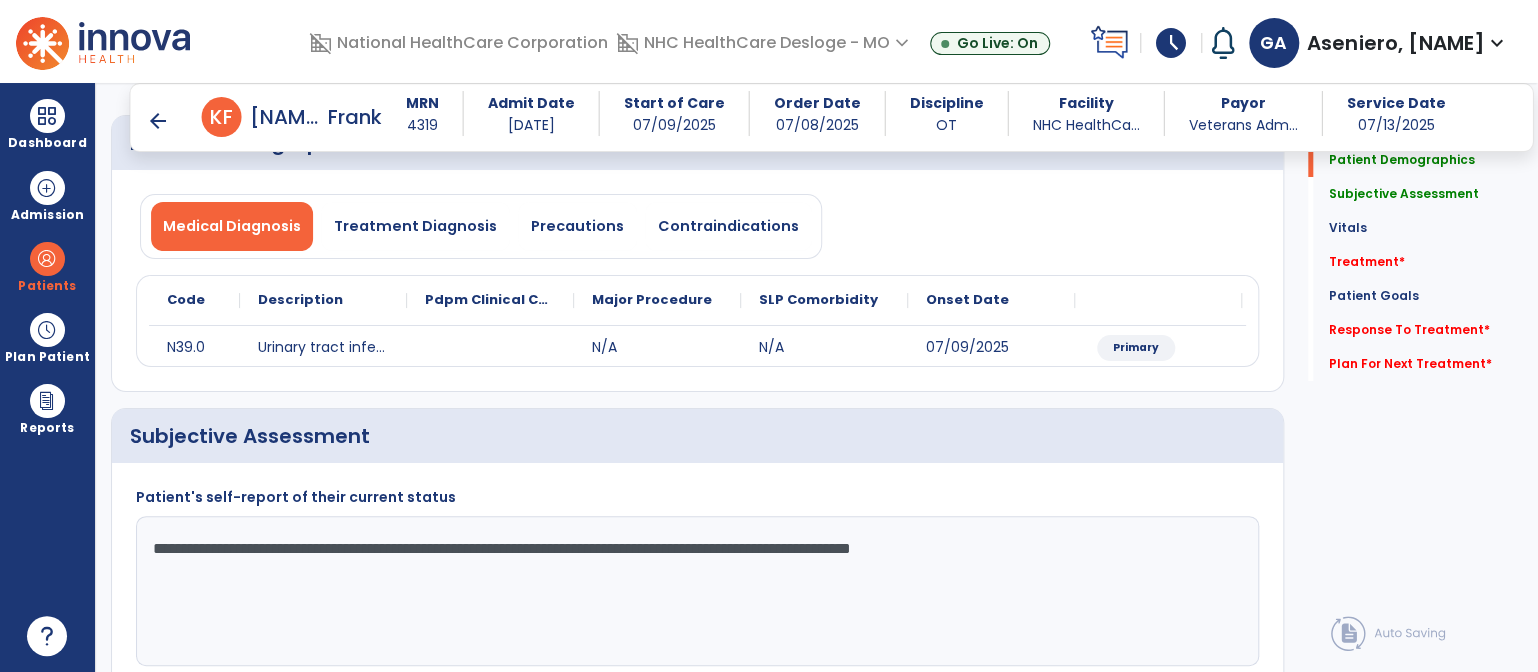 click on "**********" 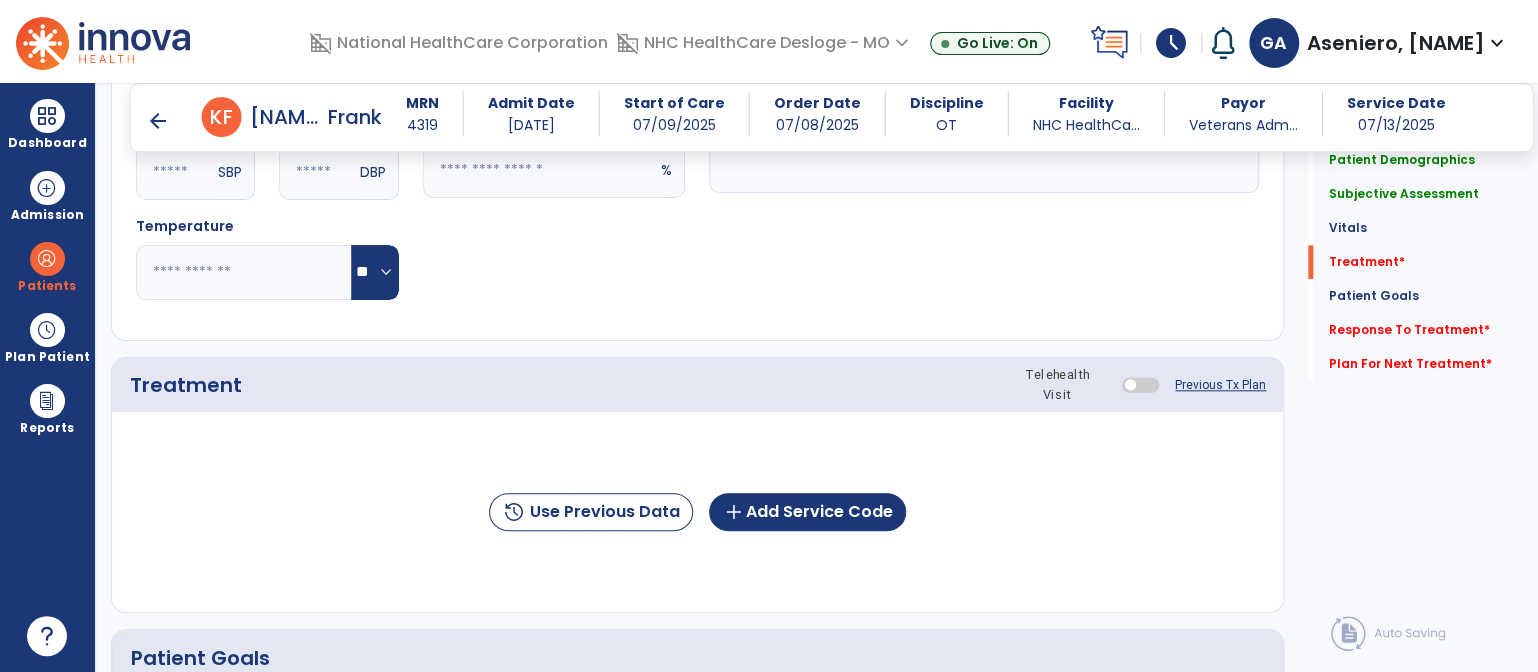 scroll, scrollTop: 961, scrollLeft: 0, axis: vertical 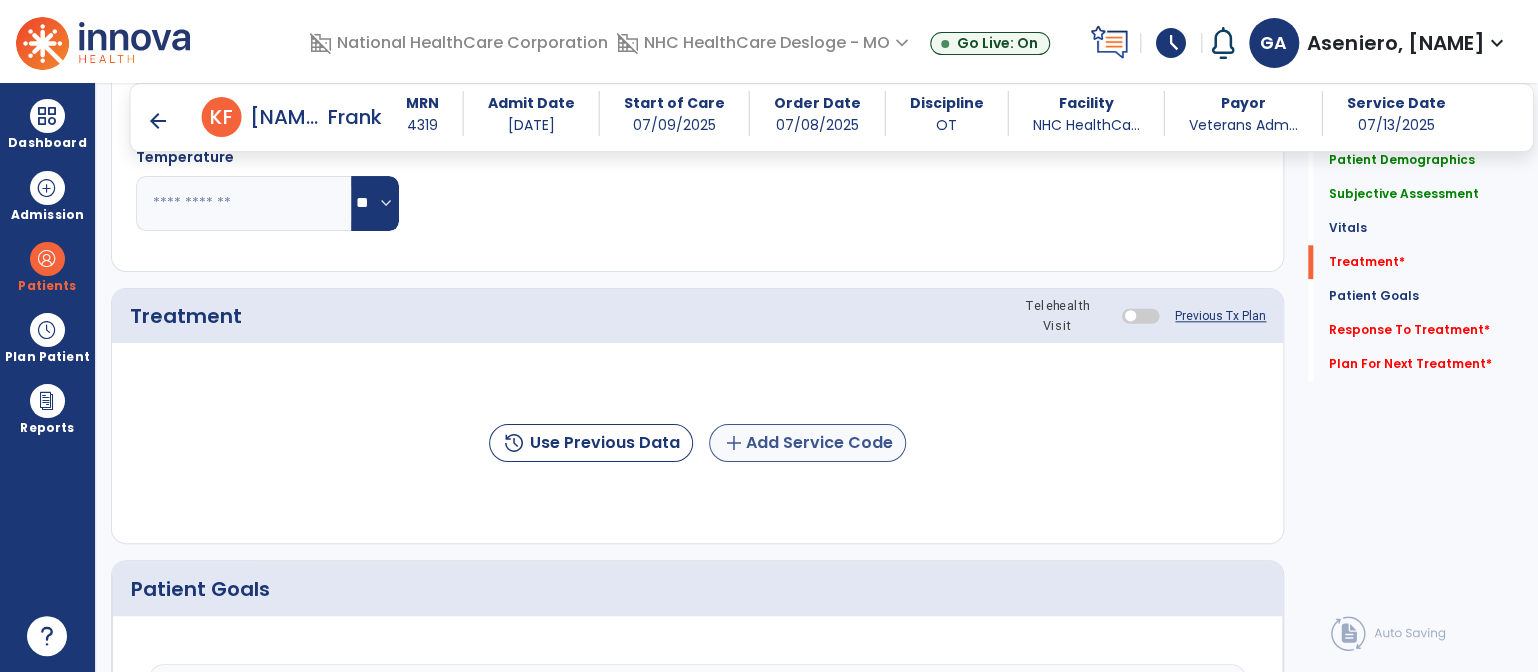 type on "**********" 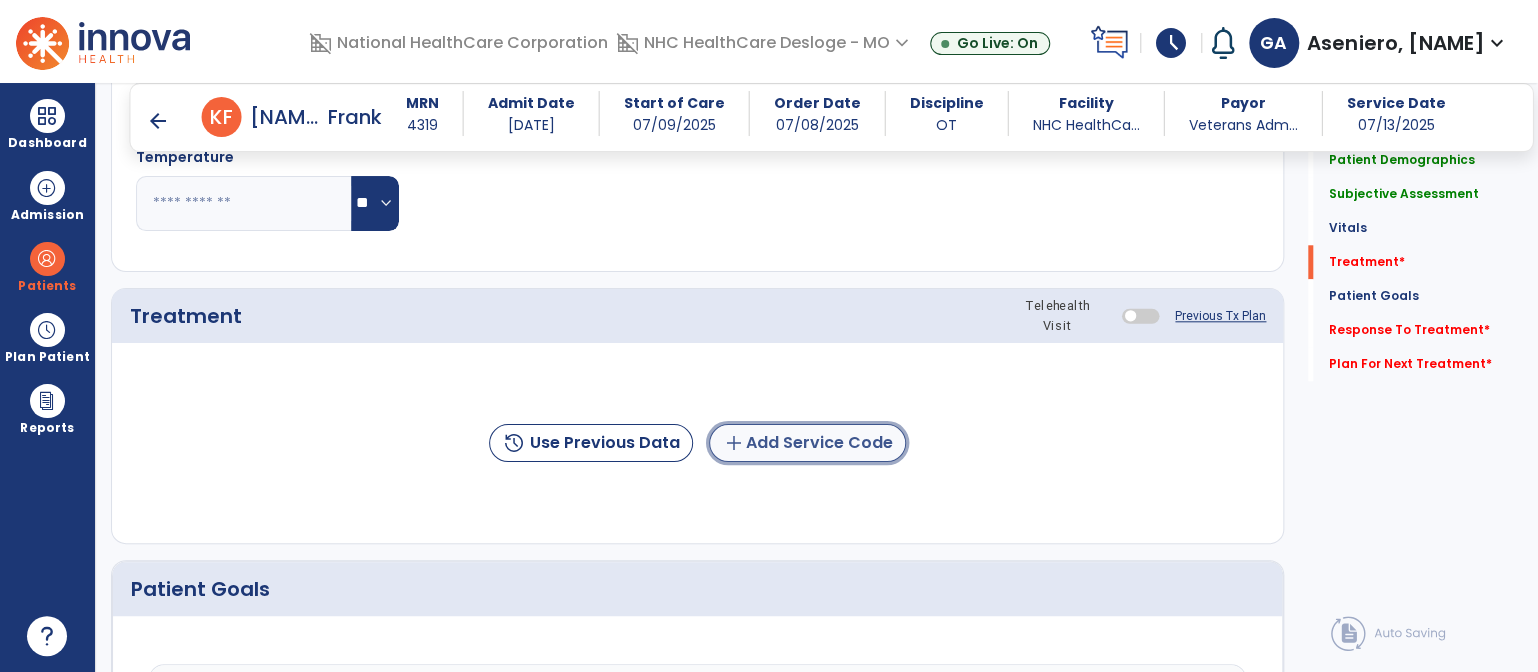 click on "add" 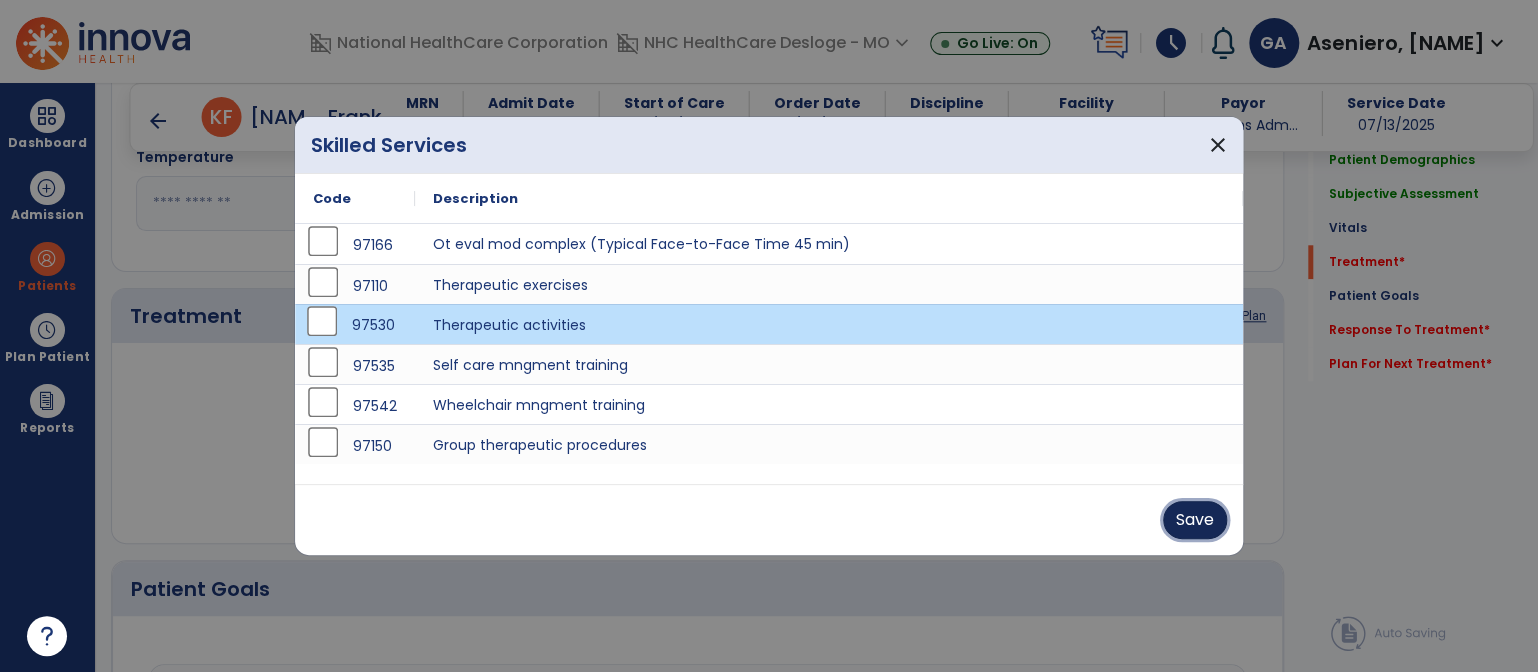 click on "Save" at bounding box center [1195, 520] 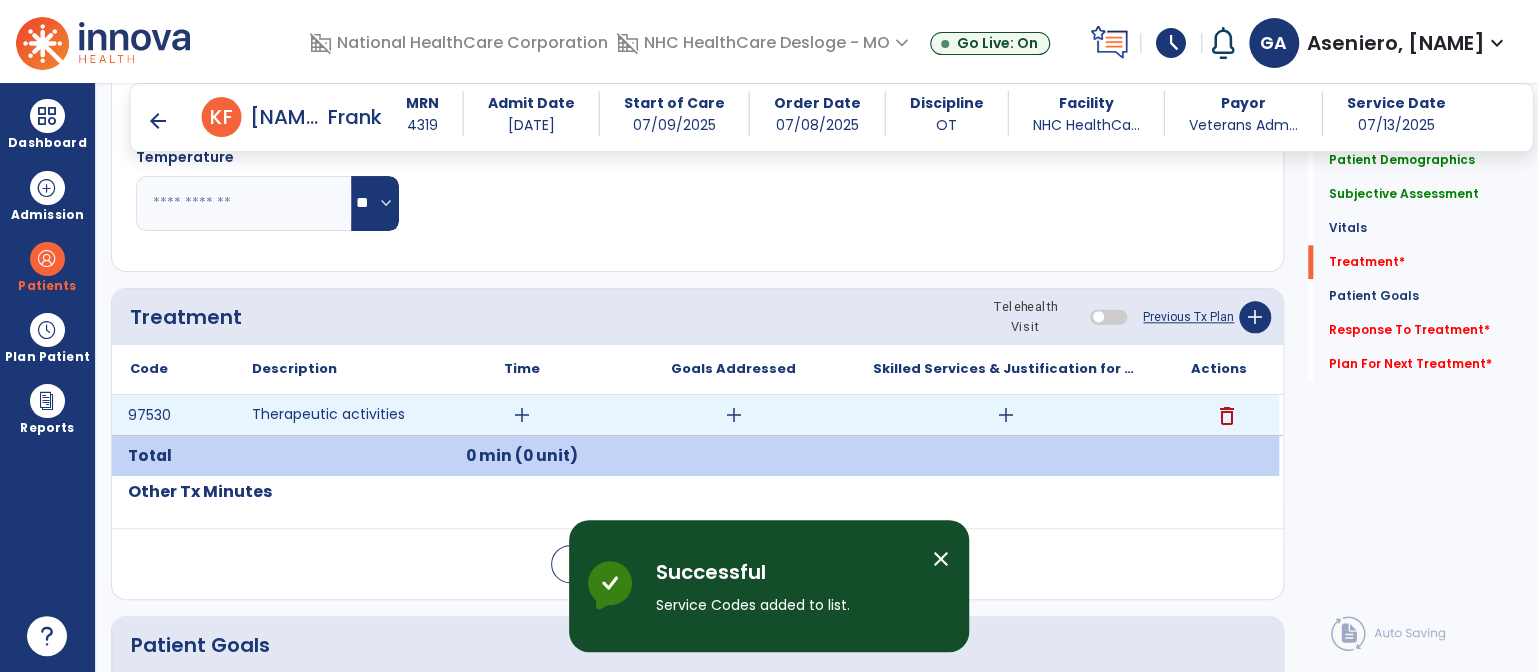 click on "add" at bounding box center (522, 415) 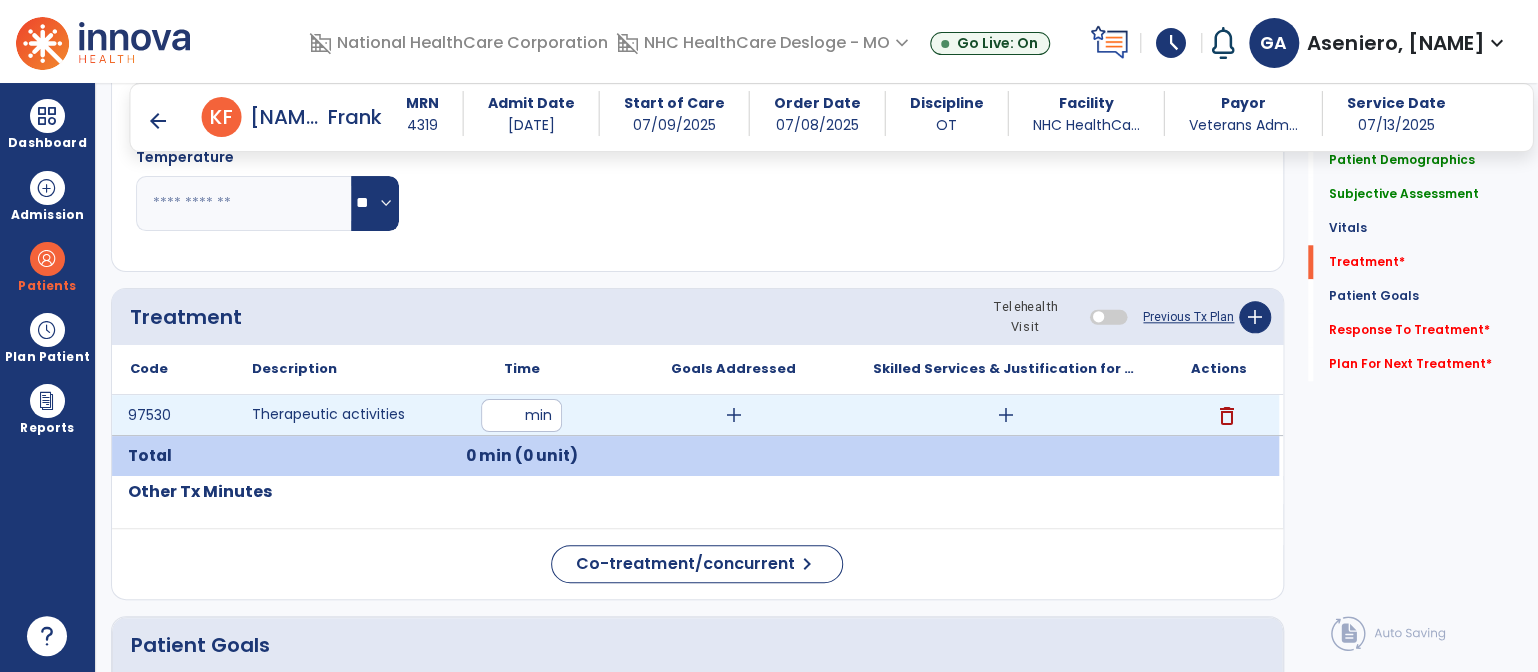 type on "**" 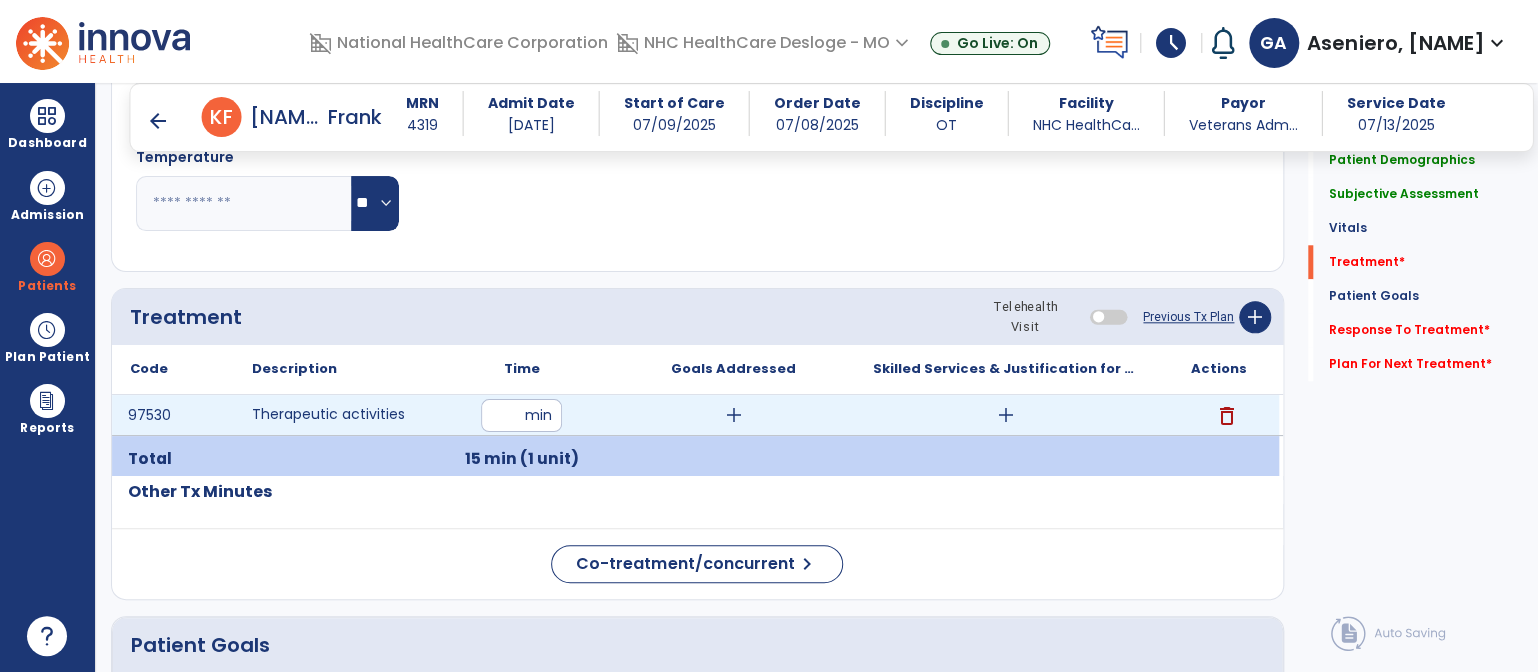 click on "add" at bounding box center (734, 415) 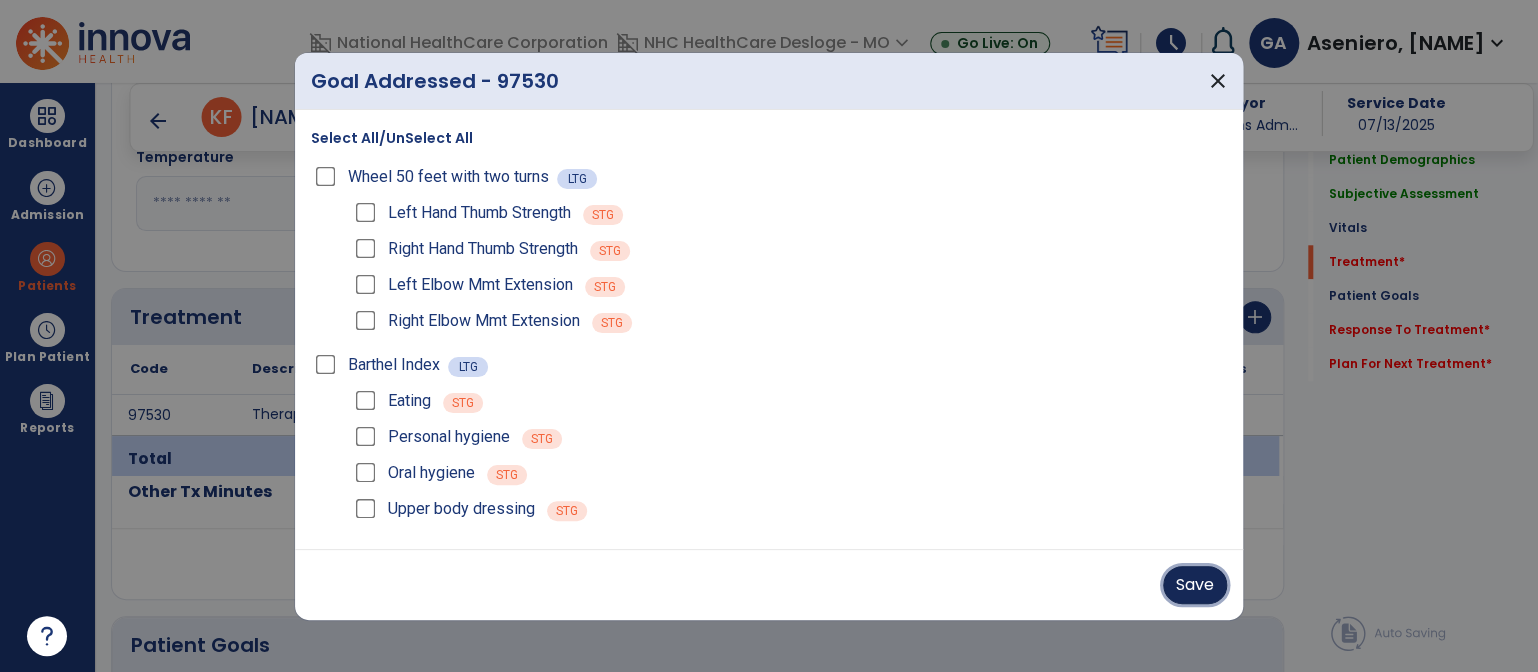 click on "Save" at bounding box center (1195, 585) 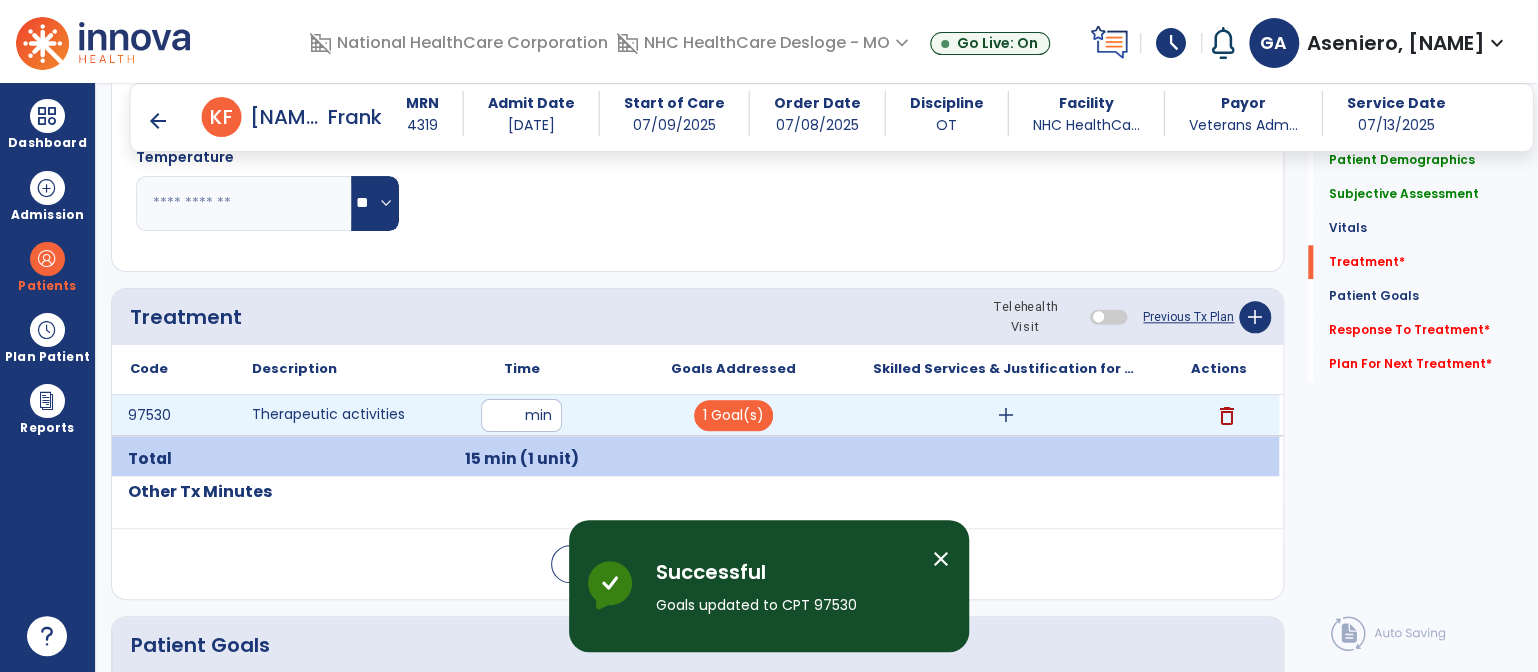 click on "add" at bounding box center (1006, 415) 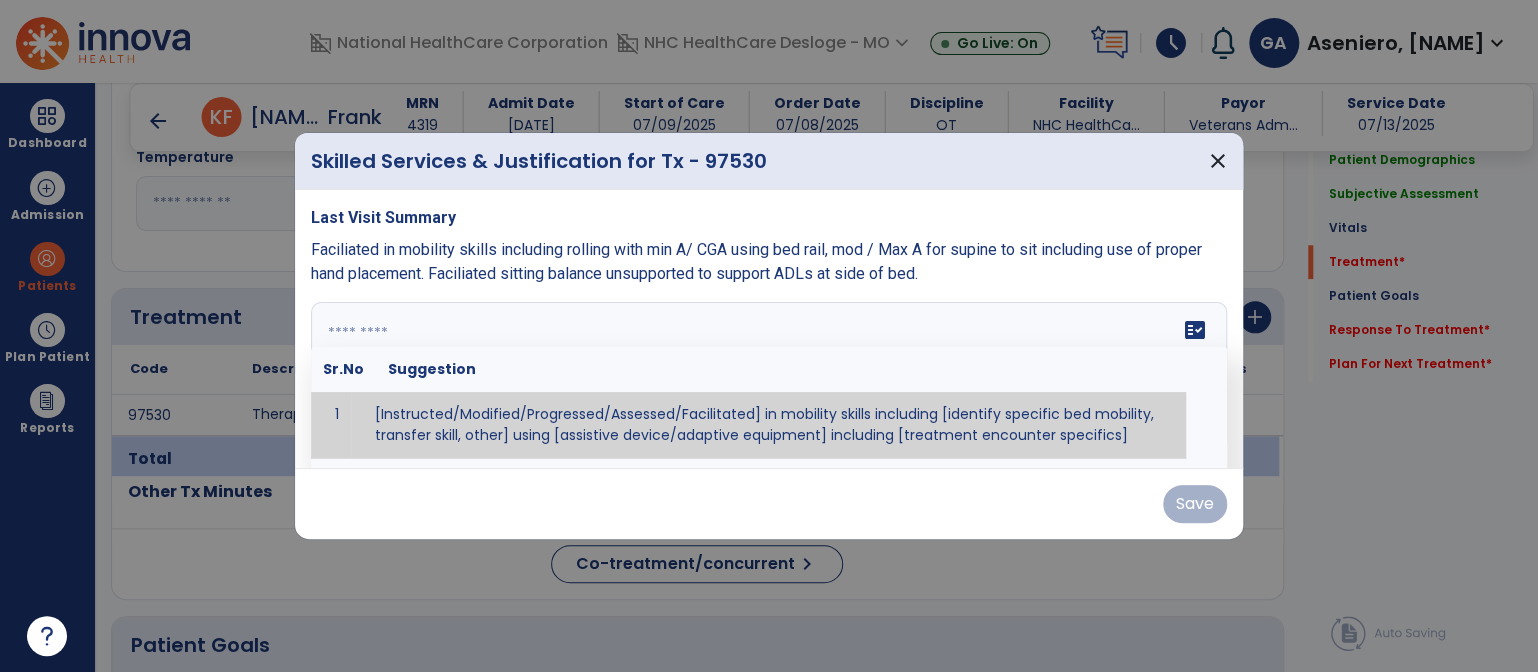 click on "fact_check  Sr.No Suggestion 1 [Instructed/Modified/Progressed/Assessed/Facilitated] in mobility skills including [identify specific bed mobility, transfer skill, other] using [assistive device/adaptive equipment] including [treatment encounter specifics]" at bounding box center (769, 377) 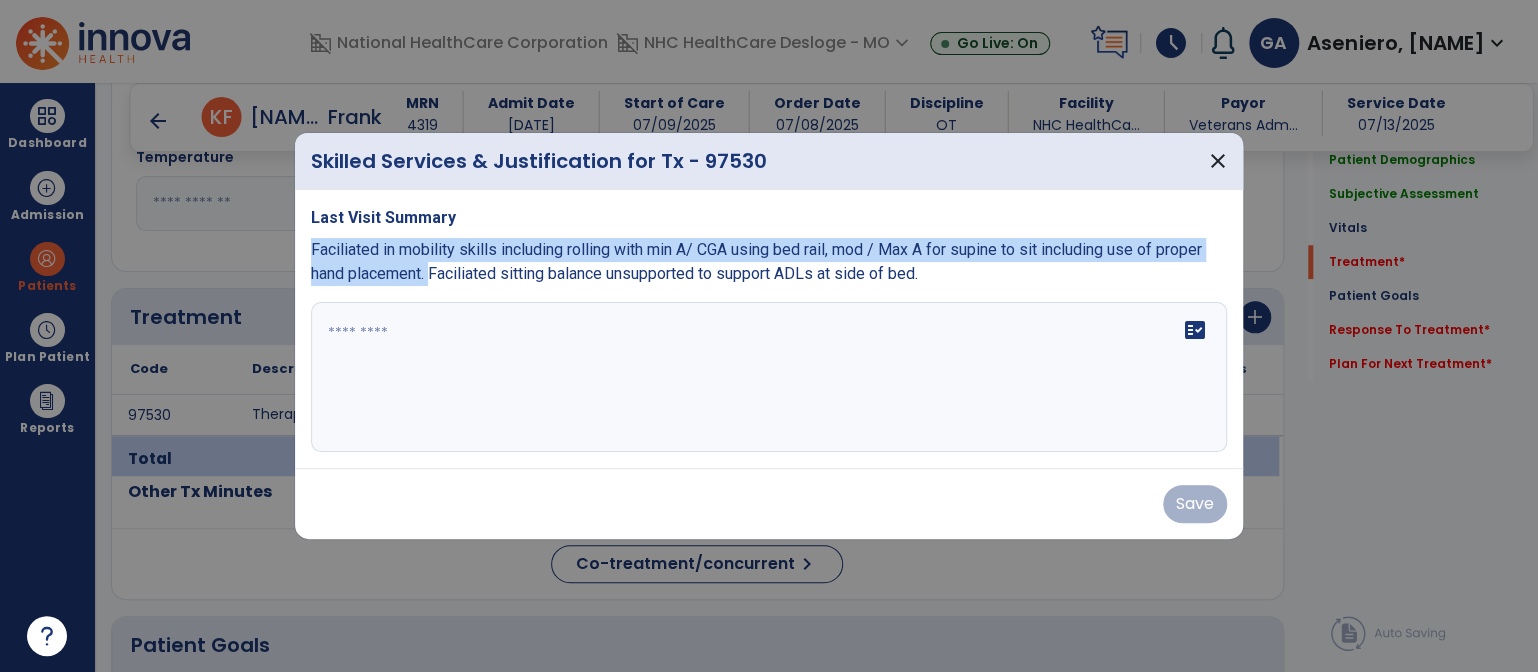 drag, startPoint x: 308, startPoint y: 255, endPoint x: 432, endPoint y: 283, distance: 127.12199 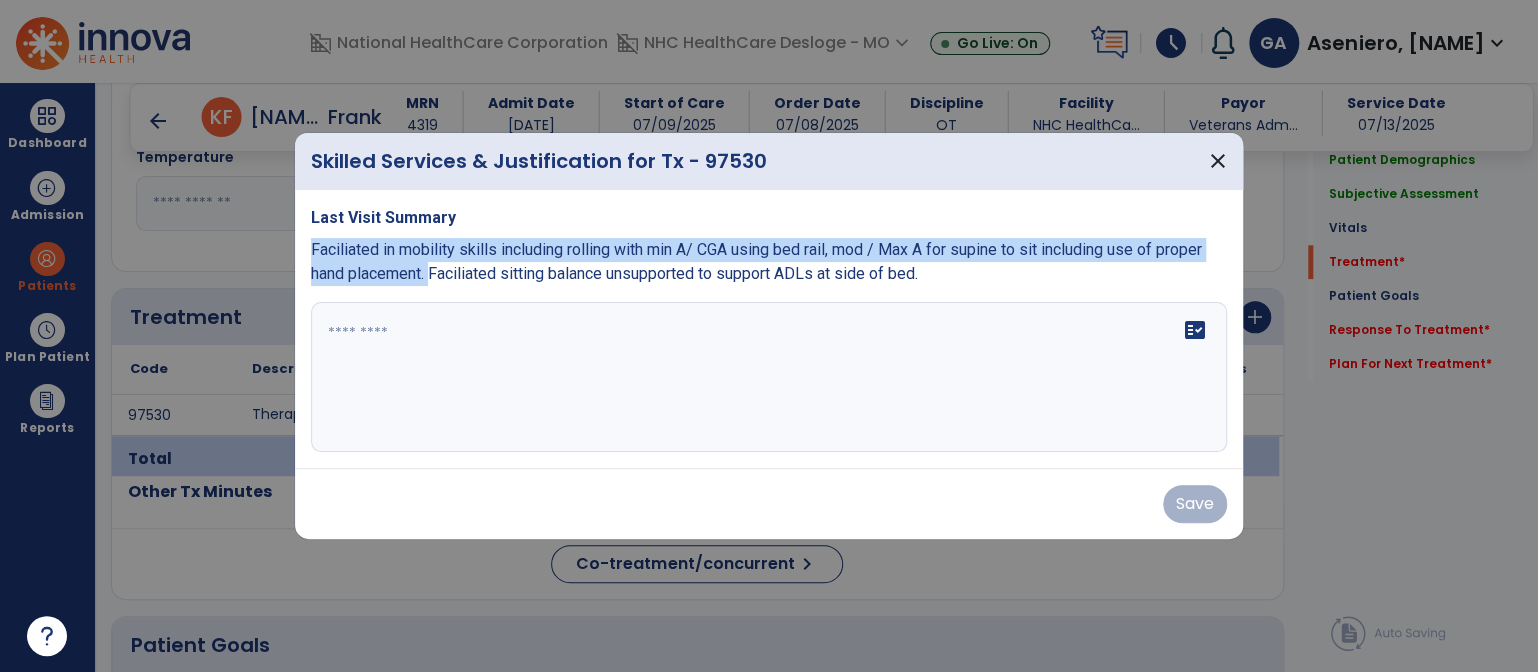 click on "Last Visit Summary Faciliated in mobility skills including rolling with min A/ CGA using bed rail, mod / Max A for supine to sit including use of proper hand placement. Faciliated sitting balance unsupported to support ADLs at side of bed. fact_check" at bounding box center [769, 329] 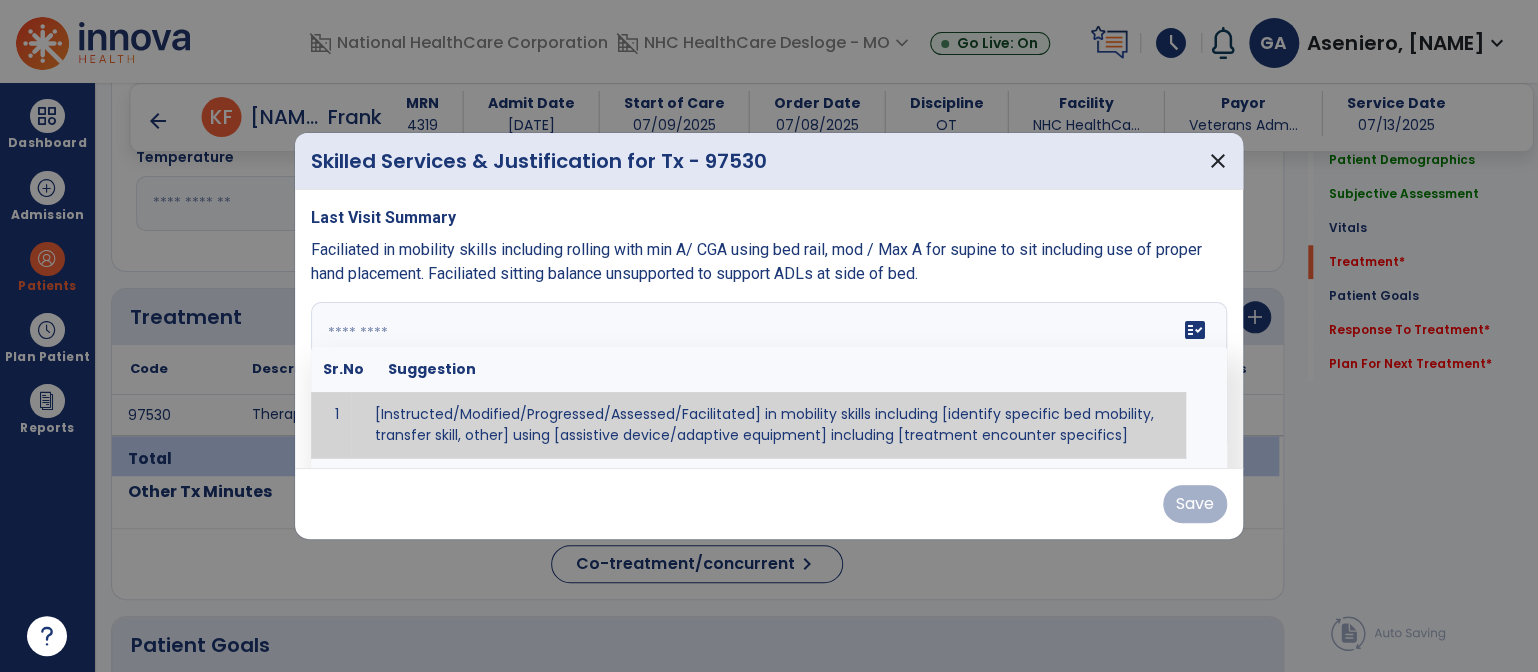 click on "fact_check  Sr.No Suggestion 1 [Instructed/Modified/Progressed/Assessed/Facilitated] in mobility skills including [identify specific bed mobility, transfer skill, other] using [assistive device/adaptive equipment] including [treatment encounter specifics]" at bounding box center [769, 377] 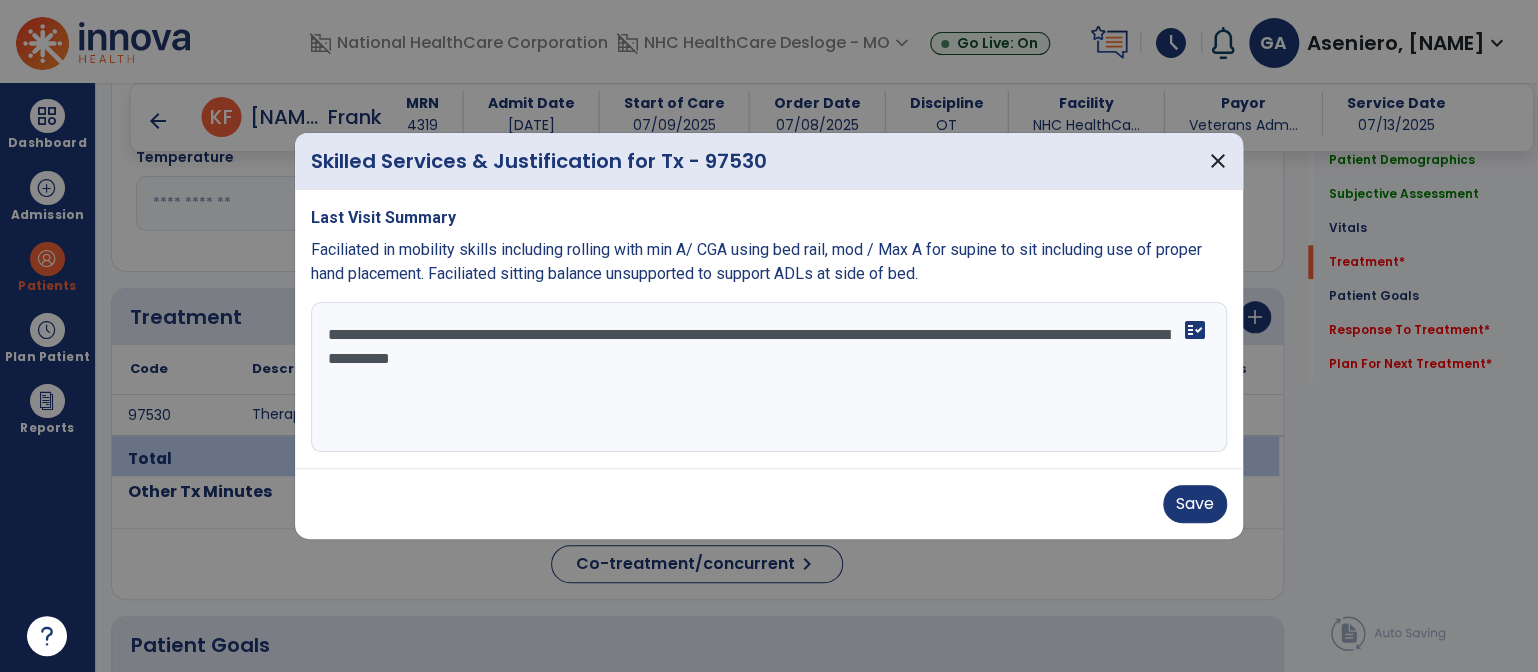 drag, startPoint x: 921, startPoint y: 333, endPoint x: 1157, endPoint y: 349, distance: 236.54175 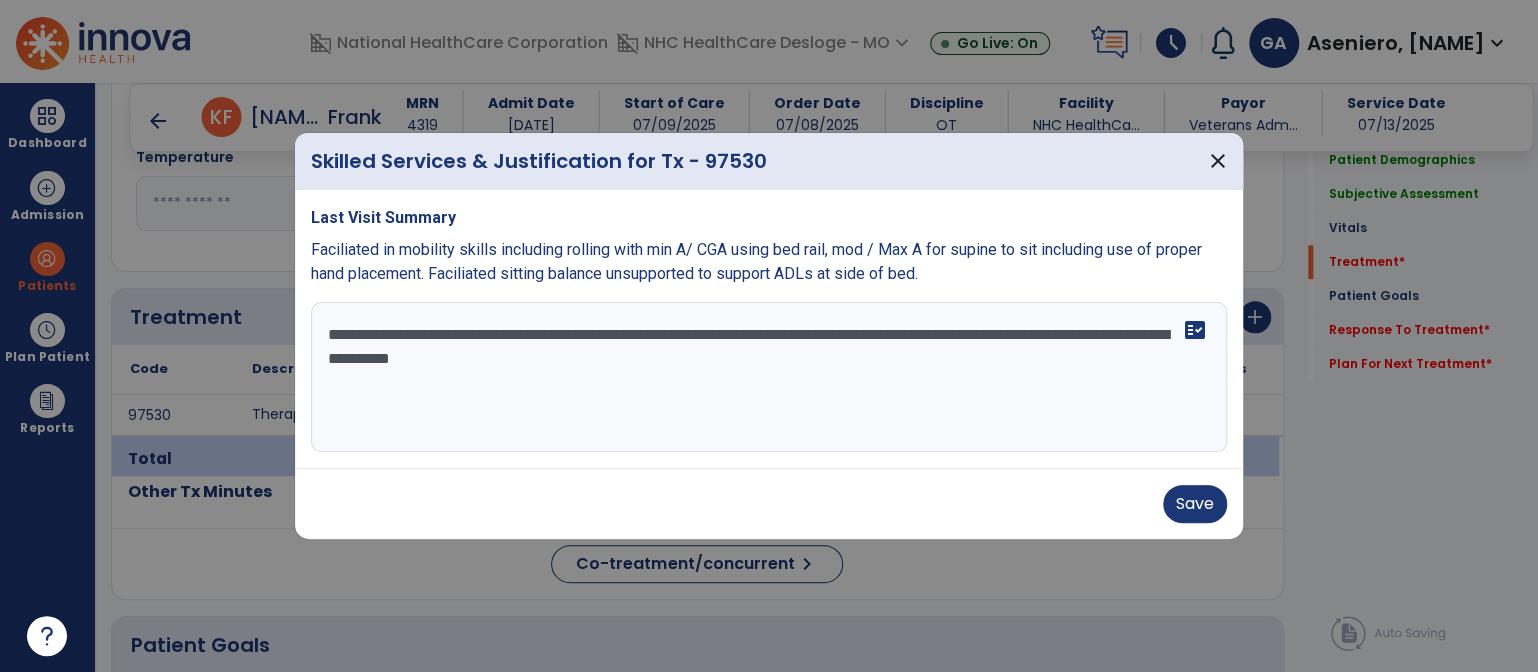 click on "**********" at bounding box center (769, 377) 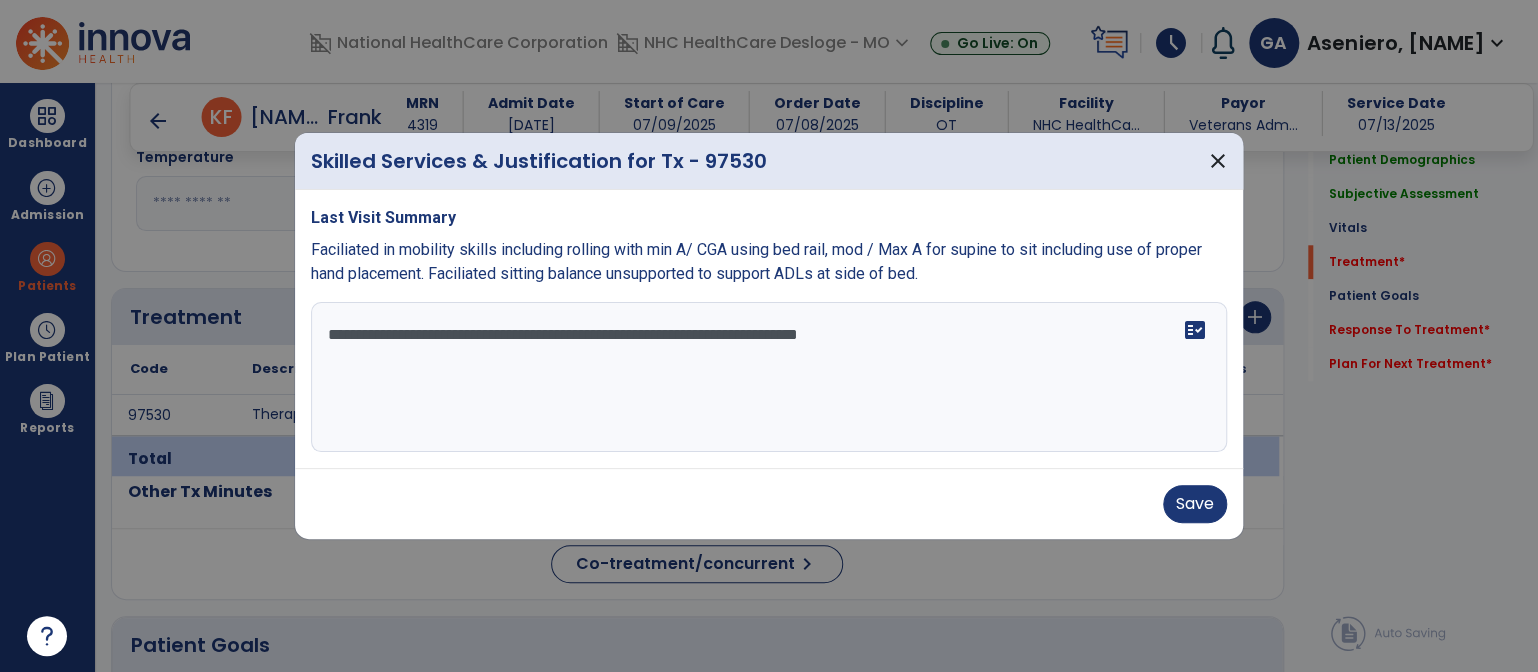 click on "**********" at bounding box center [769, 377] 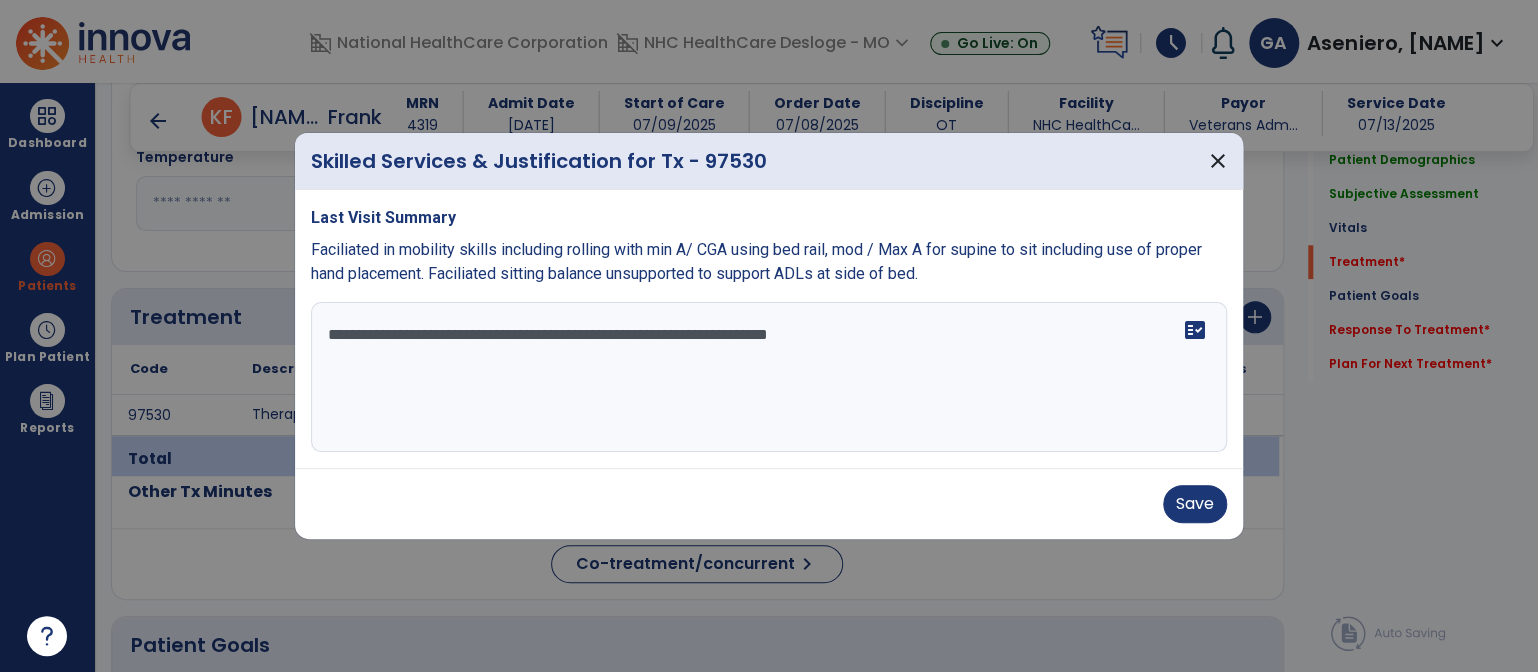click on "**********" at bounding box center [769, 377] 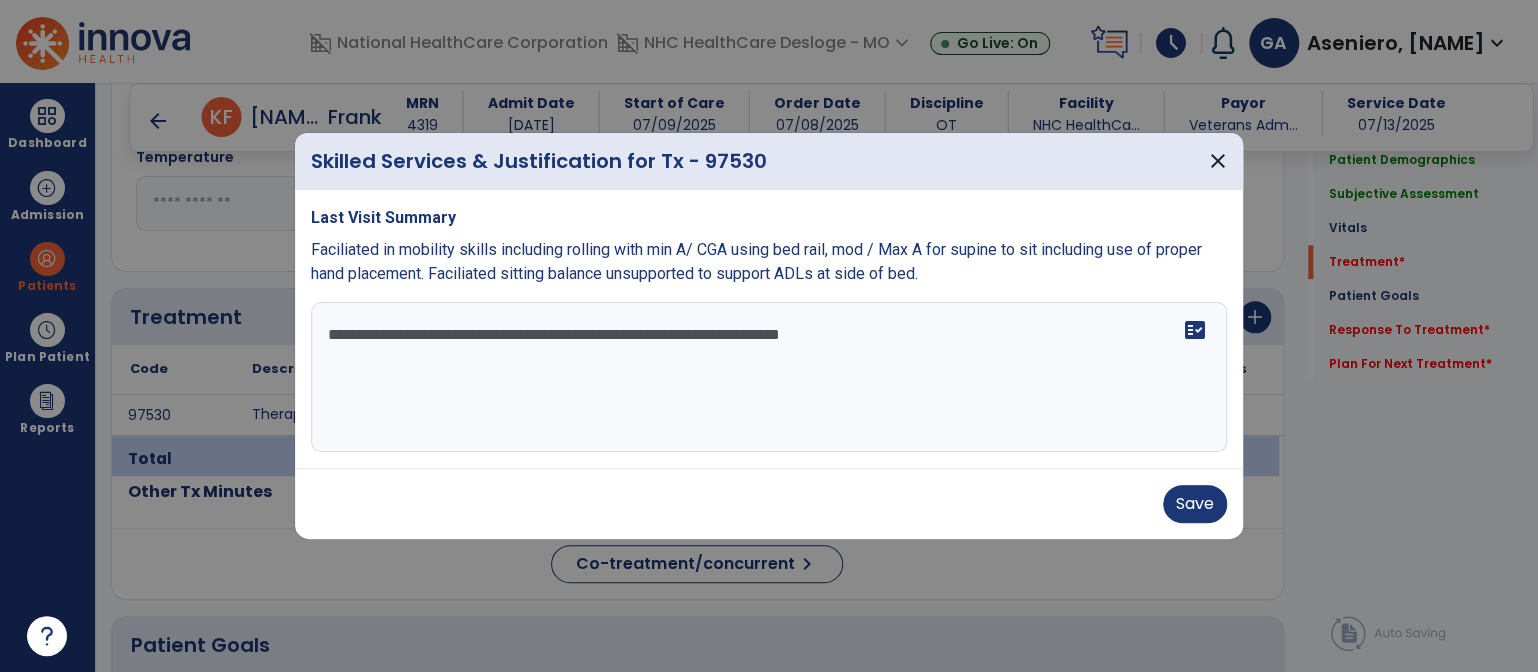 click on "**********" at bounding box center [769, 377] 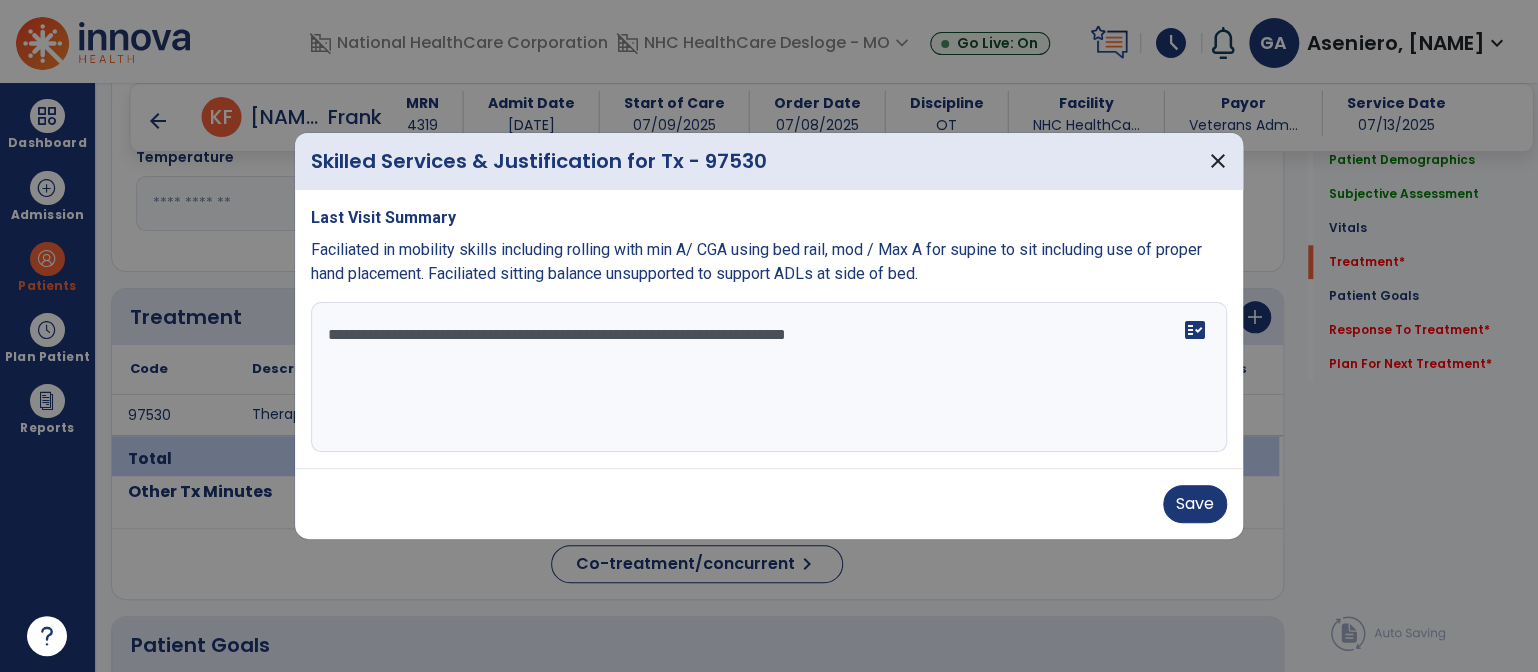 click on "**********" at bounding box center (769, 377) 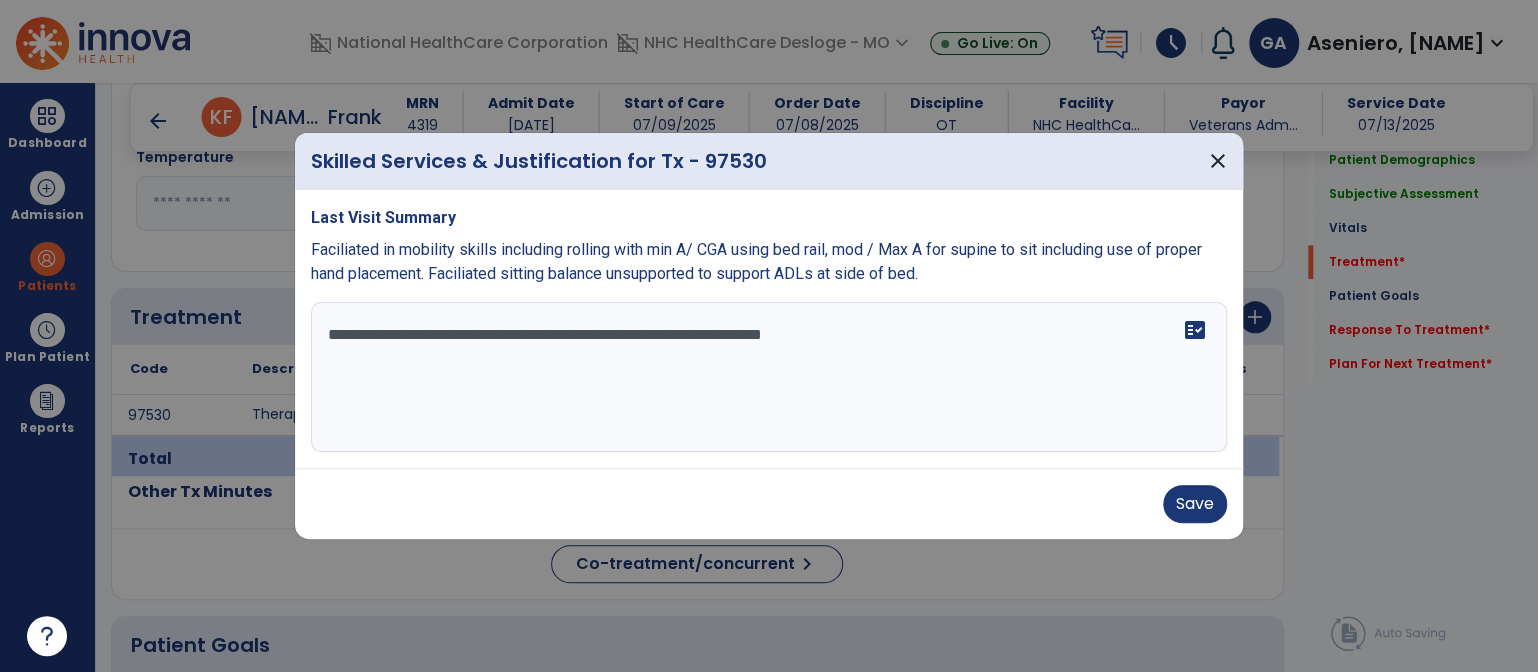 click on "**********" at bounding box center [769, 377] 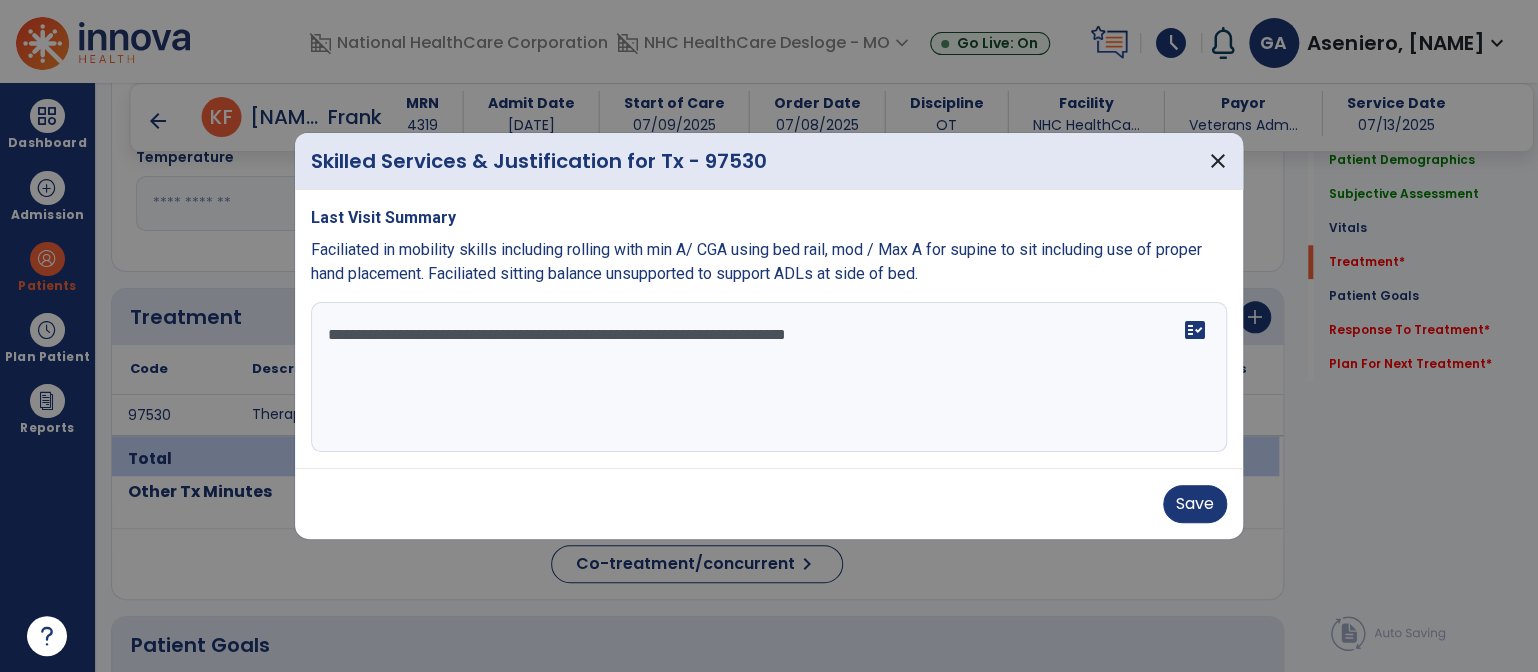 click on "**********" at bounding box center (769, 377) 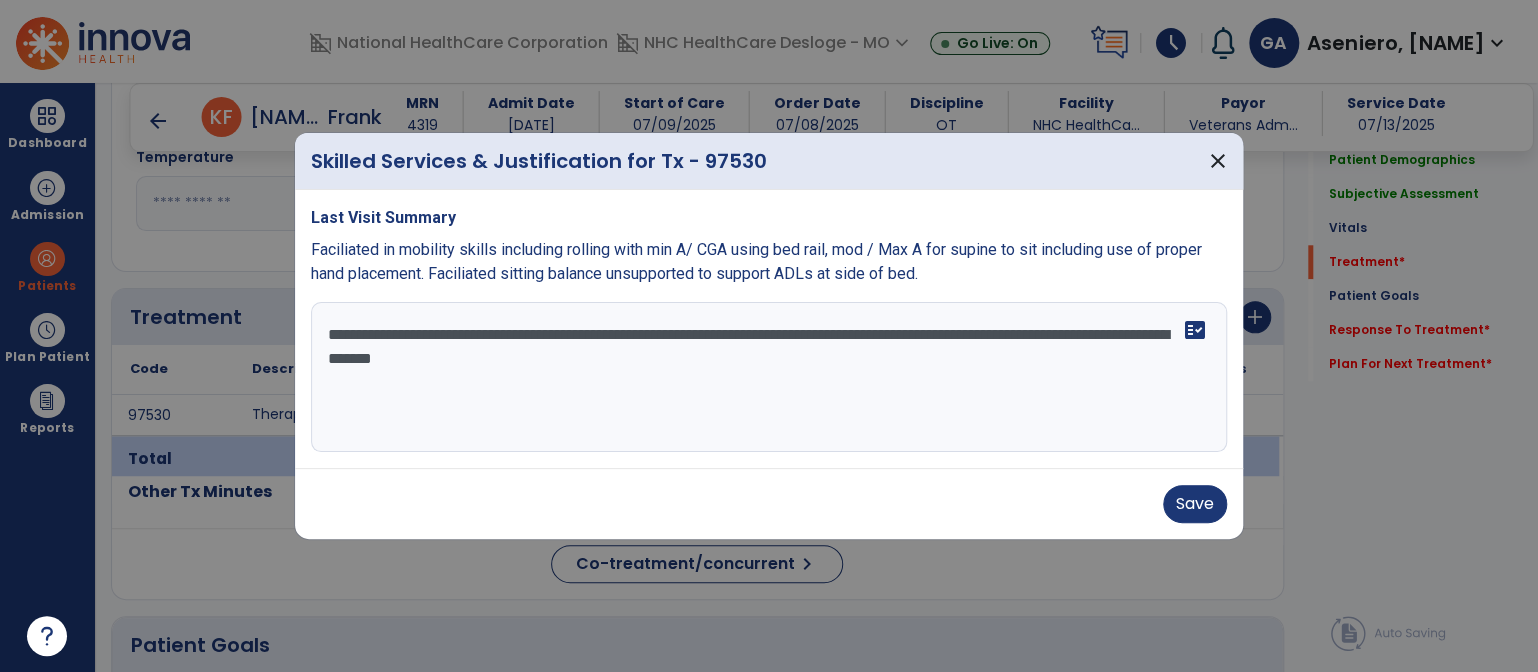 click on "**********" at bounding box center (769, 377) 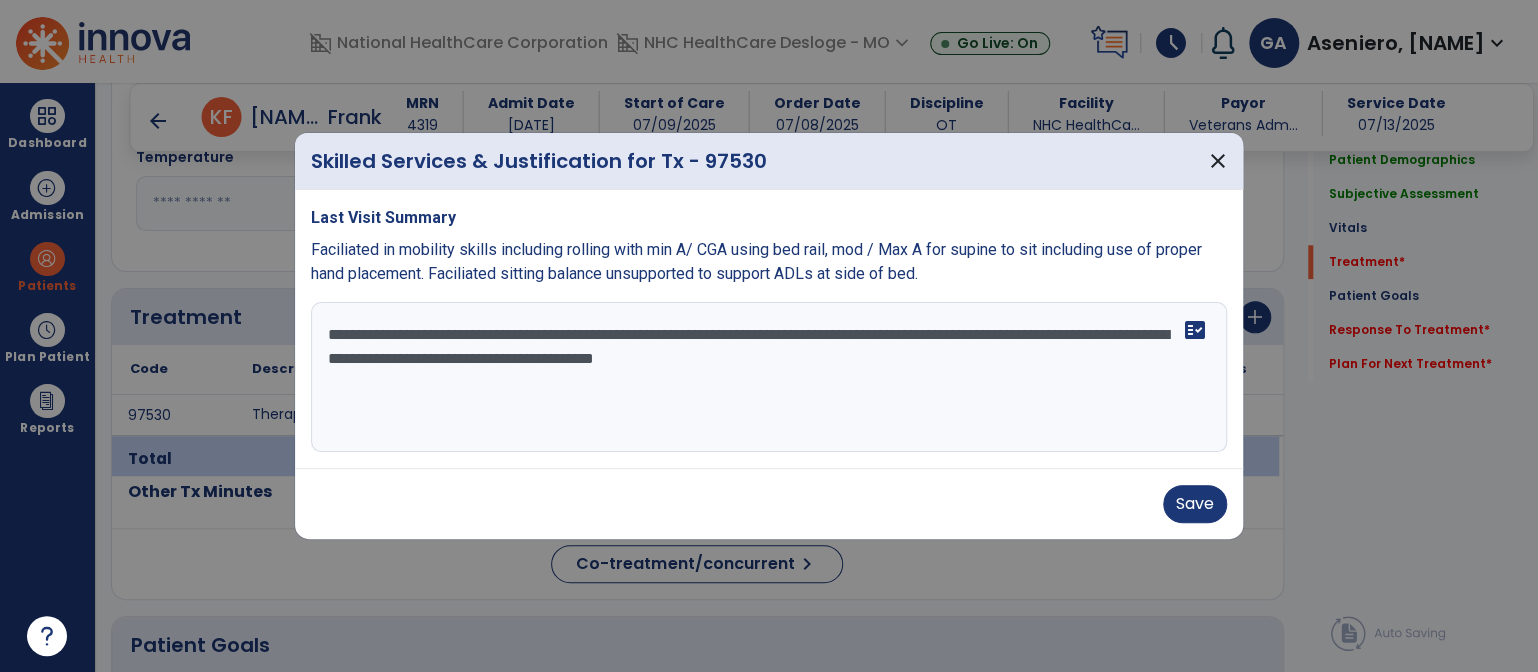 click on "**********" at bounding box center [769, 377] 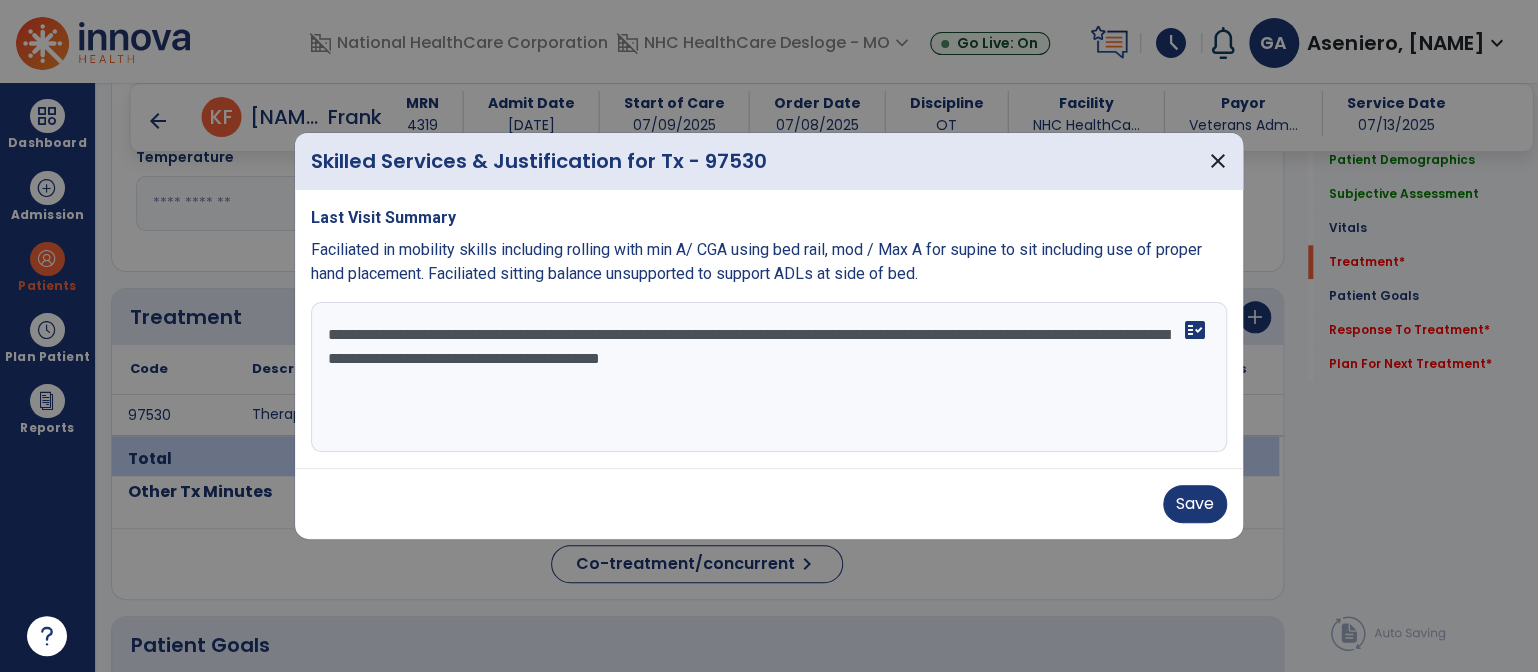 click on "**********" at bounding box center (769, 377) 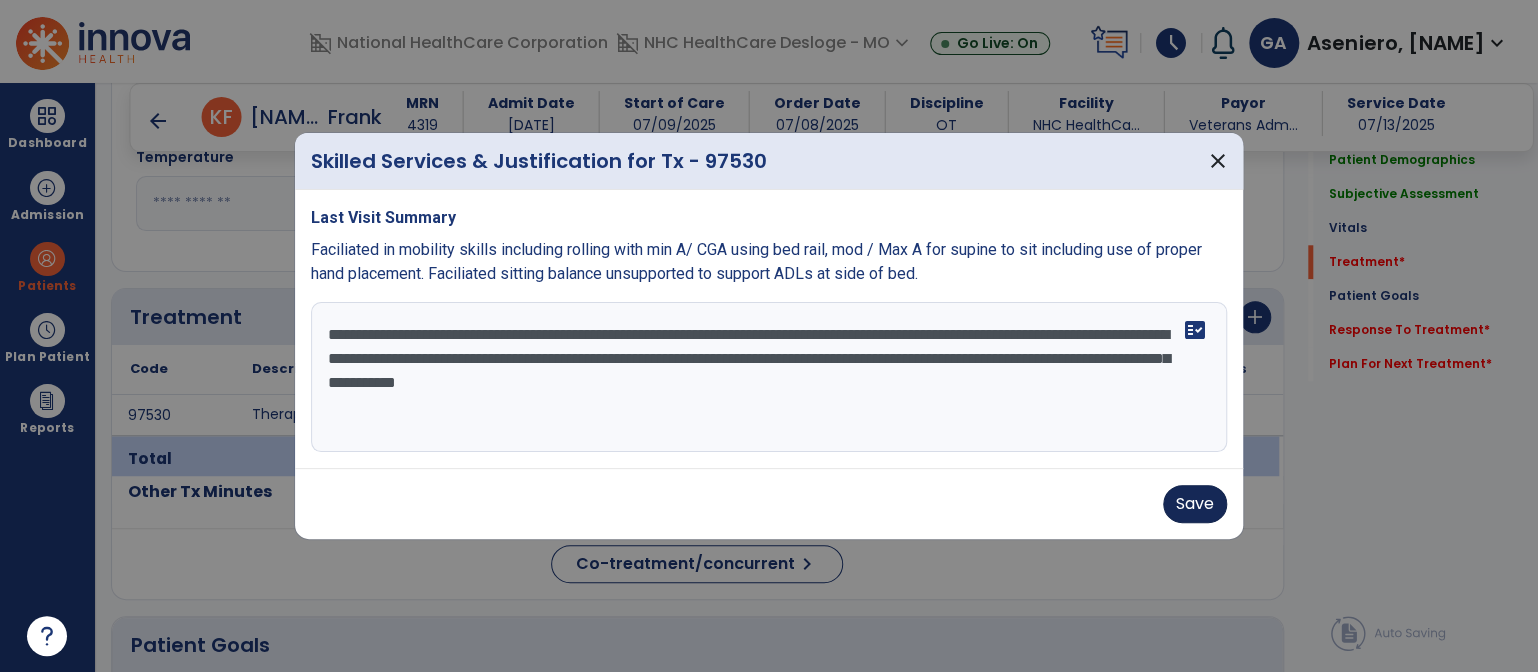 type on "**********" 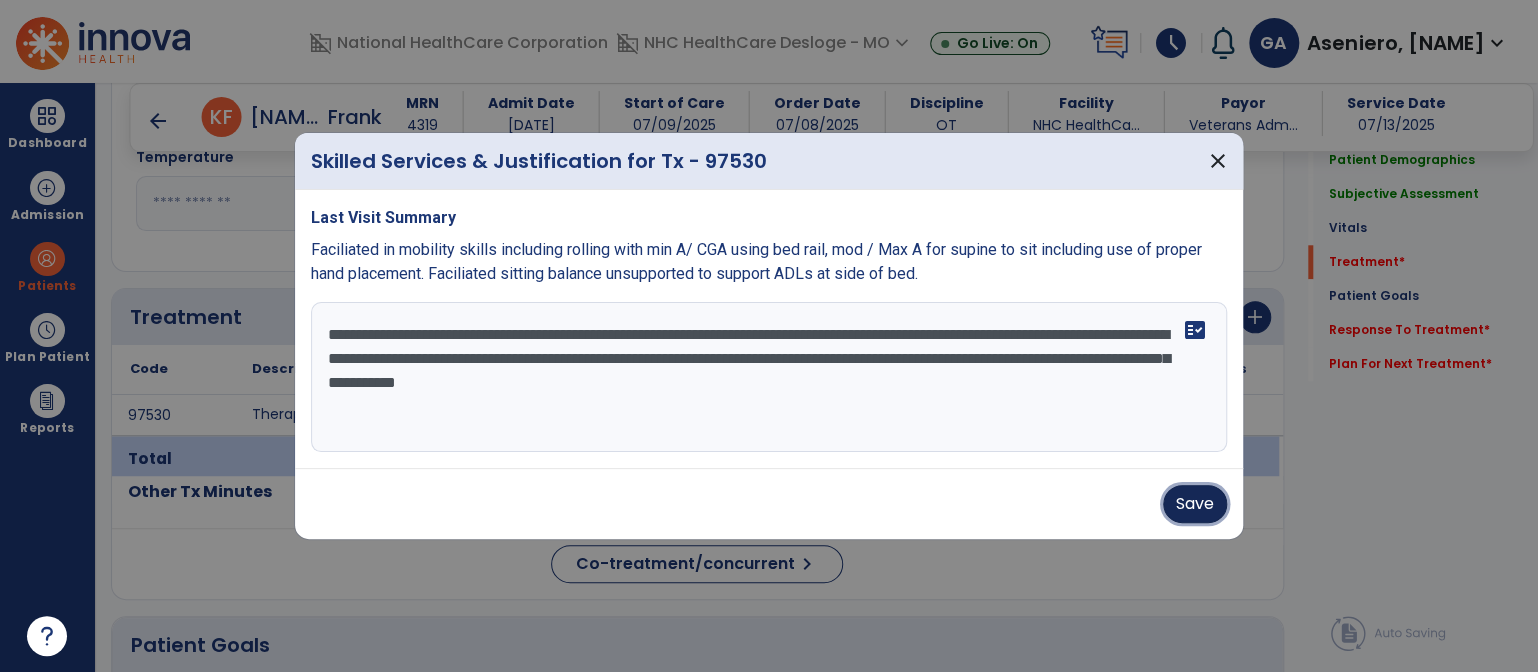 click on "Save" at bounding box center [1195, 504] 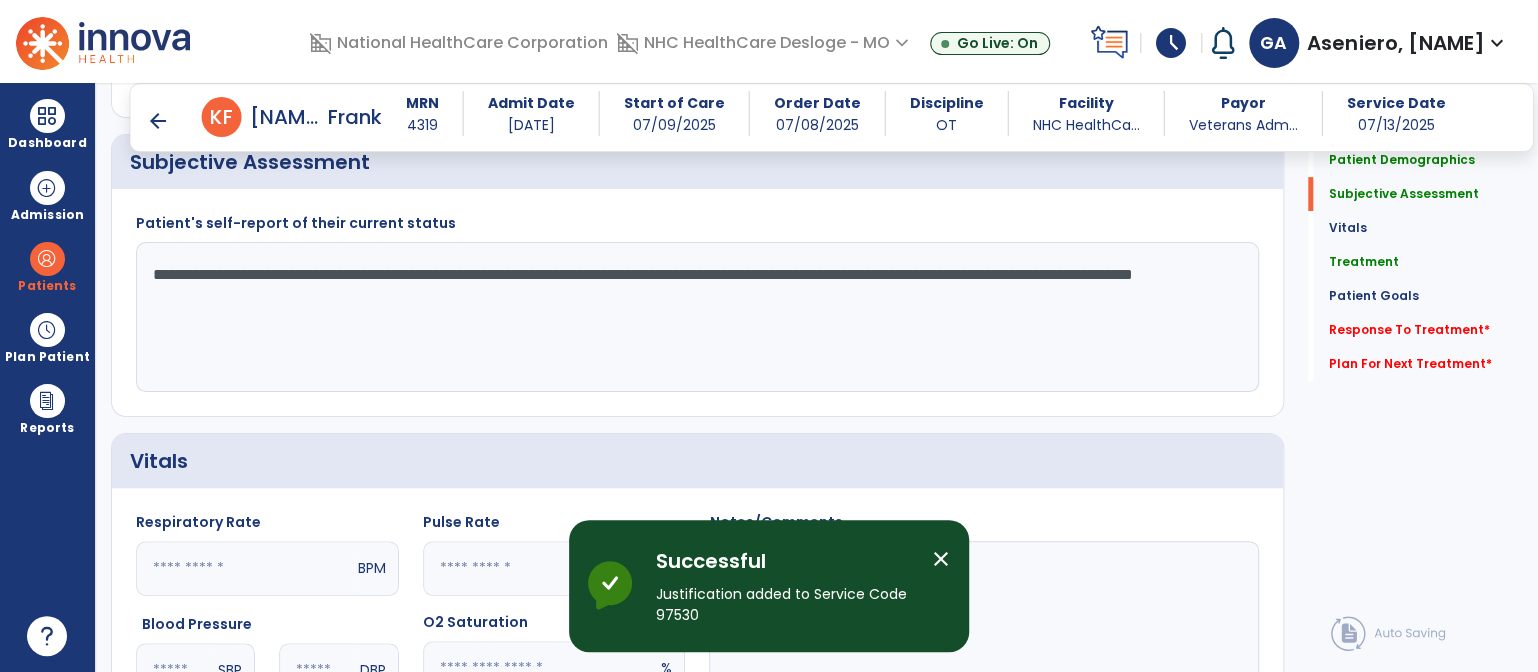 scroll, scrollTop: 394, scrollLeft: 0, axis: vertical 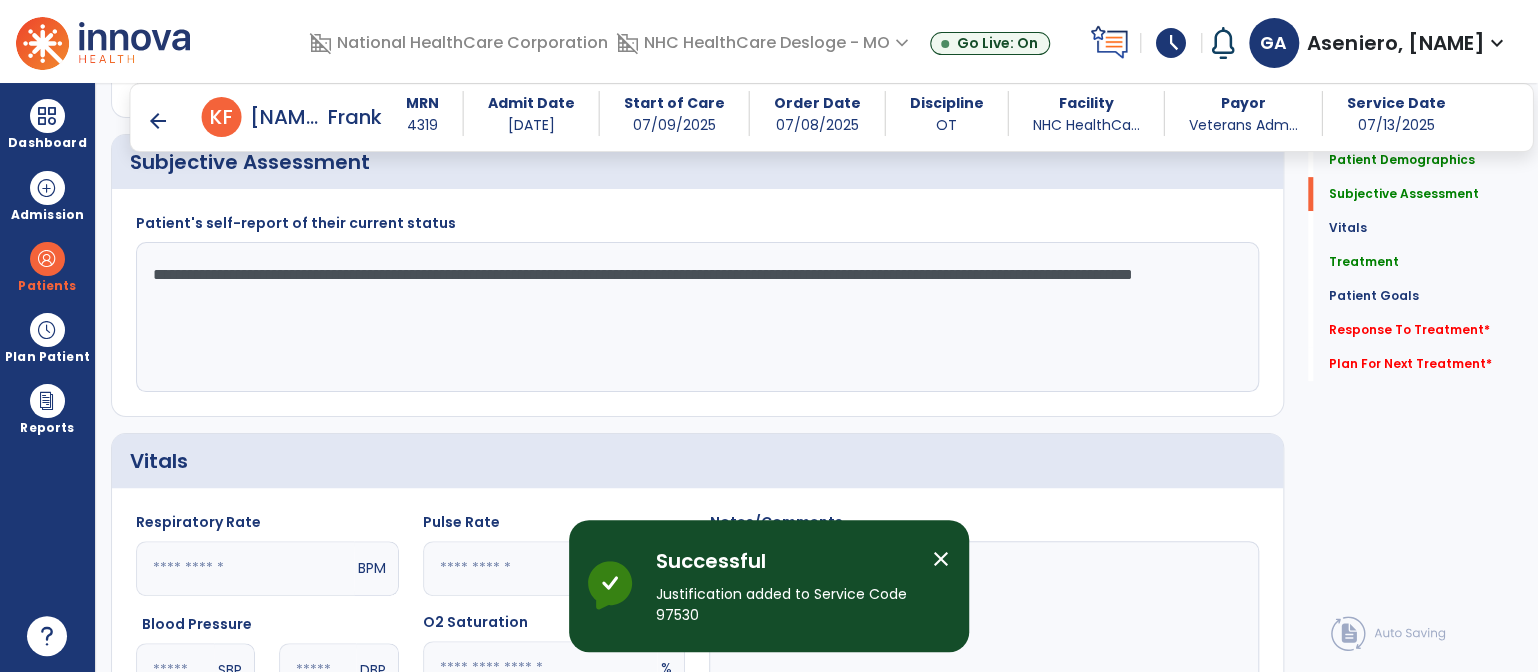click on "**********" 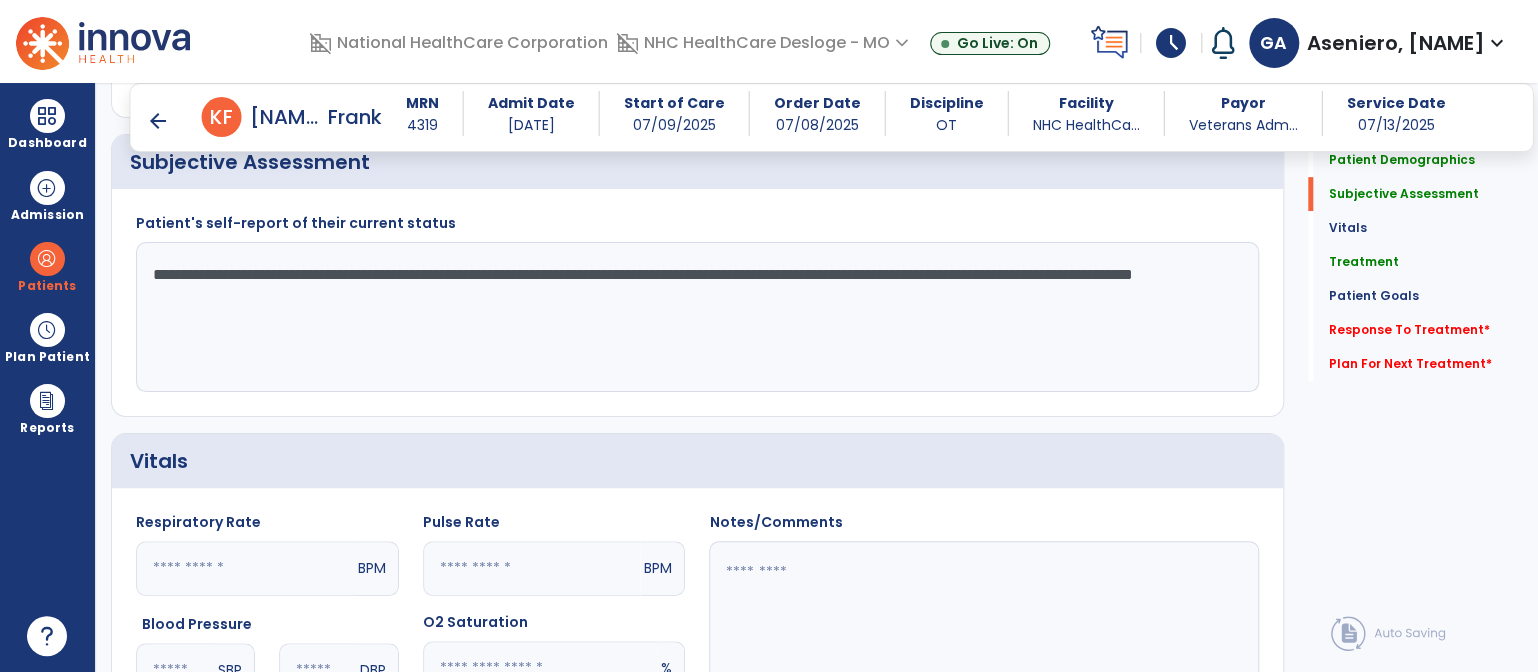 click on "**********" 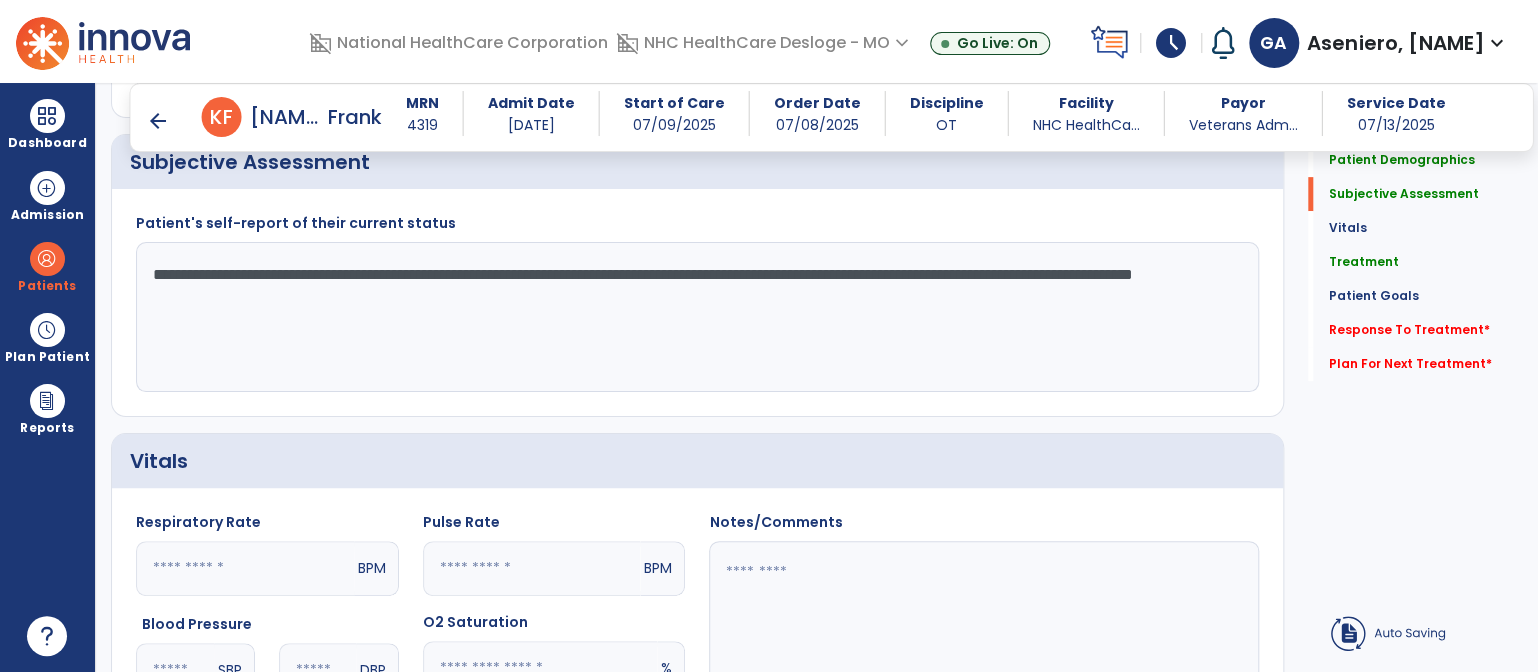 click on "**********" 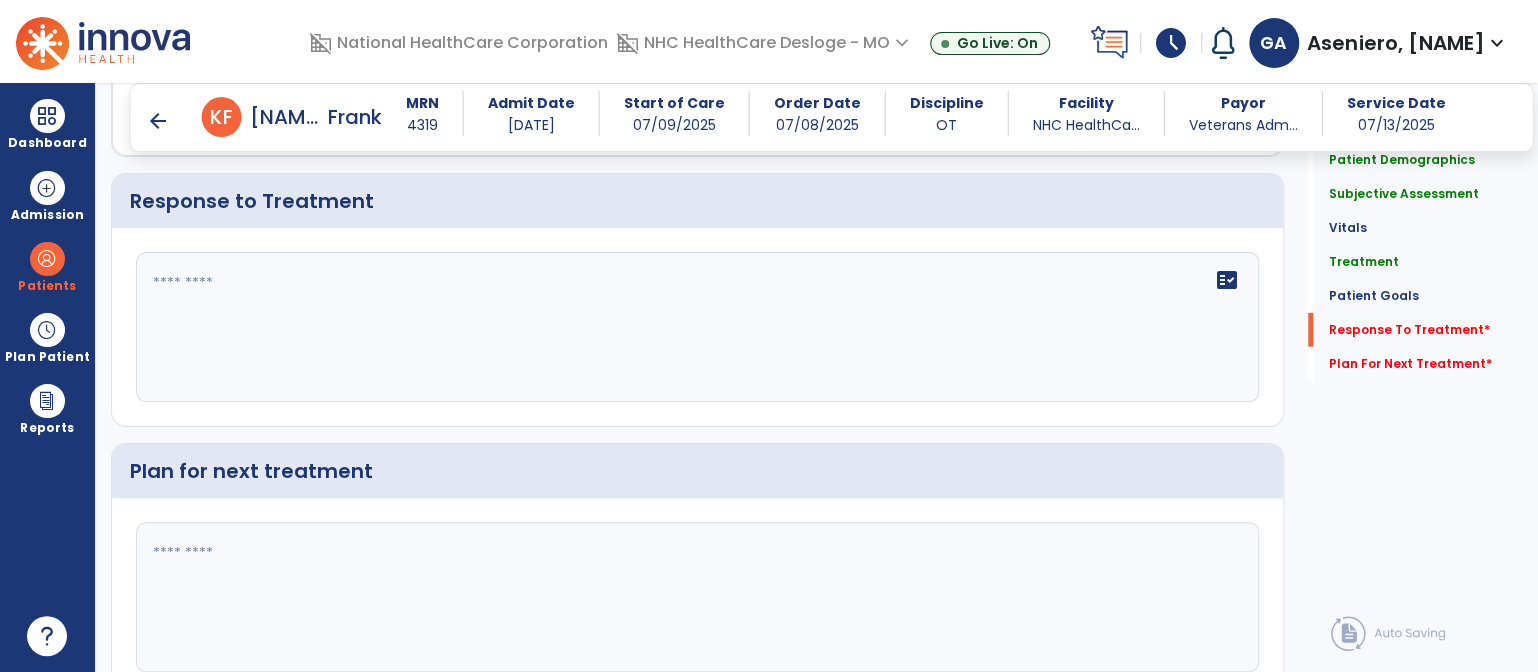 scroll, scrollTop: 2886, scrollLeft: 0, axis: vertical 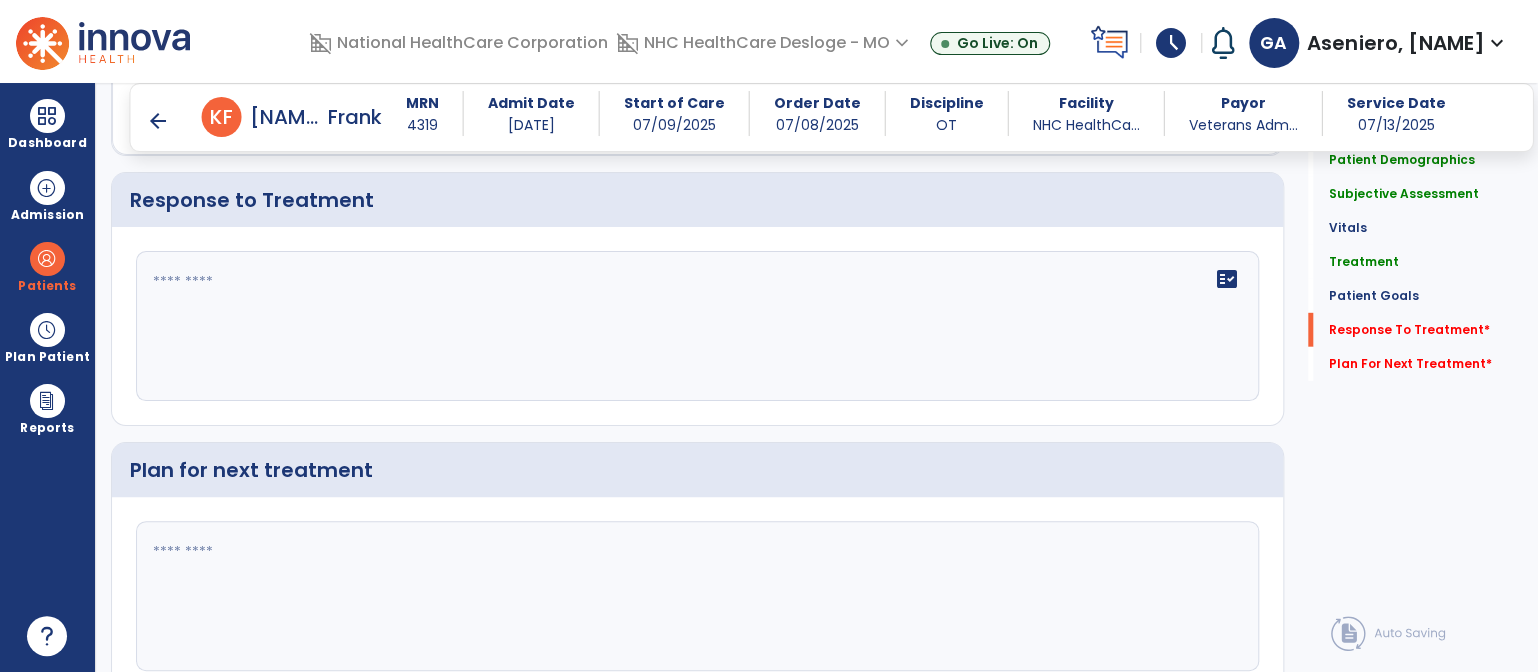 type on "**********" 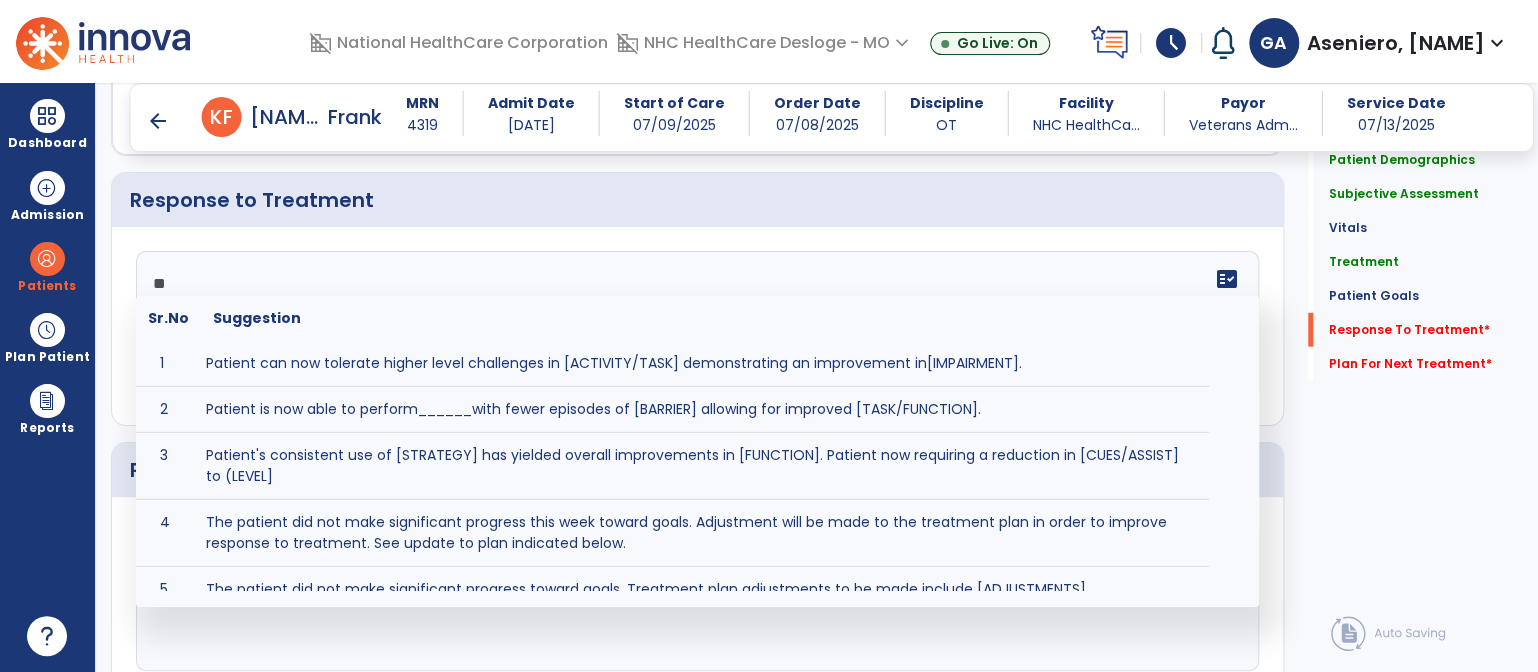 type on "*" 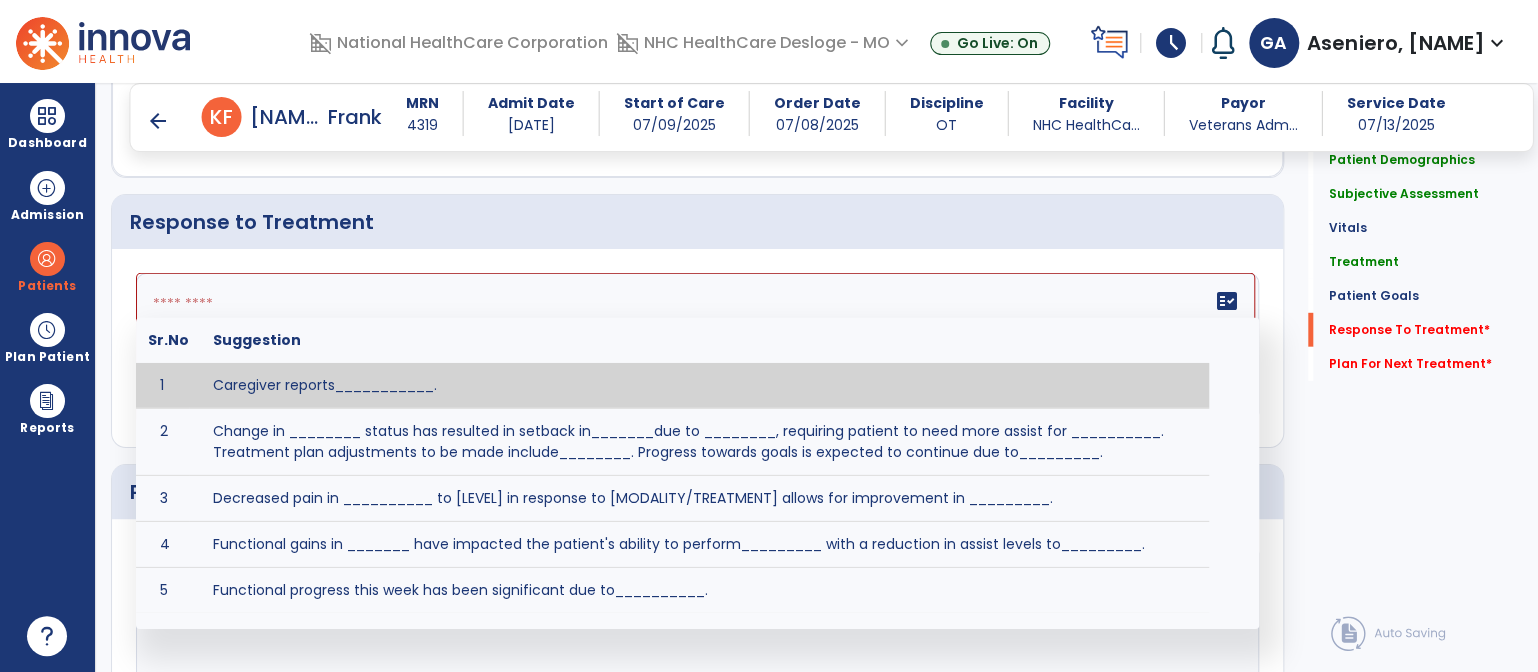 scroll, scrollTop: 2887, scrollLeft: 0, axis: vertical 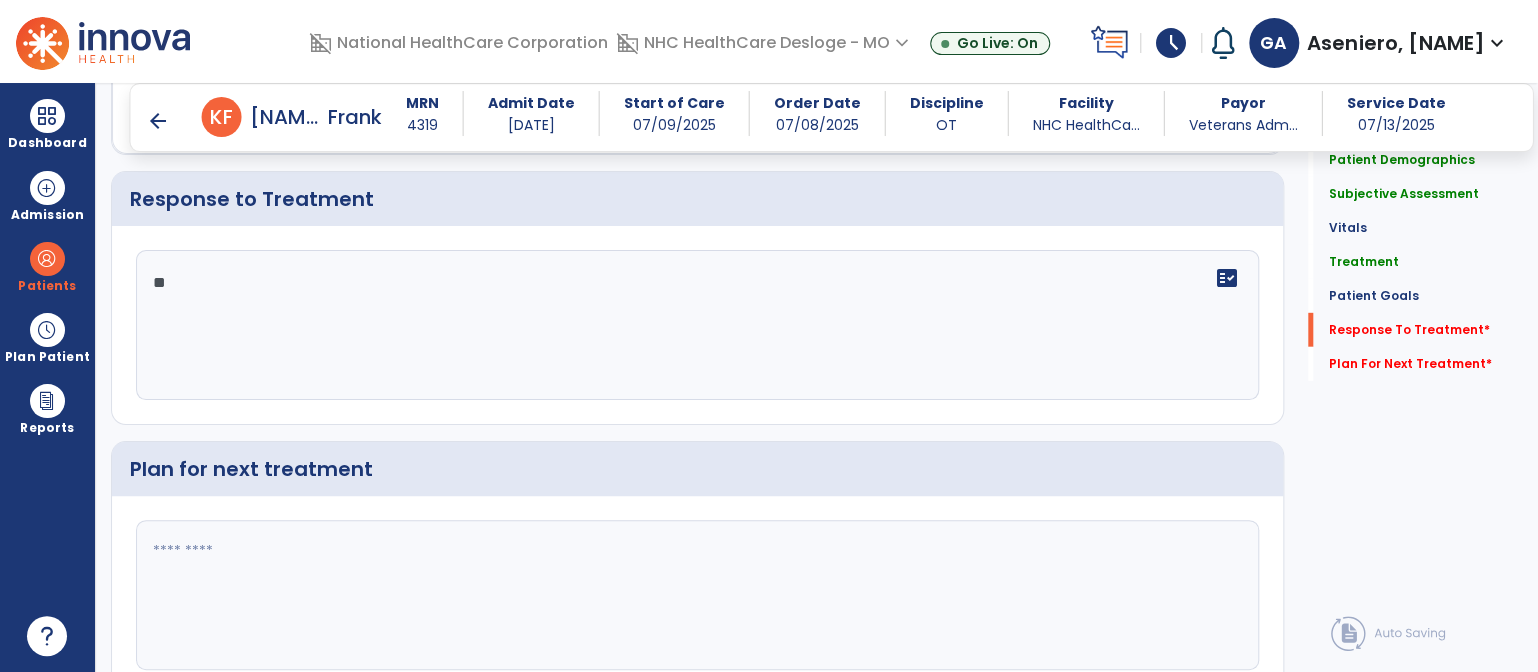 type on "*" 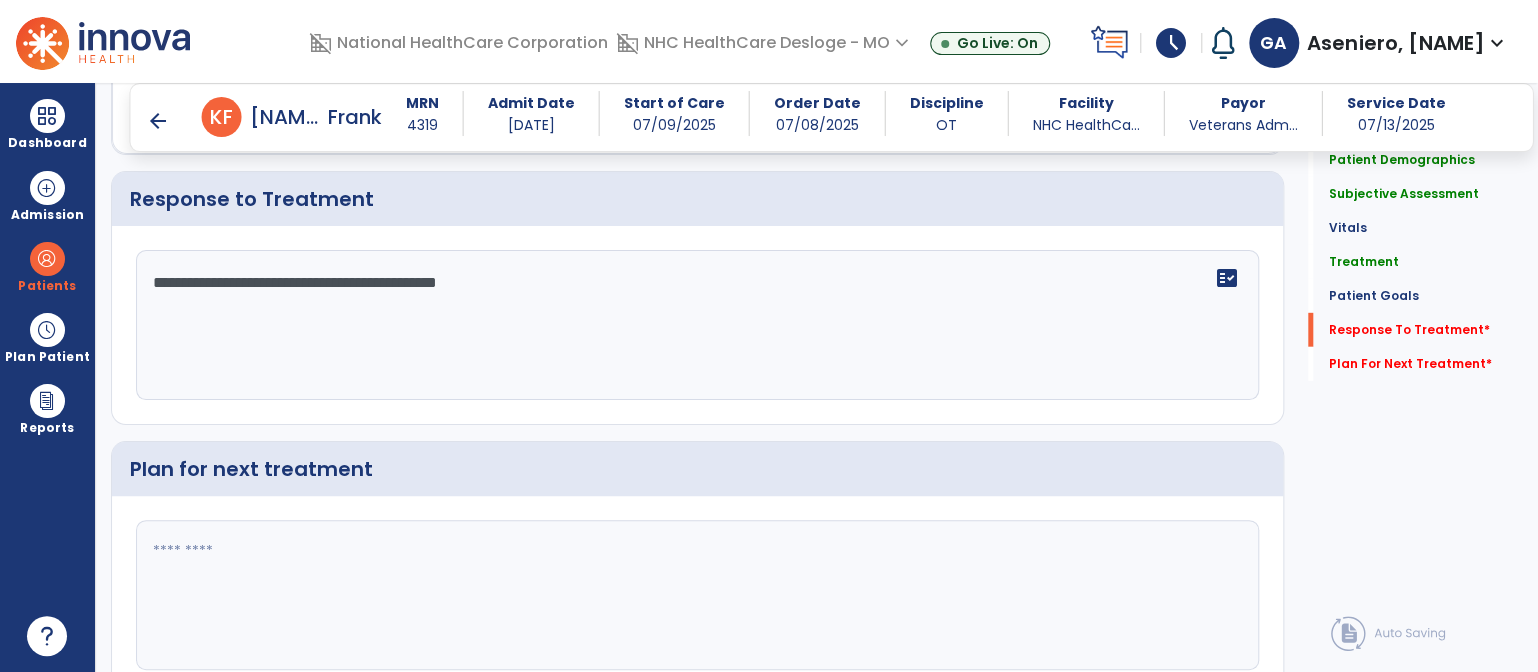 type on "**********" 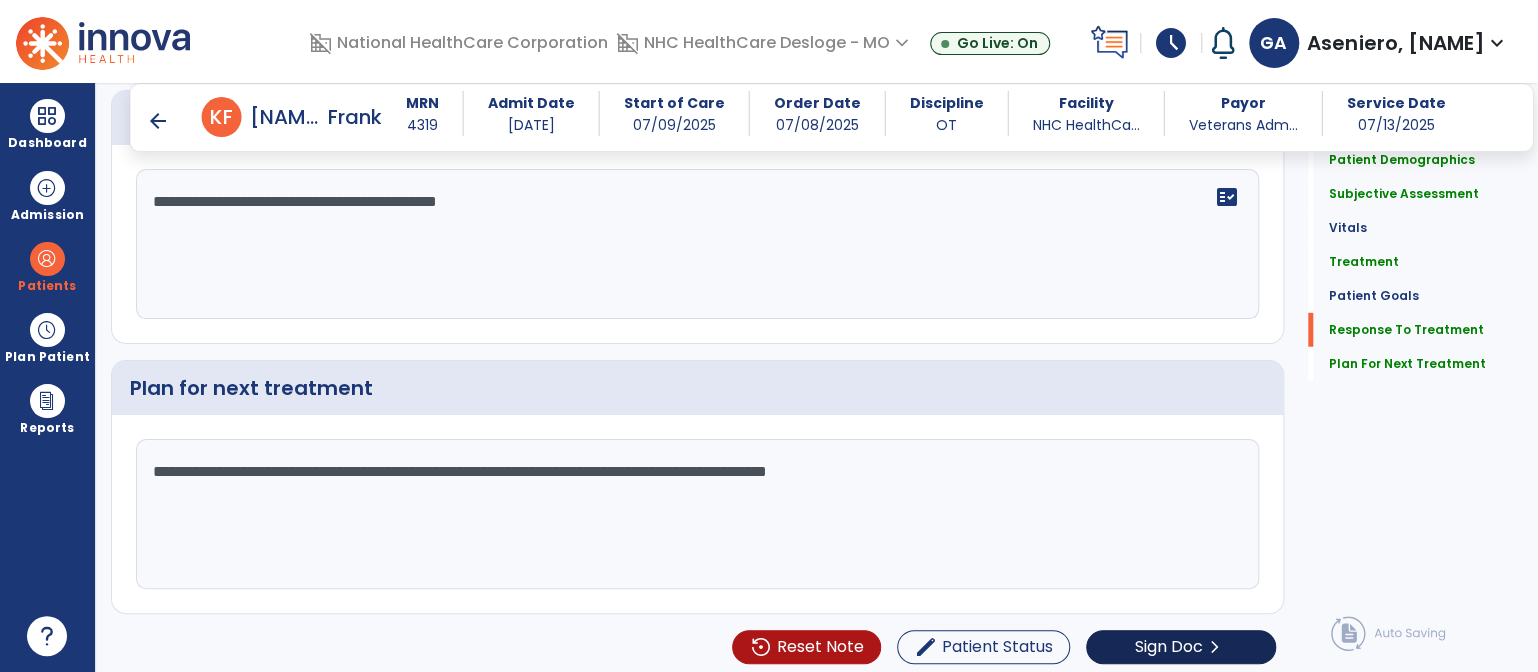 scroll, scrollTop: 2968, scrollLeft: 0, axis: vertical 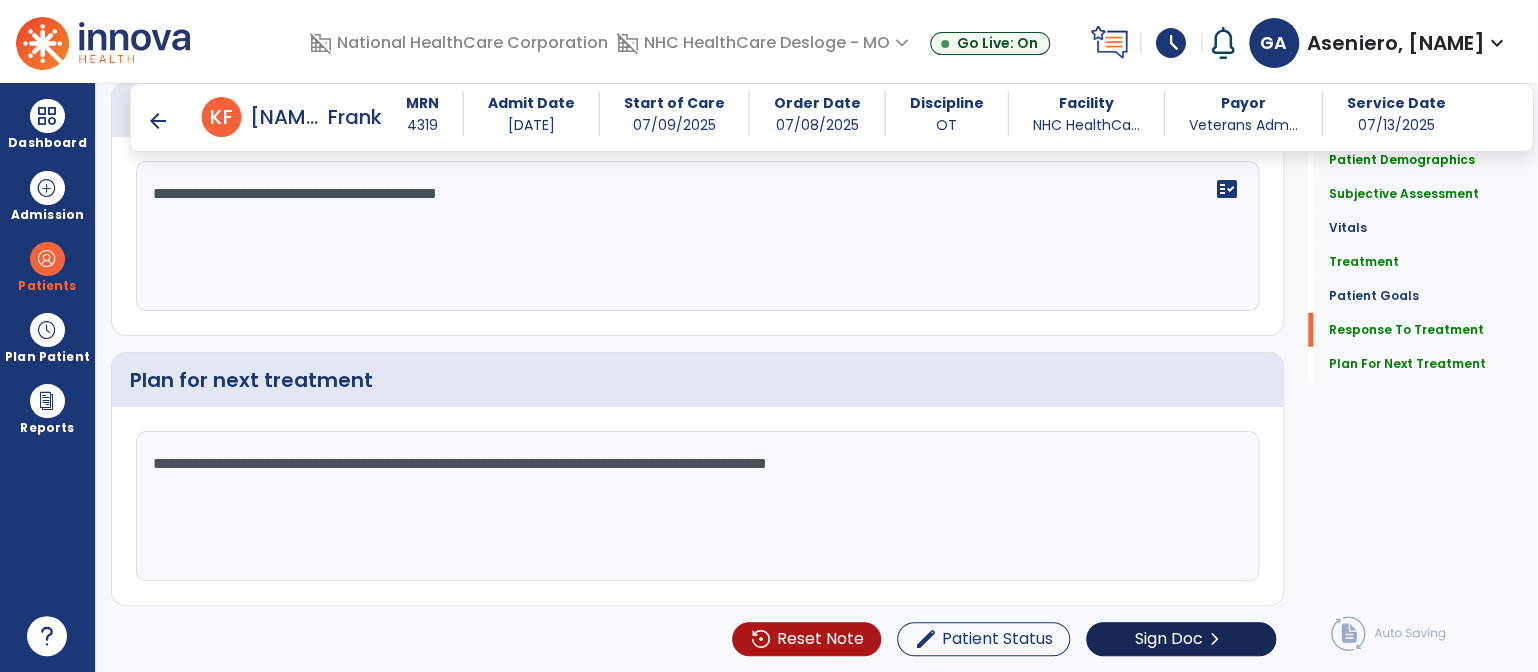 type on "**********" 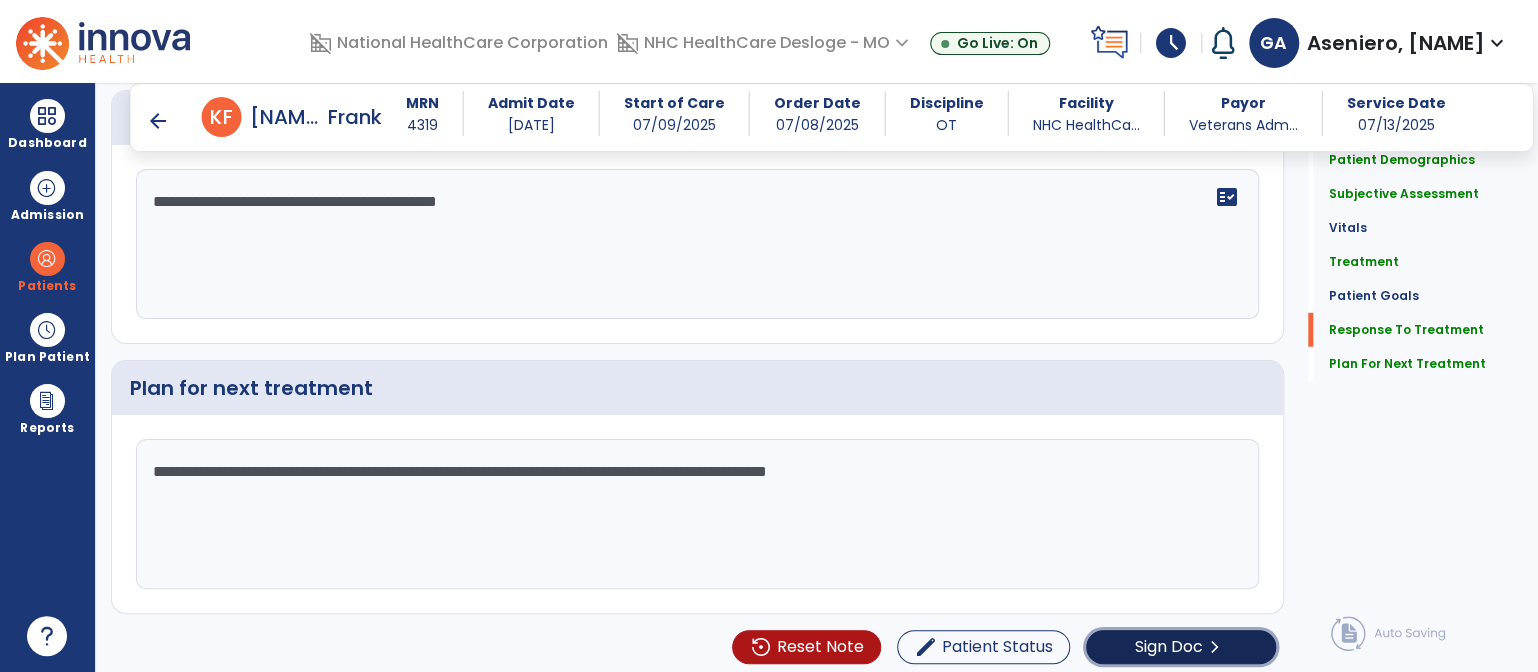 click on "Sign Doc  chevron_right" 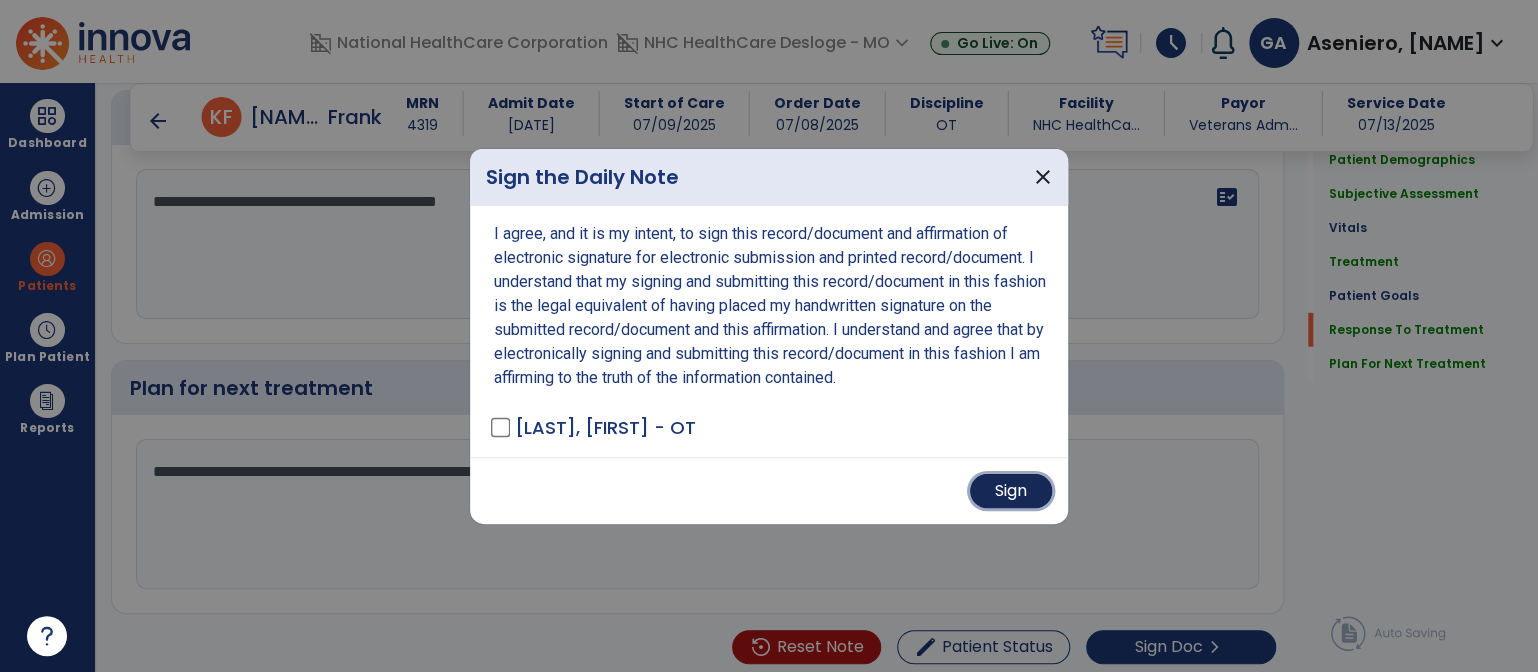click on "Sign" at bounding box center [1011, 491] 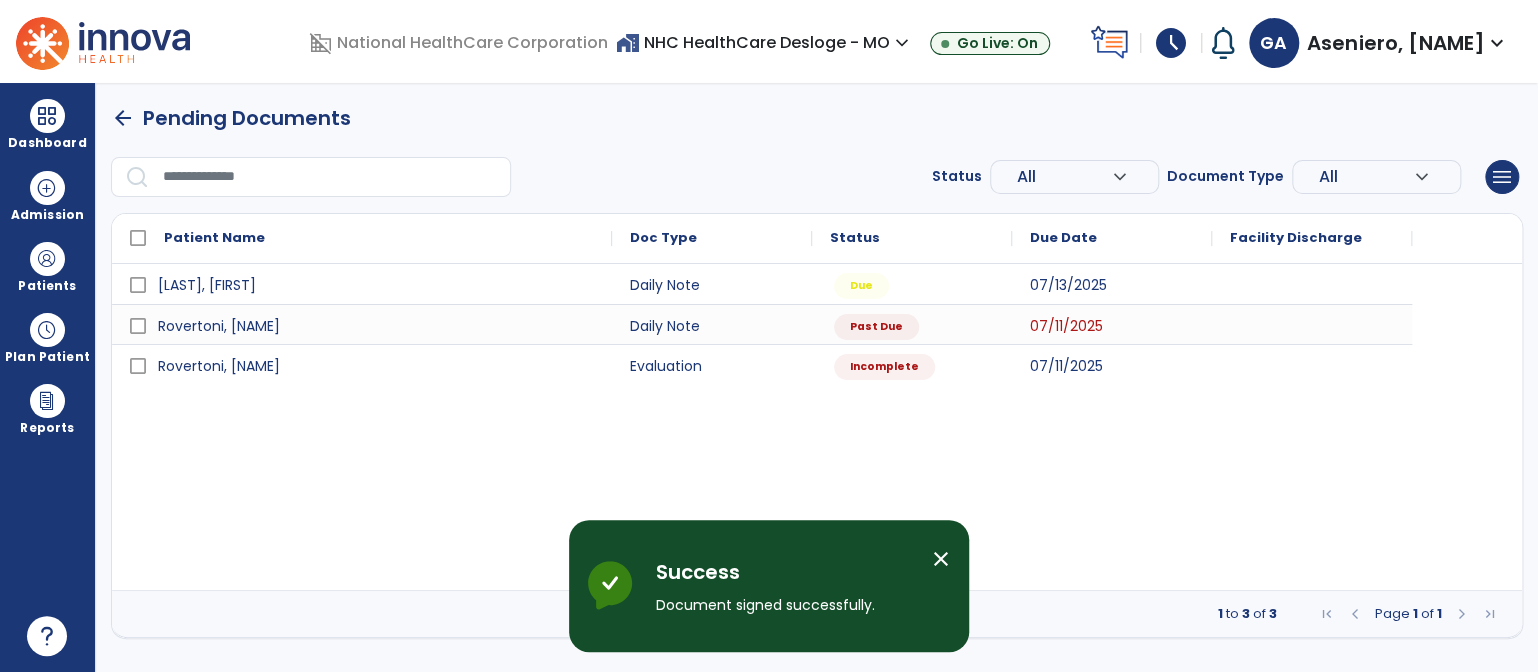 scroll, scrollTop: 0, scrollLeft: 0, axis: both 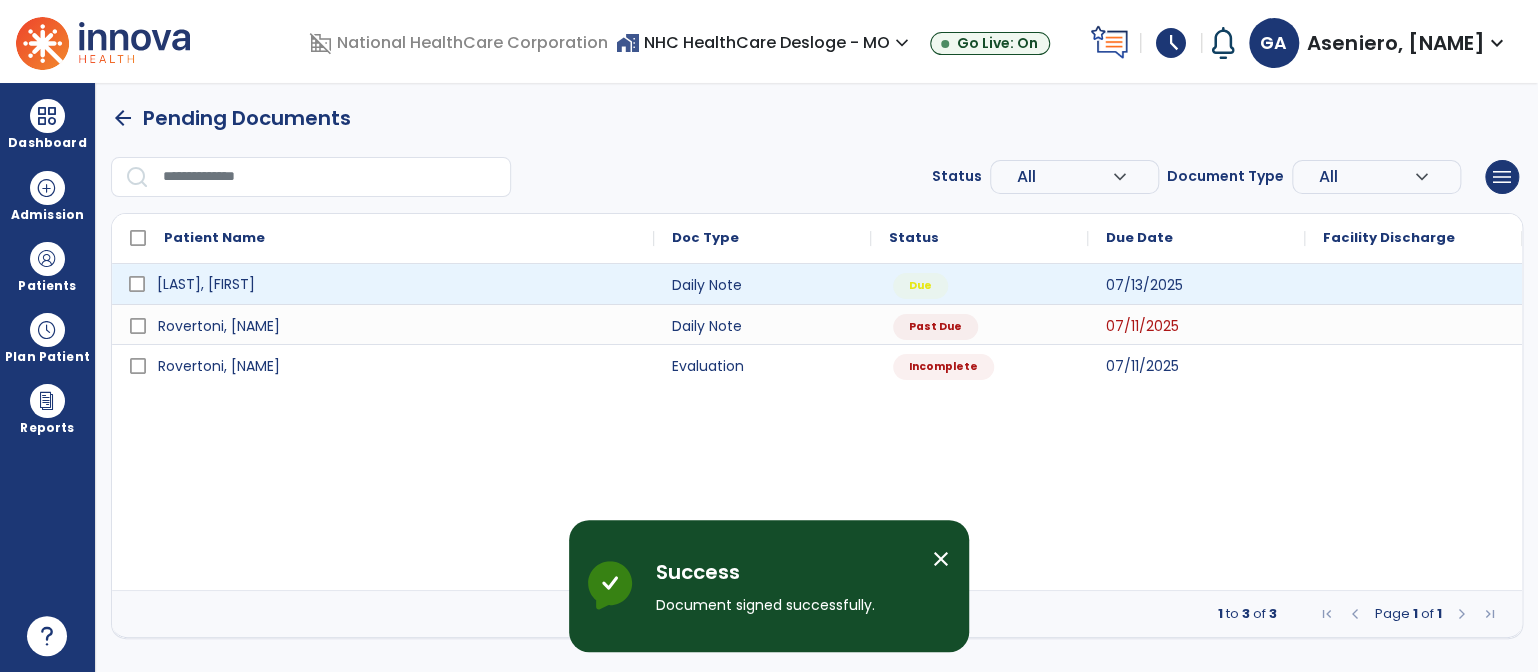 click on "[LAST], [FIRST]" at bounding box center [397, 284] 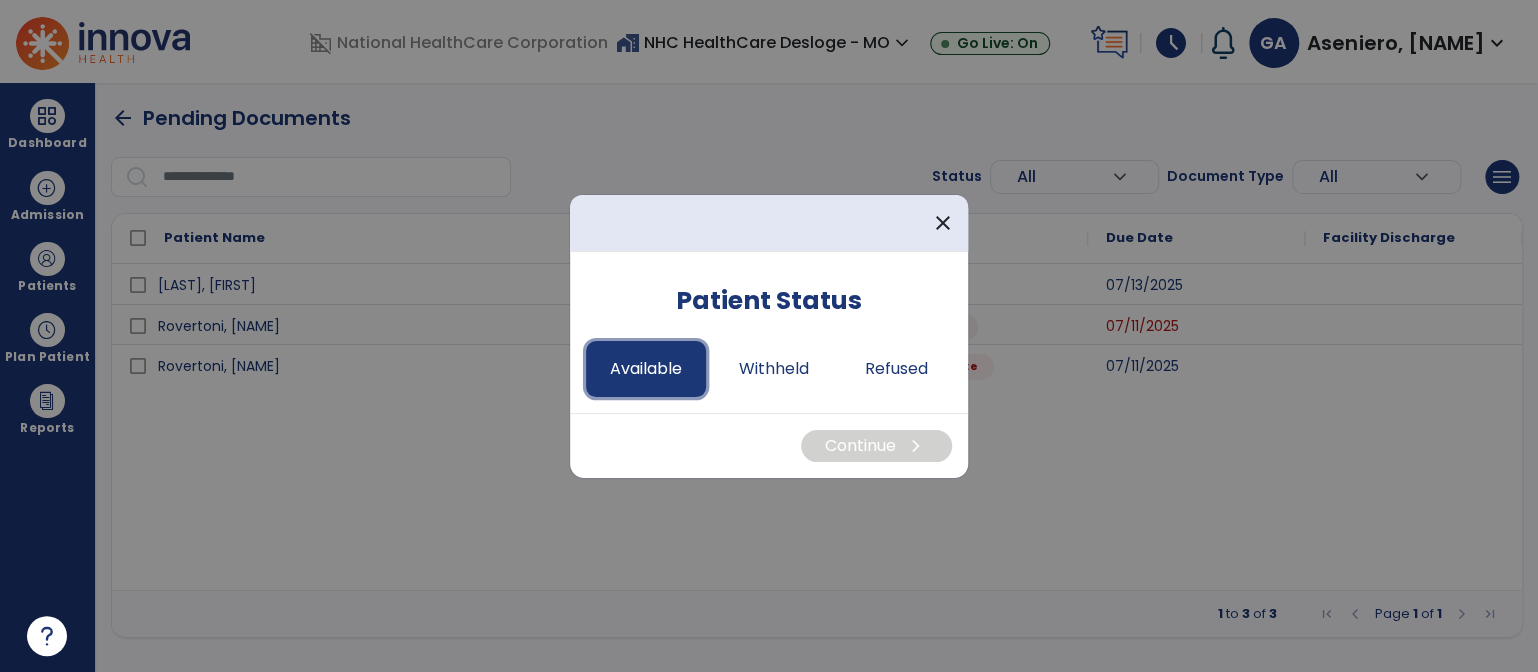 click on "Available" at bounding box center [646, 369] 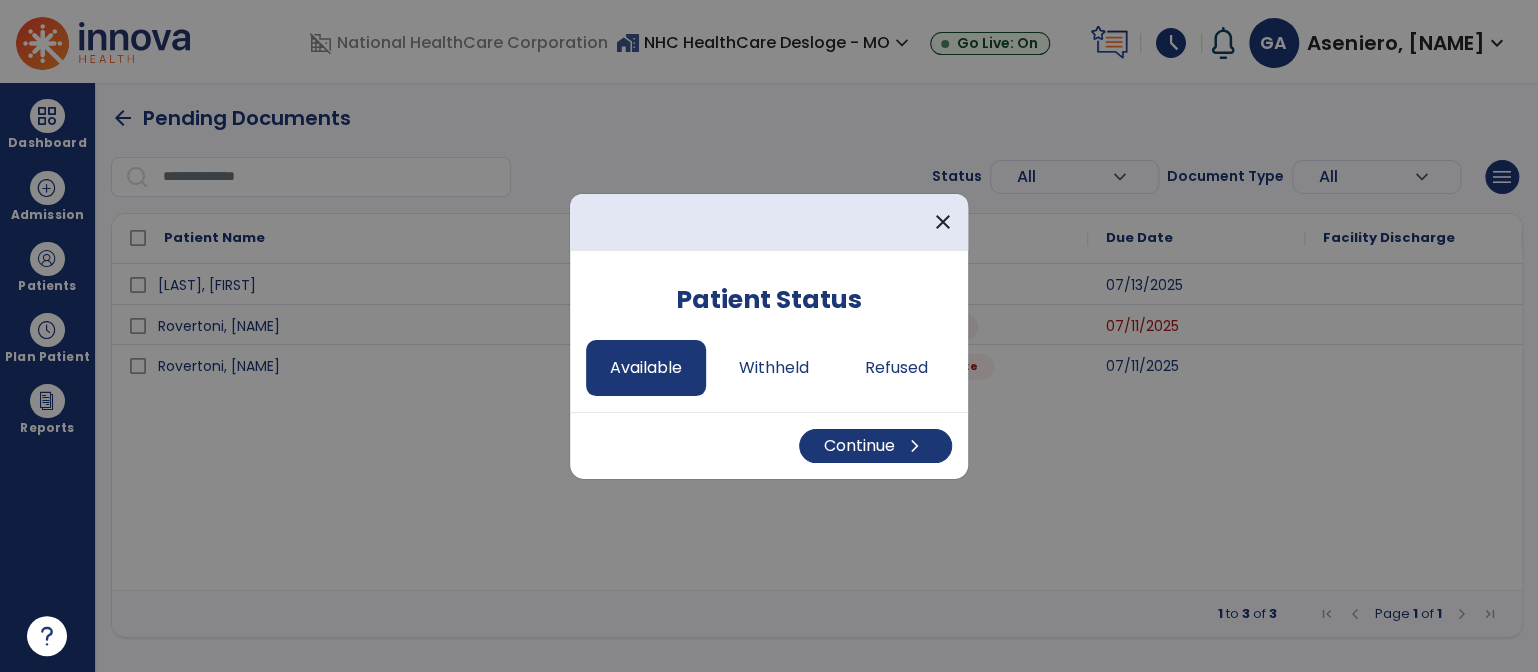 click on "Continue   chevron_right" at bounding box center (769, 445) 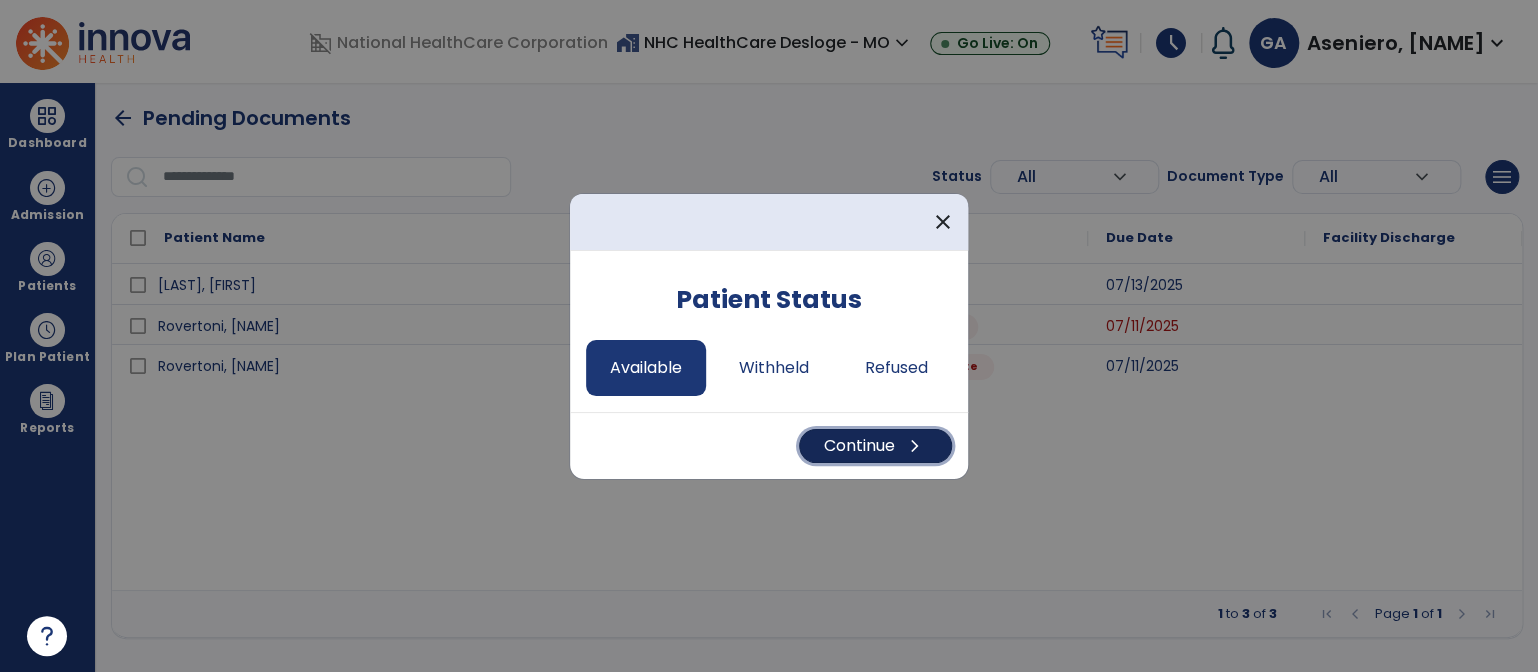 click on "Continue   chevron_right" at bounding box center [875, 446] 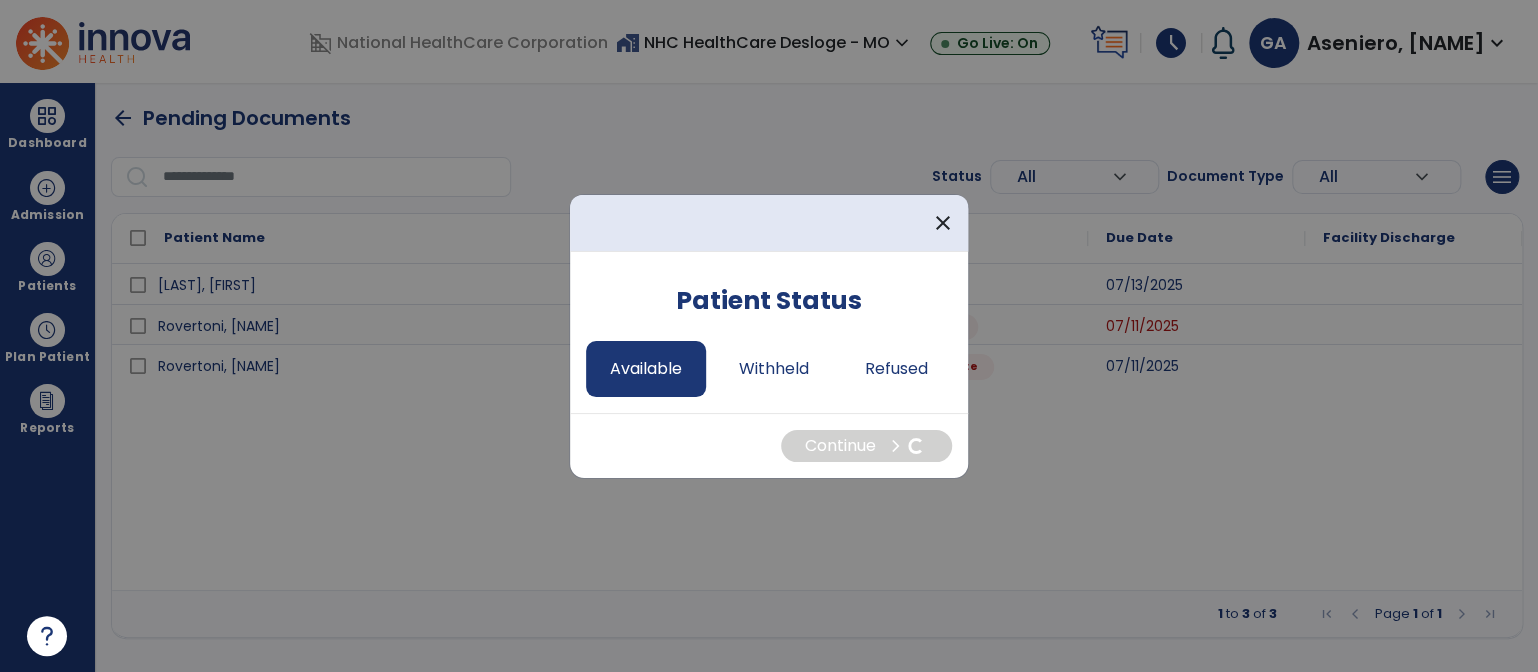 select on "*" 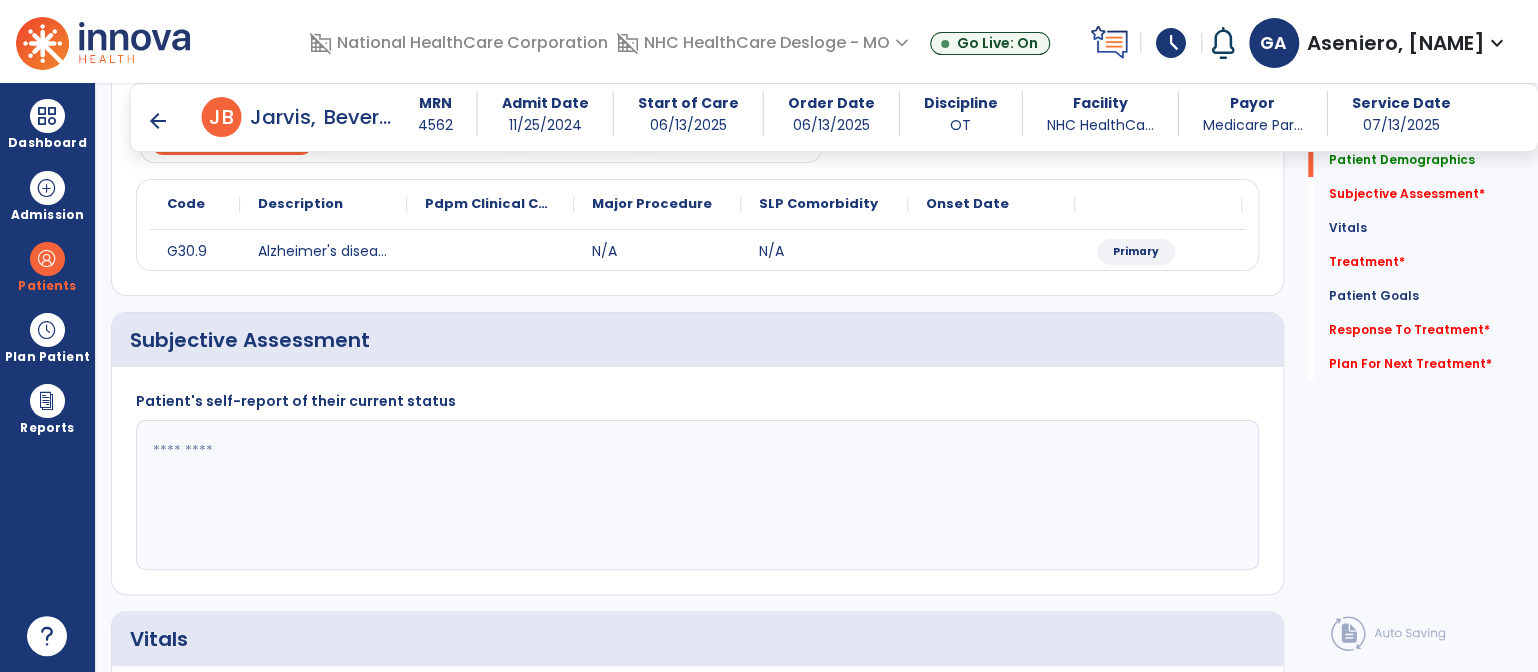 scroll, scrollTop: 222, scrollLeft: 0, axis: vertical 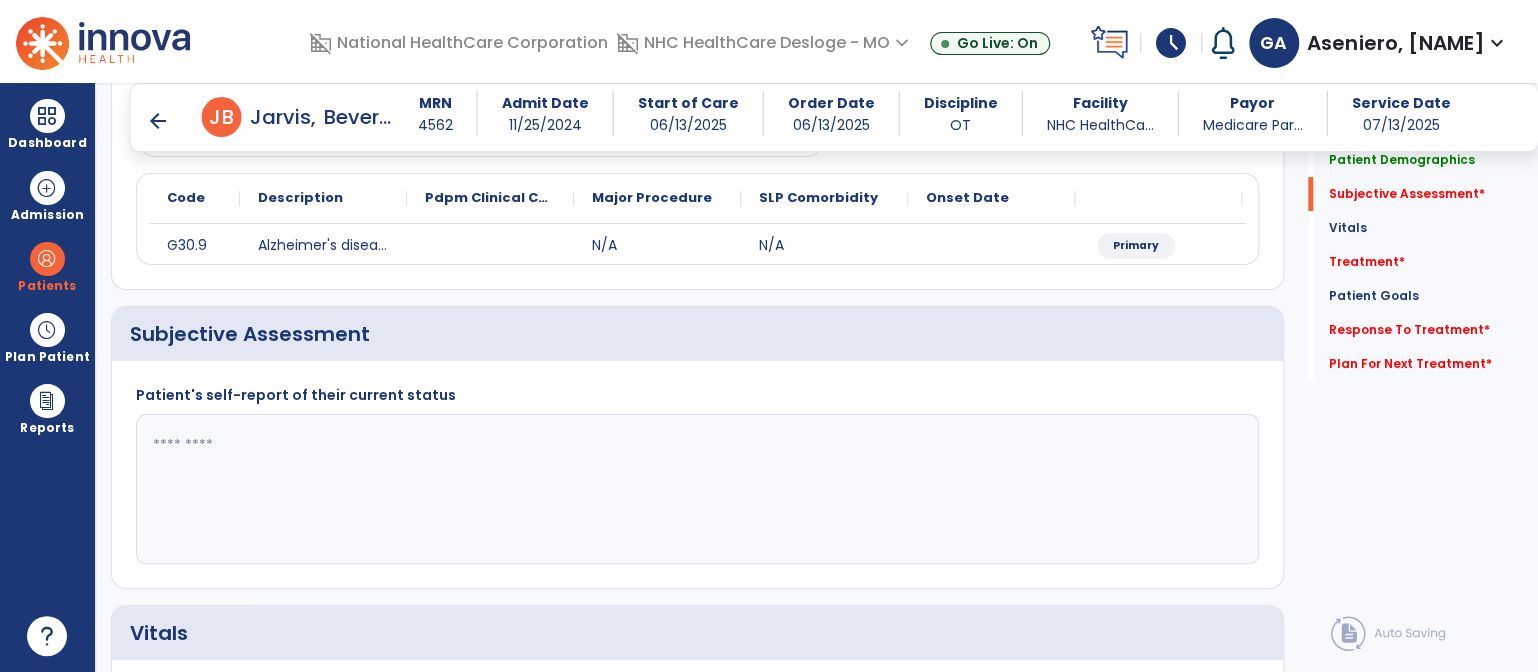 click 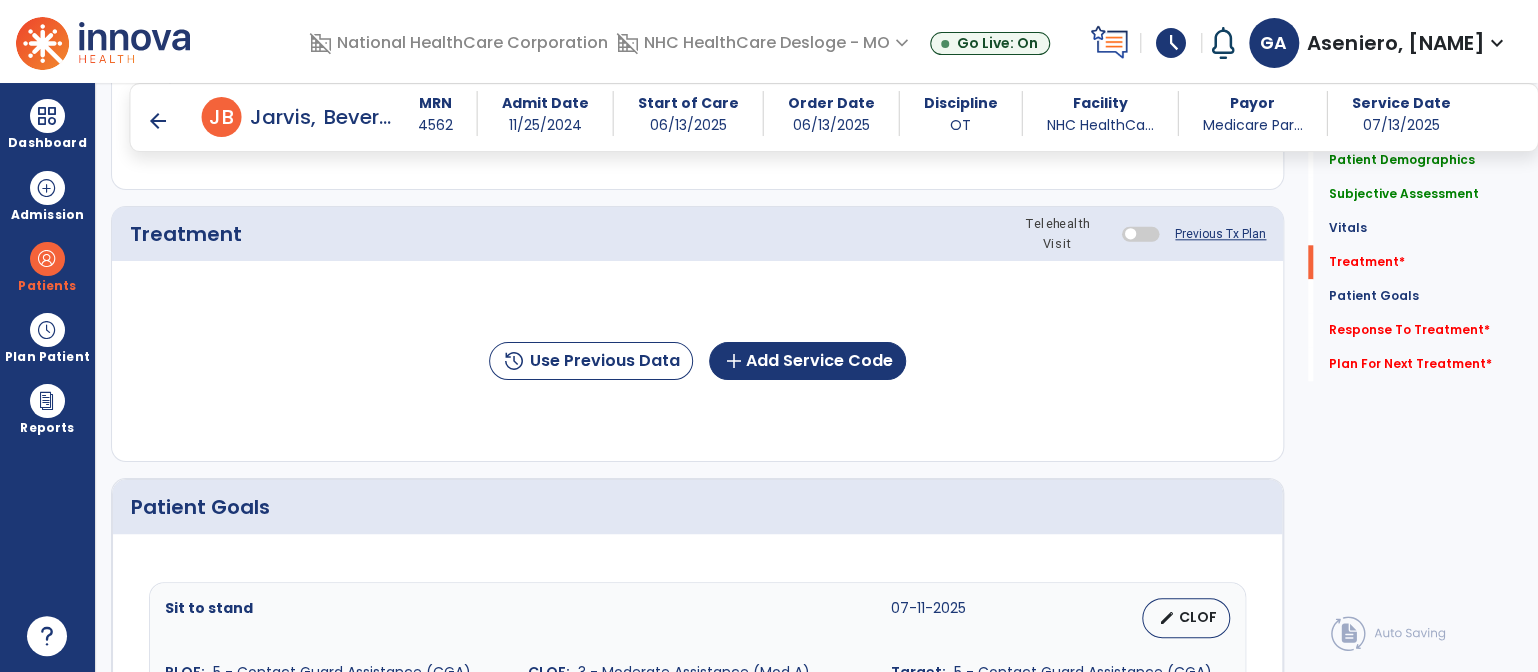 scroll, scrollTop: 1056, scrollLeft: 0, axis: vertical 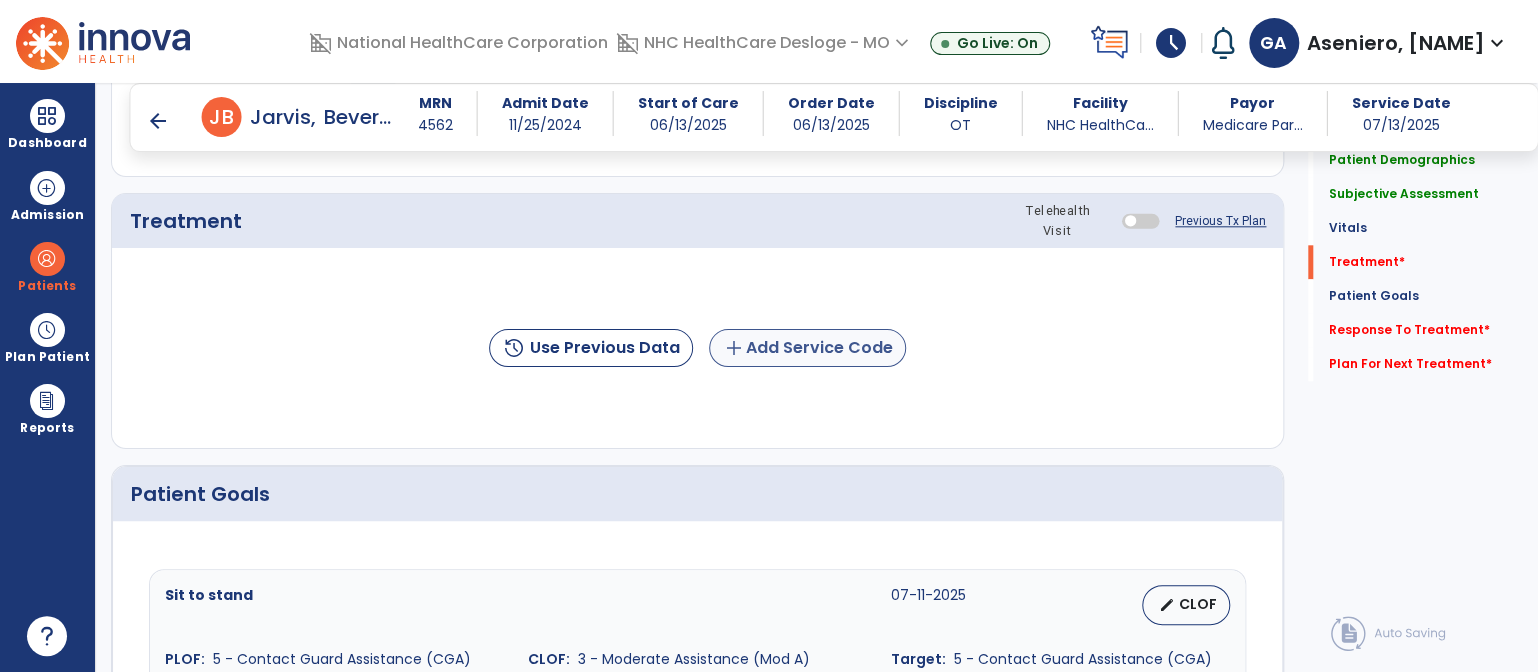 type on "**********" 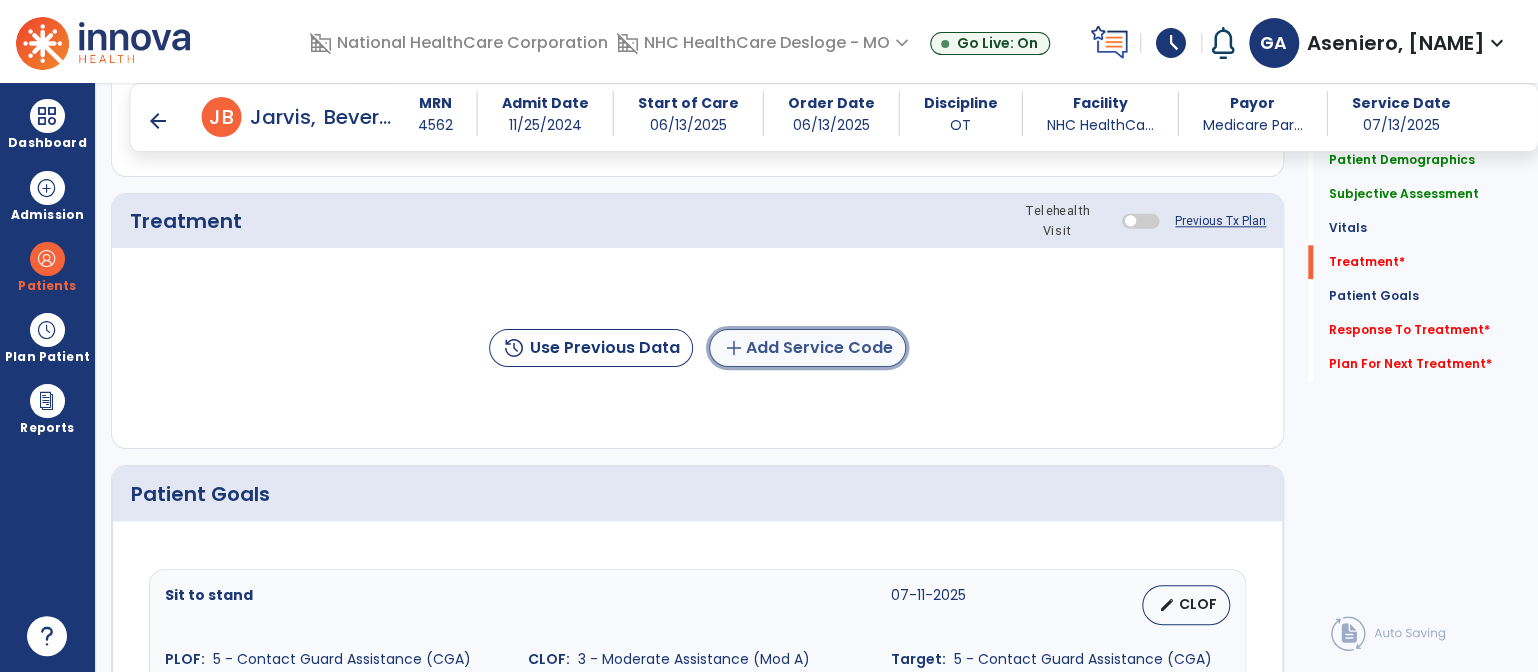 click on "add  Add Service Code" 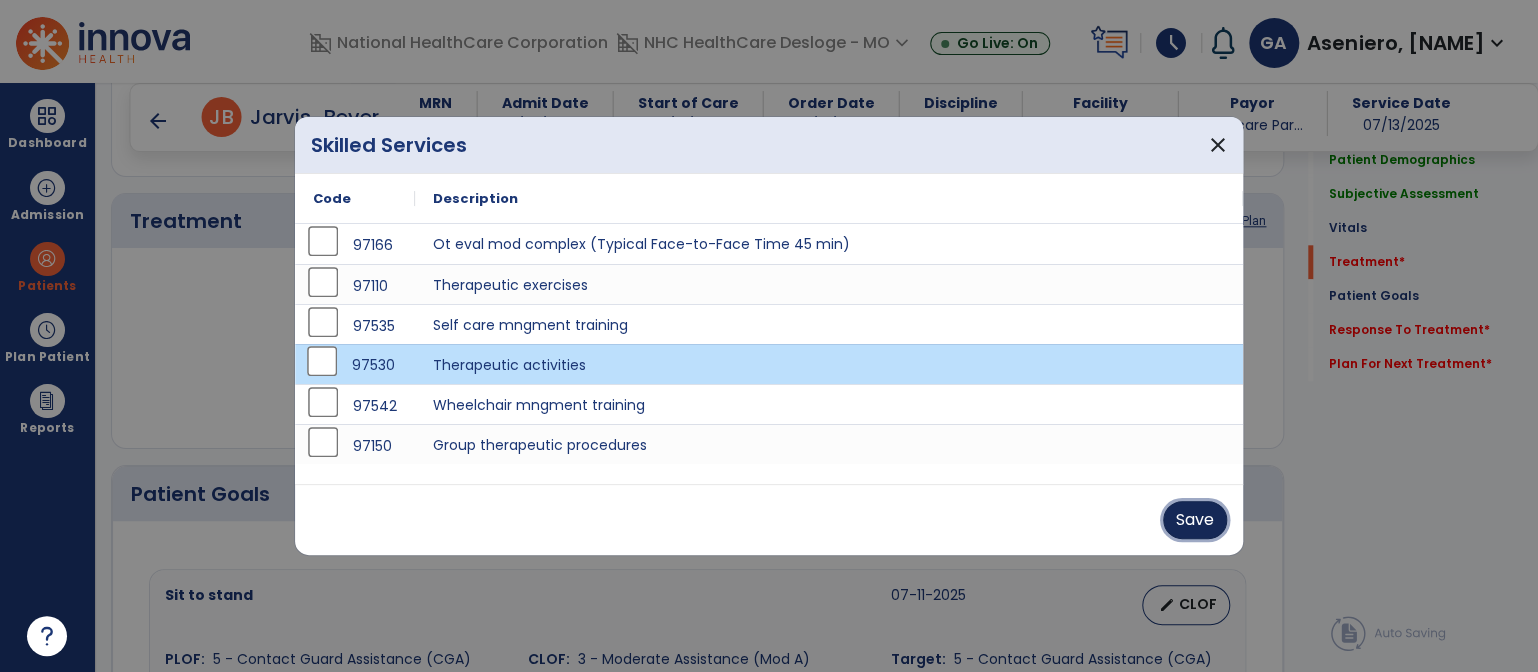 click on "Save" at bounding box center (1195, 520) 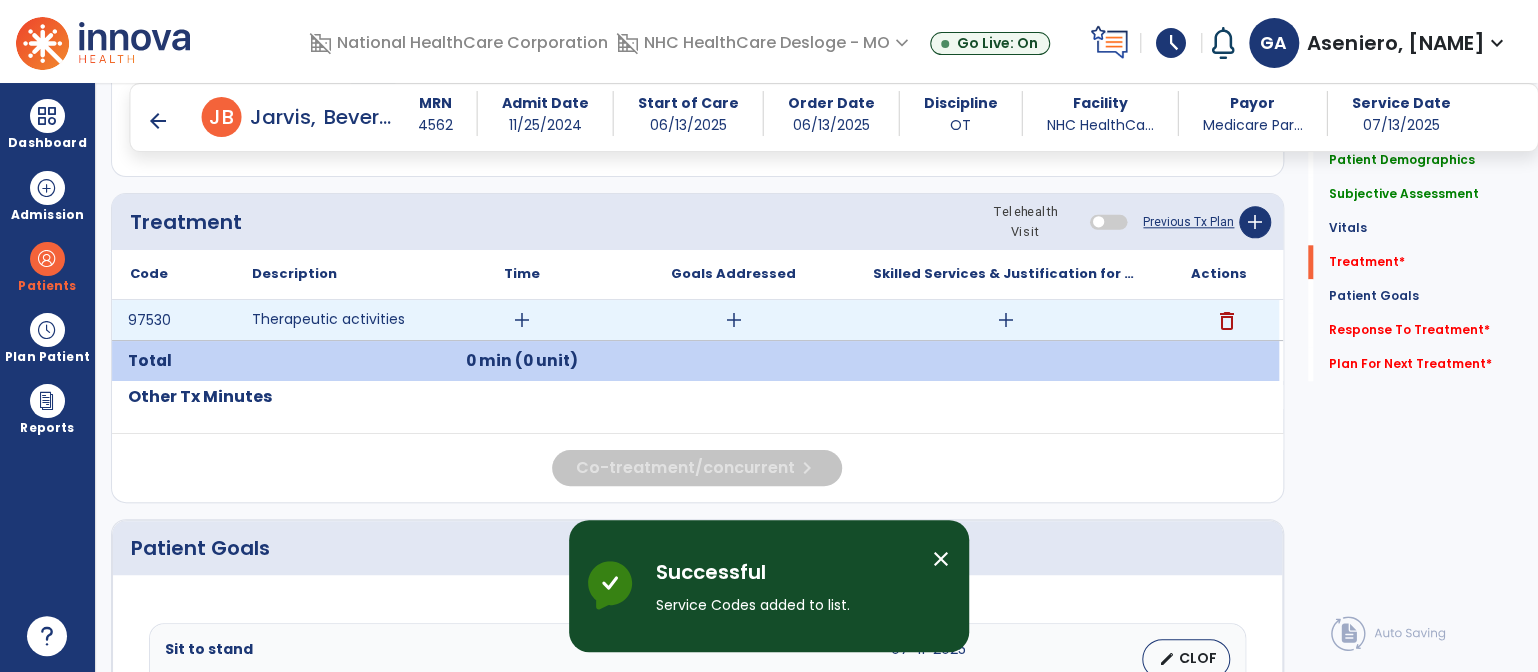 click on "add" at bounding box center (522, 320) 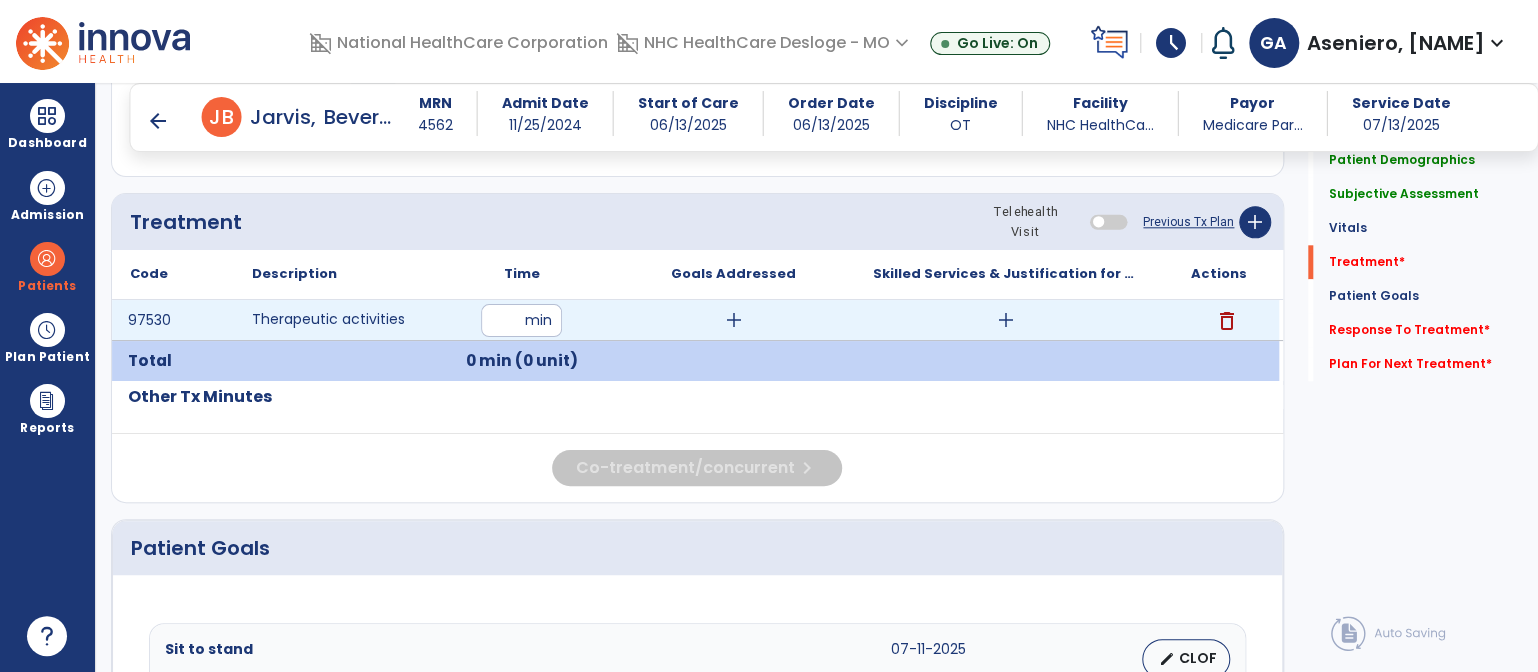 type on "**" 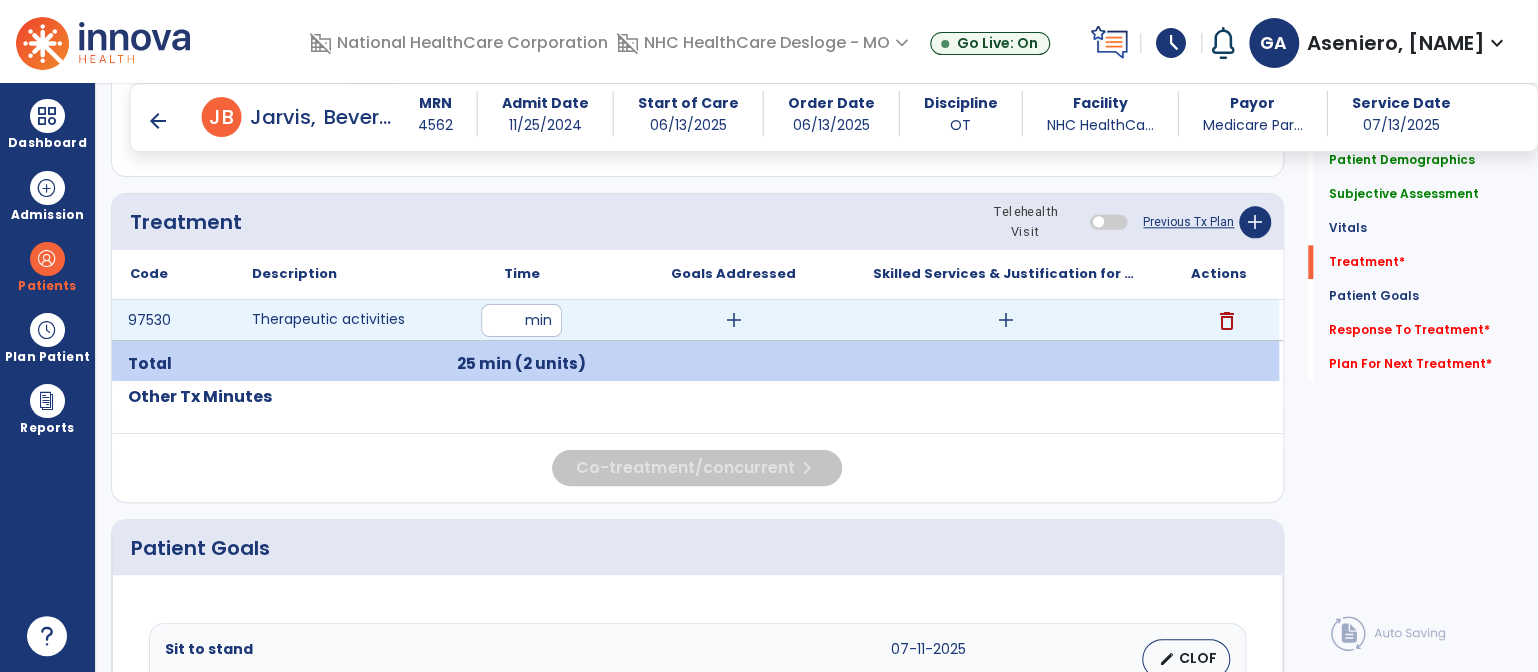 click on "add" at bounding box center [734, 320] 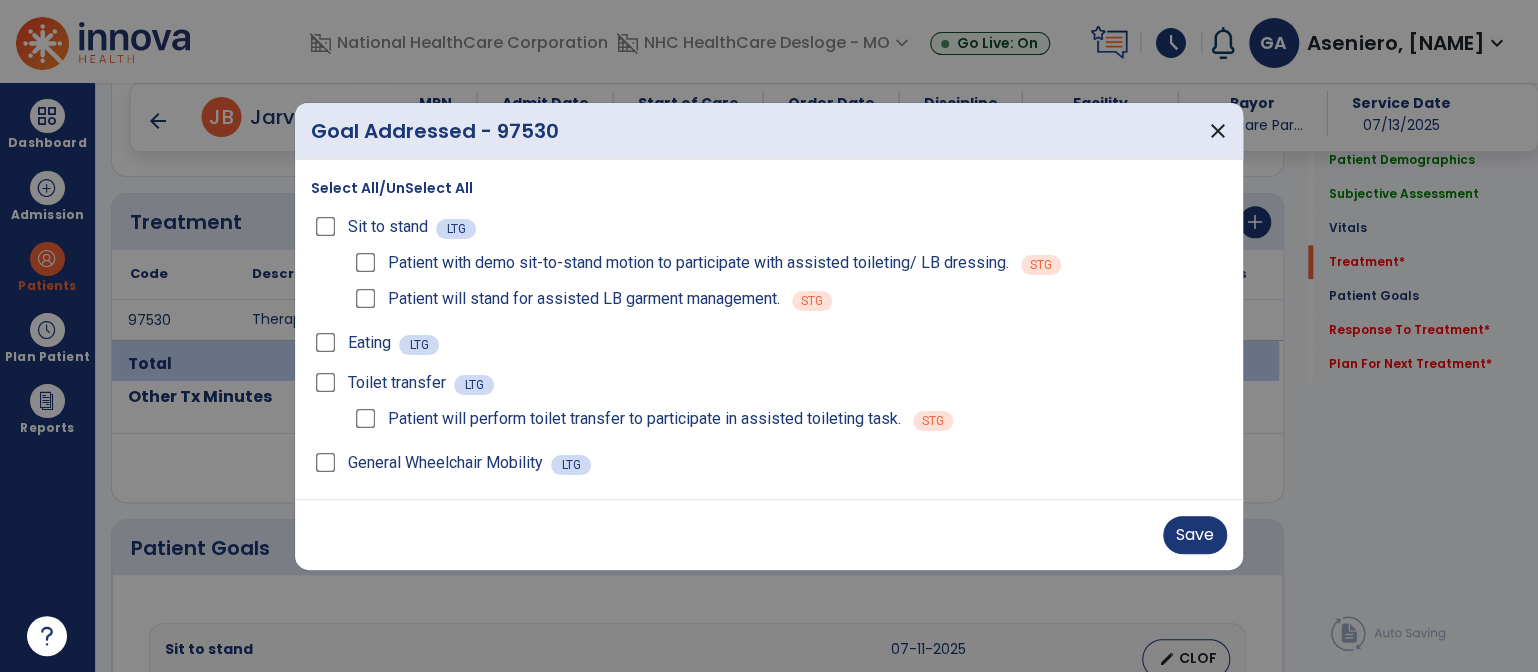 click on "Patient with demo sit-to-stand motion to participate with assisted toileting/ LB dressing." at bounding box center [680, 263] 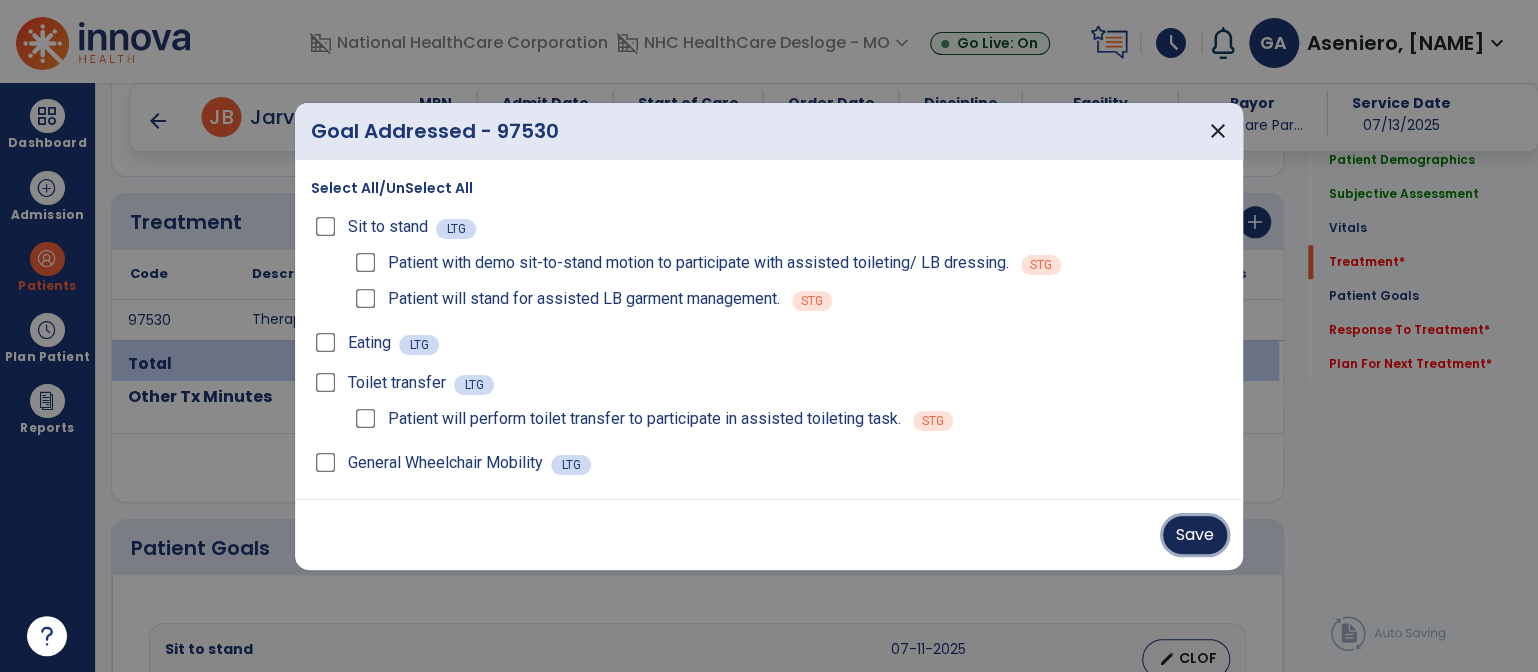 click on "Save" at bounding box center [1195, 535] 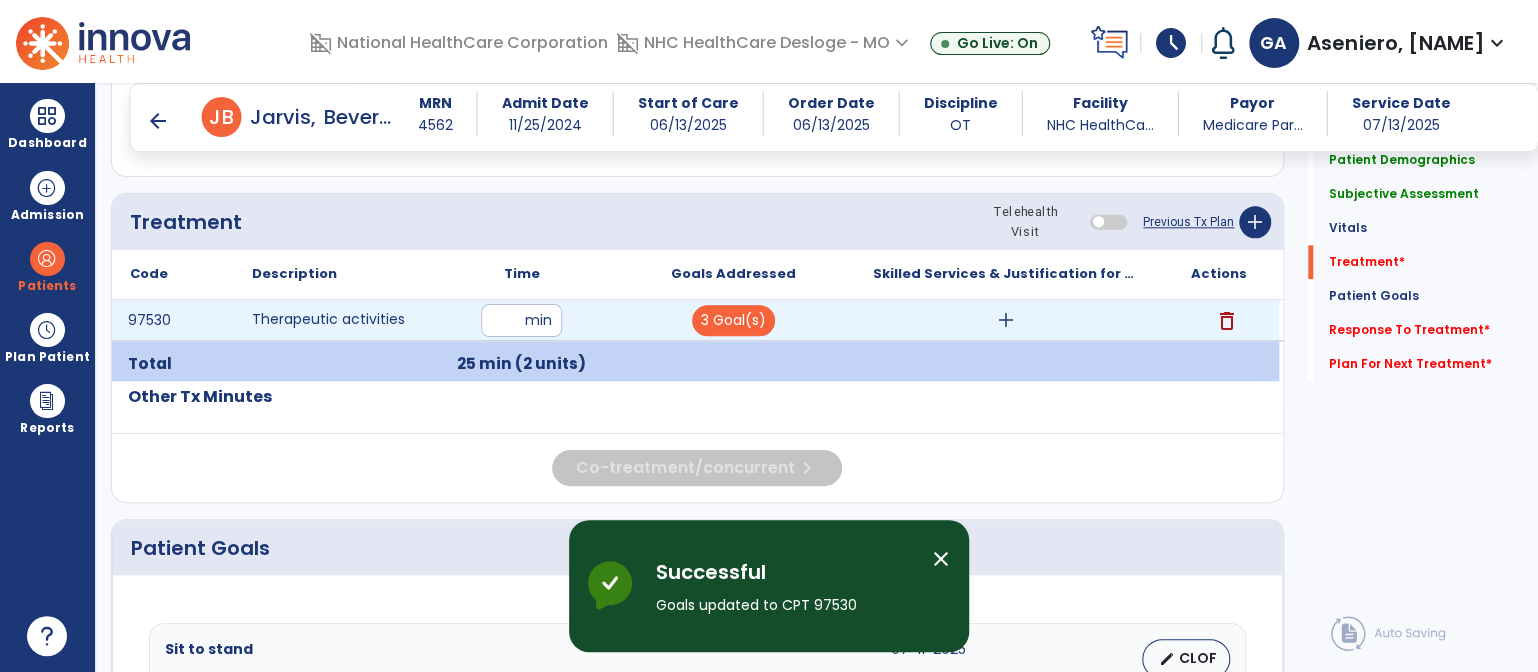 click on "add" at bounding box center (1006, 320) 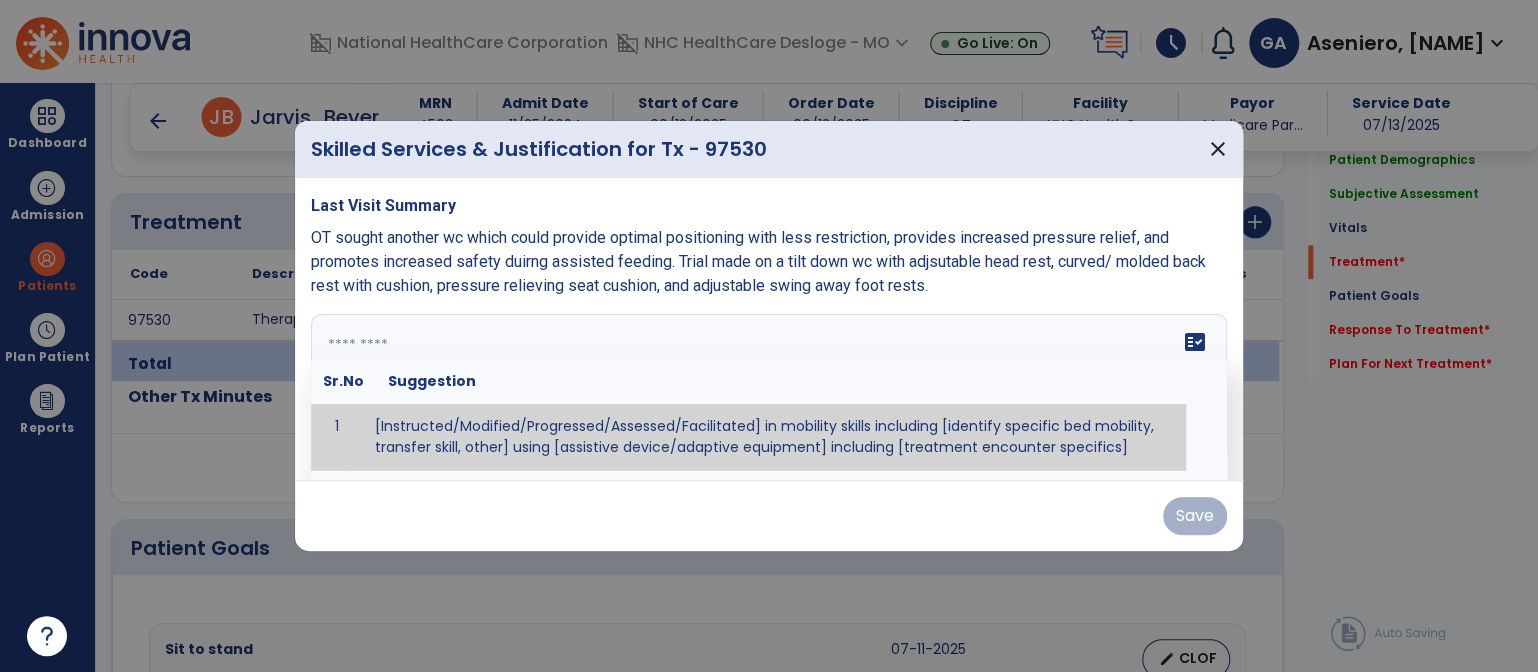 click on "fact_check  Sr.No Suggestion 1 [Instructed/Modified/Progressed/Assessed/Facilitated] in mobility skills including [identify specific bed mobility, transfer skill, other] using [assistive device/adaptive equipment] including [treatment encounter specifics]" at bounding box center [769, 389] 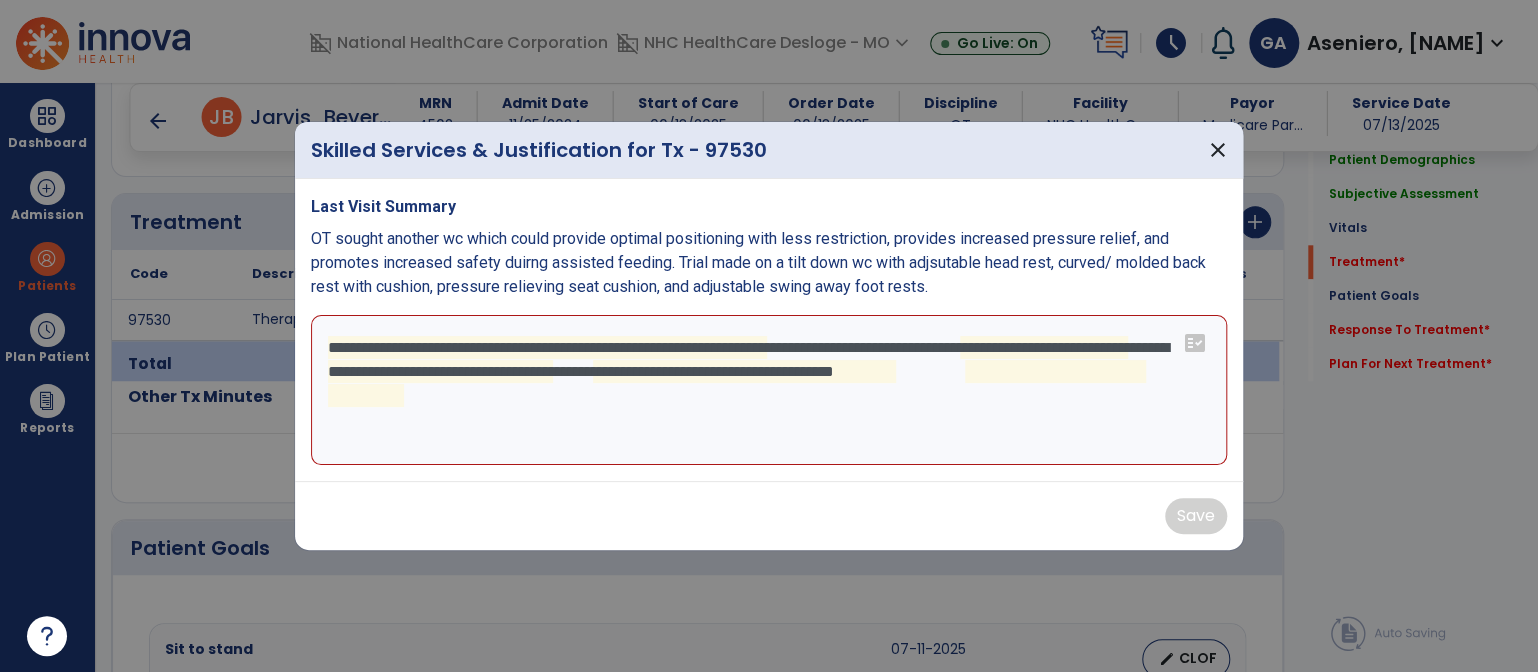 click on "**********" at bounding box center [769, 390] 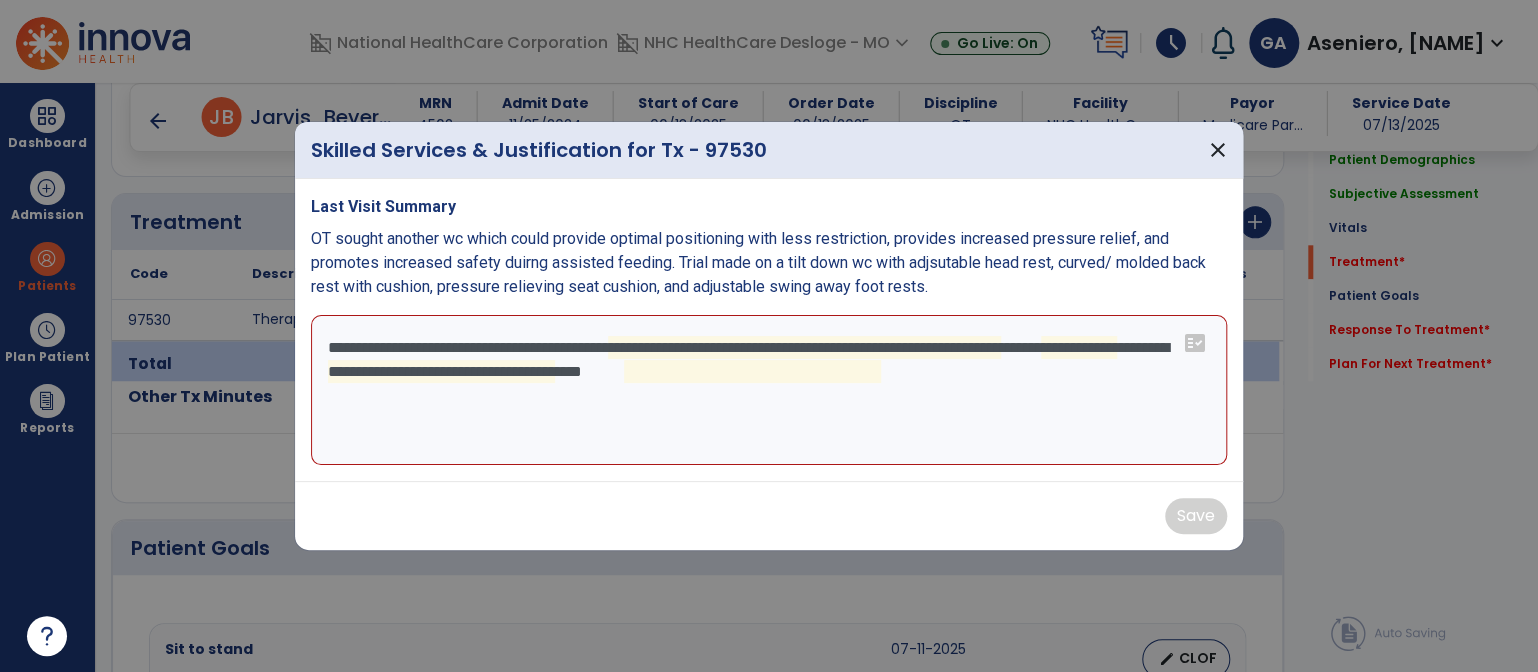 click on "**********" at bounding box center (769, 390) 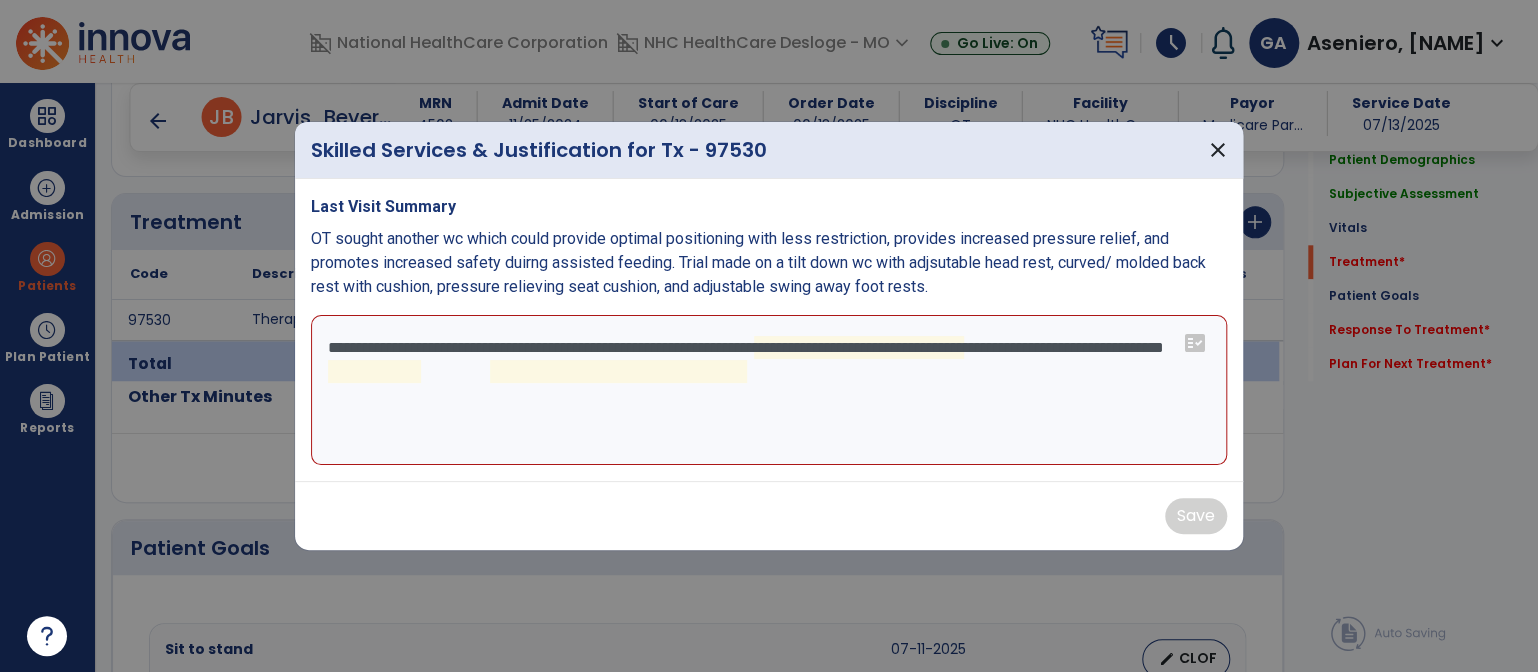 click on "**********" at bounding box center [769, 390] 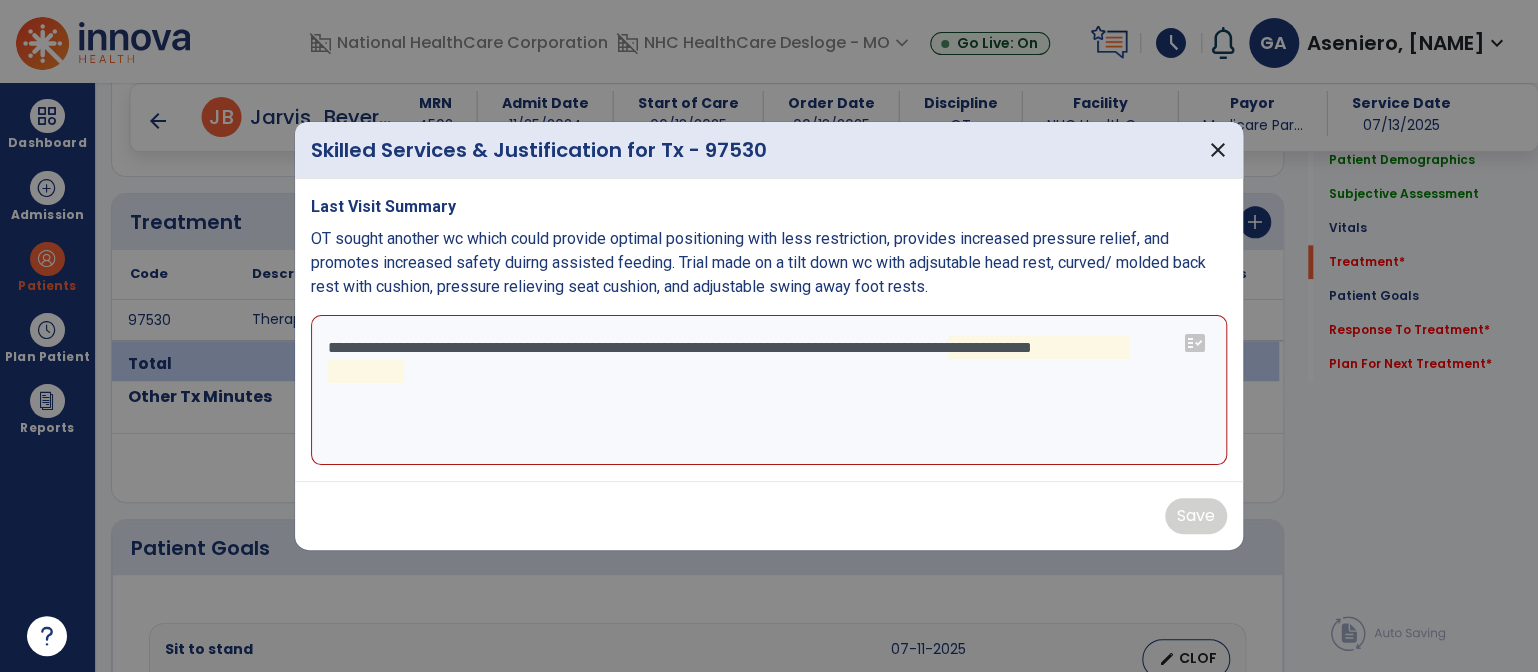 click on "**********" at bounding box center (769, 390) 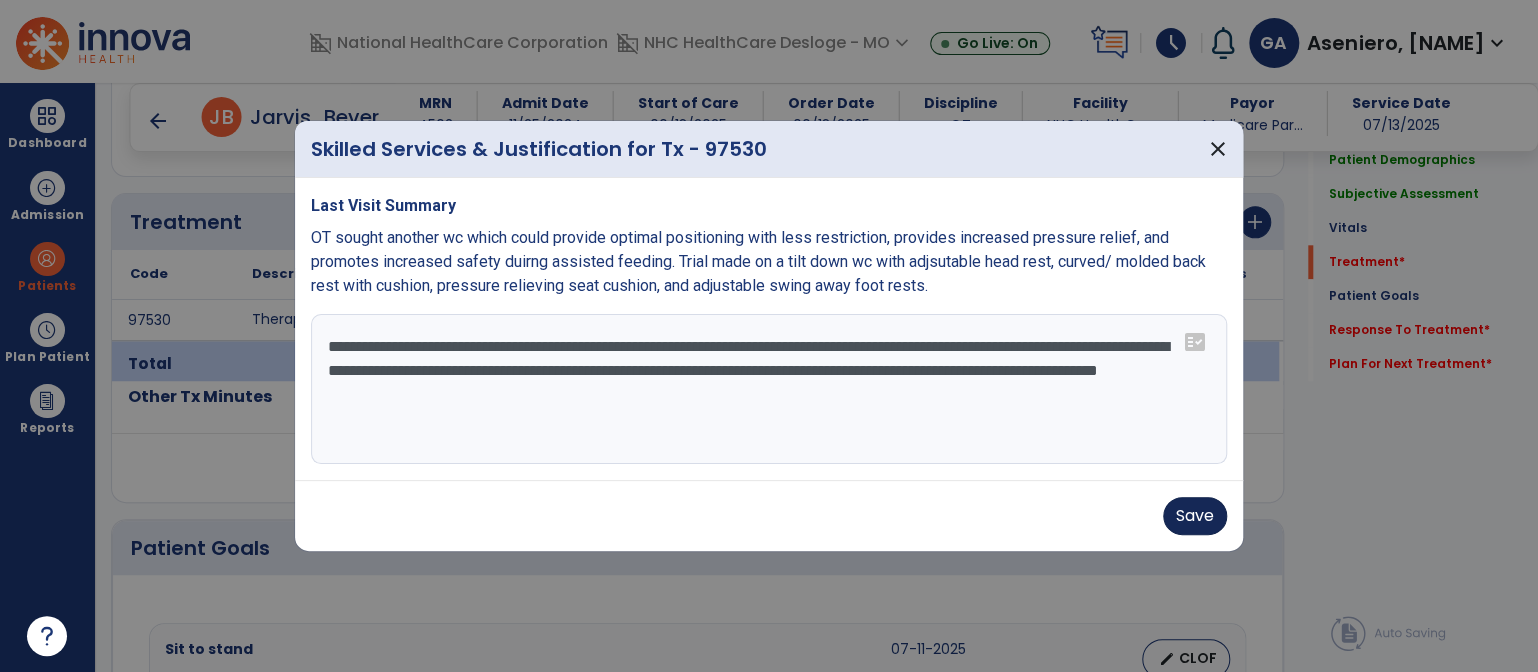 type on "**********" 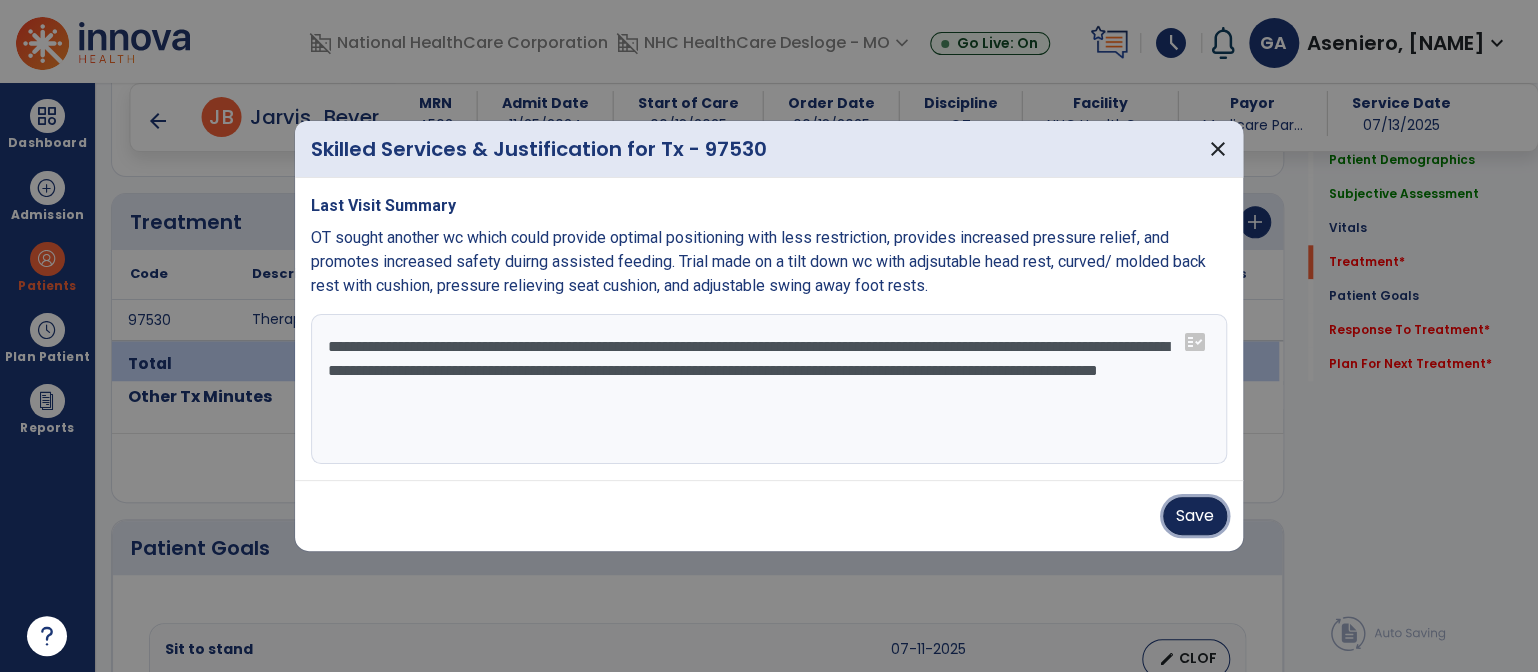 click on "Save" at bounding box center [1195, 516] 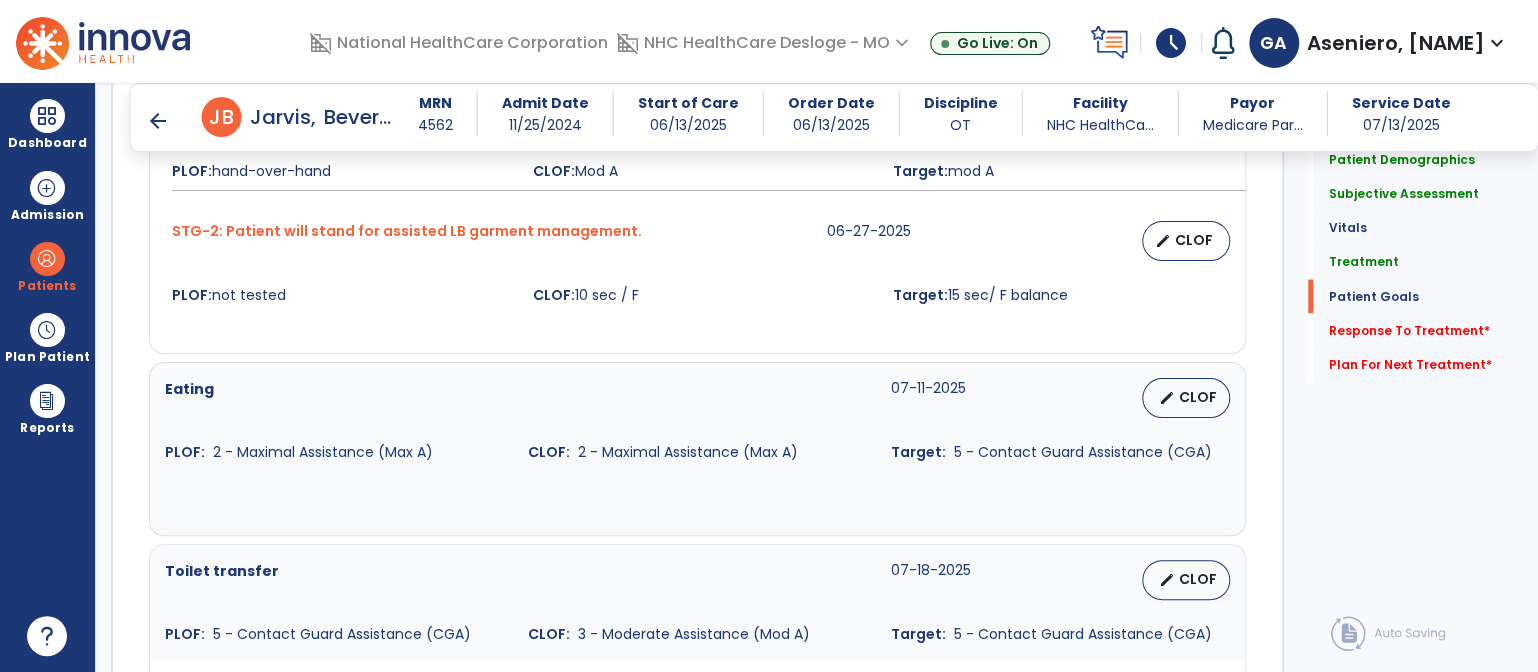 scroll, scrollTop: 1739, scrollLeft: 0, axis: vertical 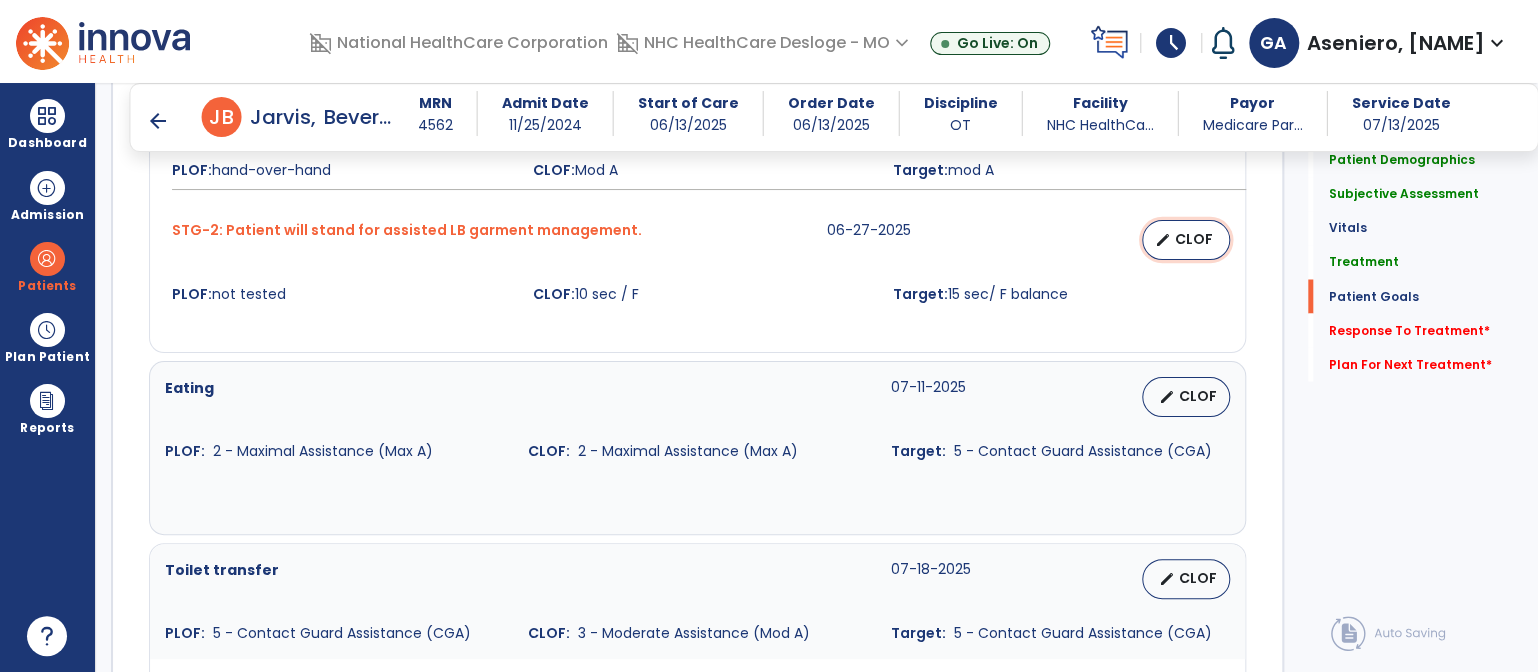 click on "CLOF" at bounding box center (1194, 239) 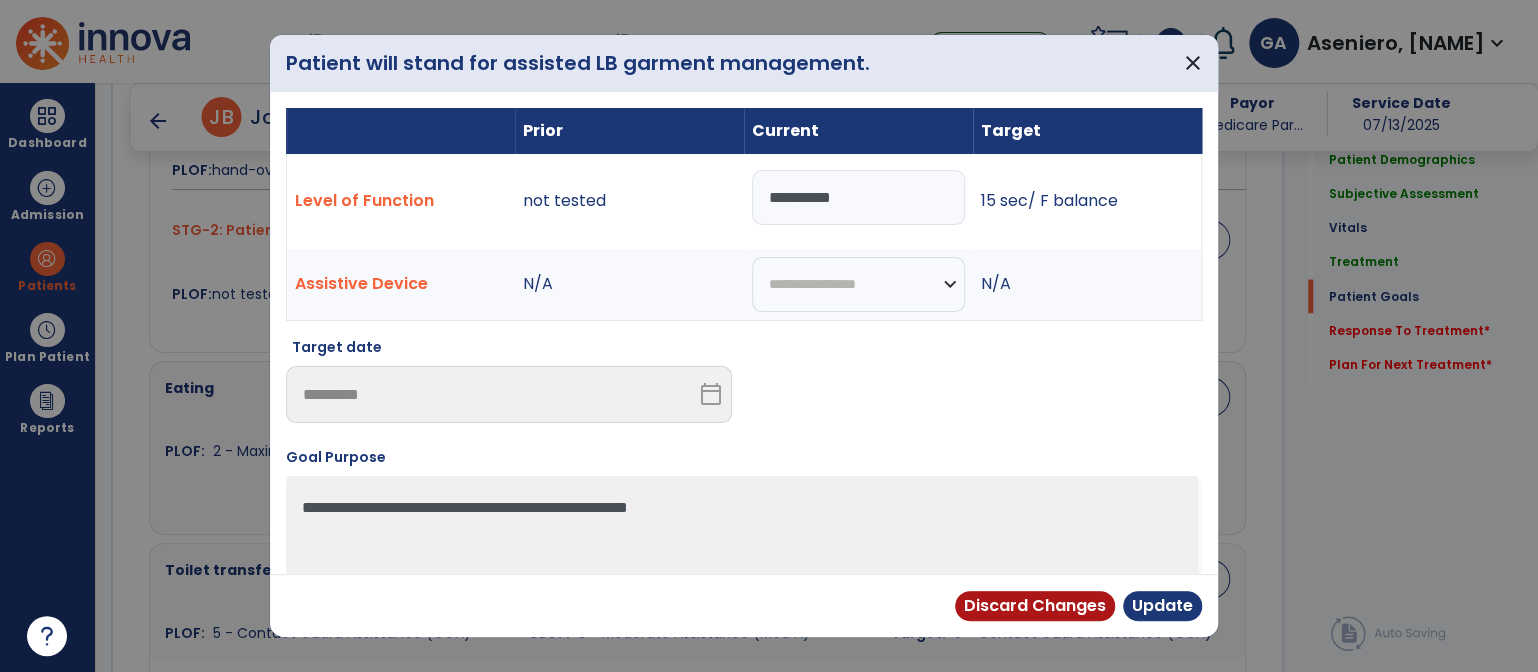 click on "**********" at bounding box center [858, 197] 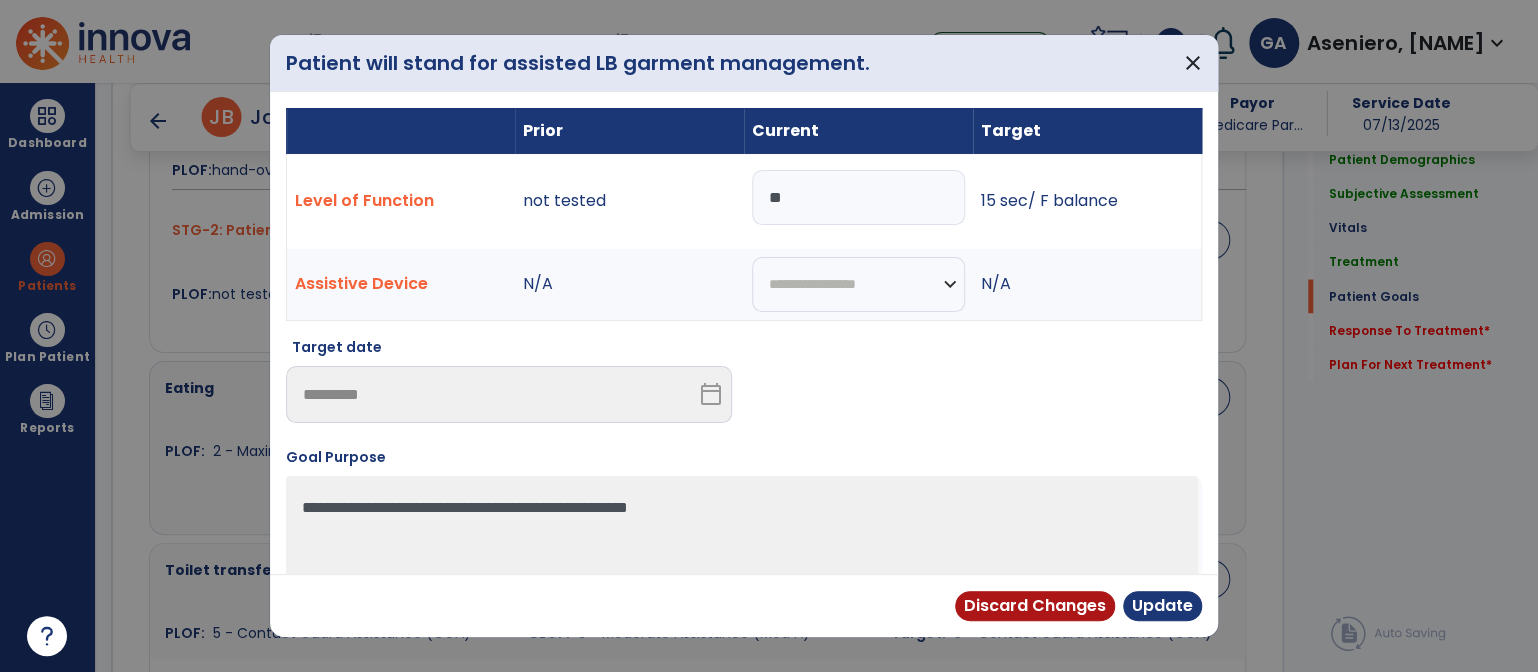 type on "*" 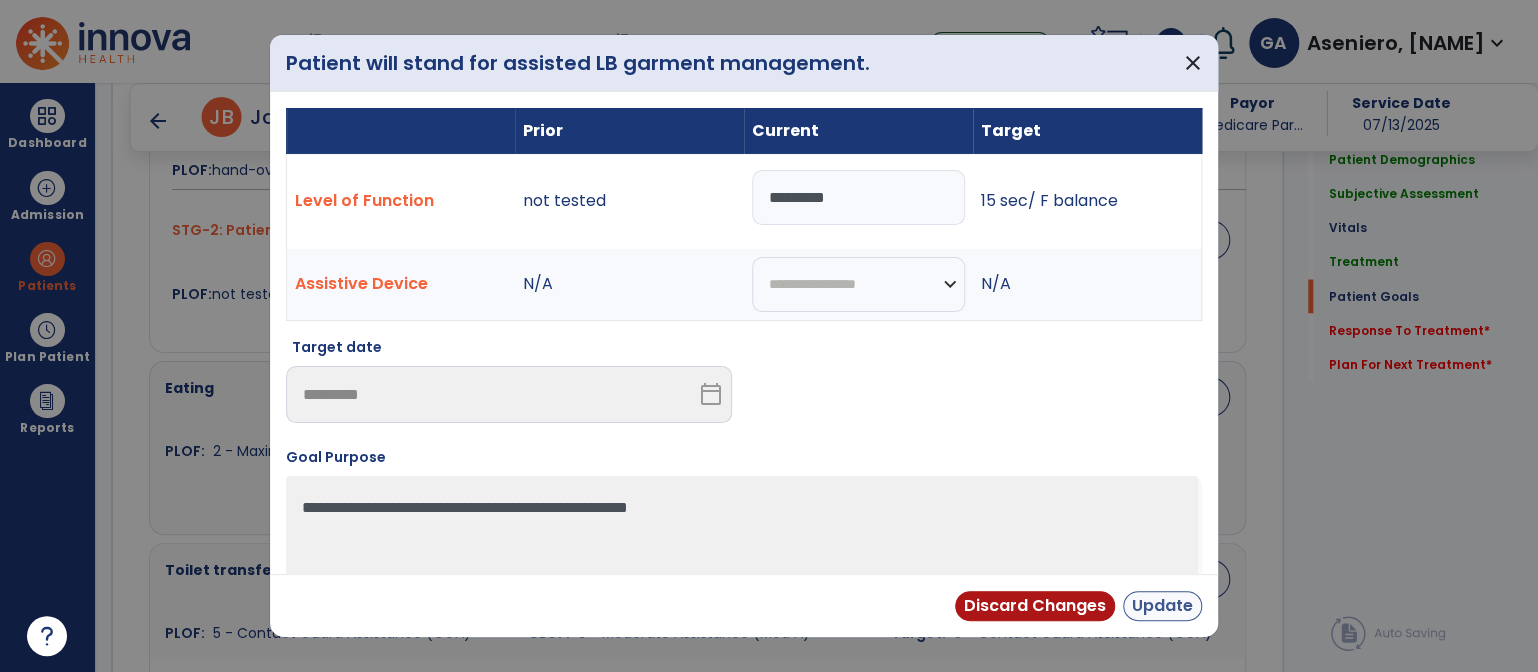 type on "*********" 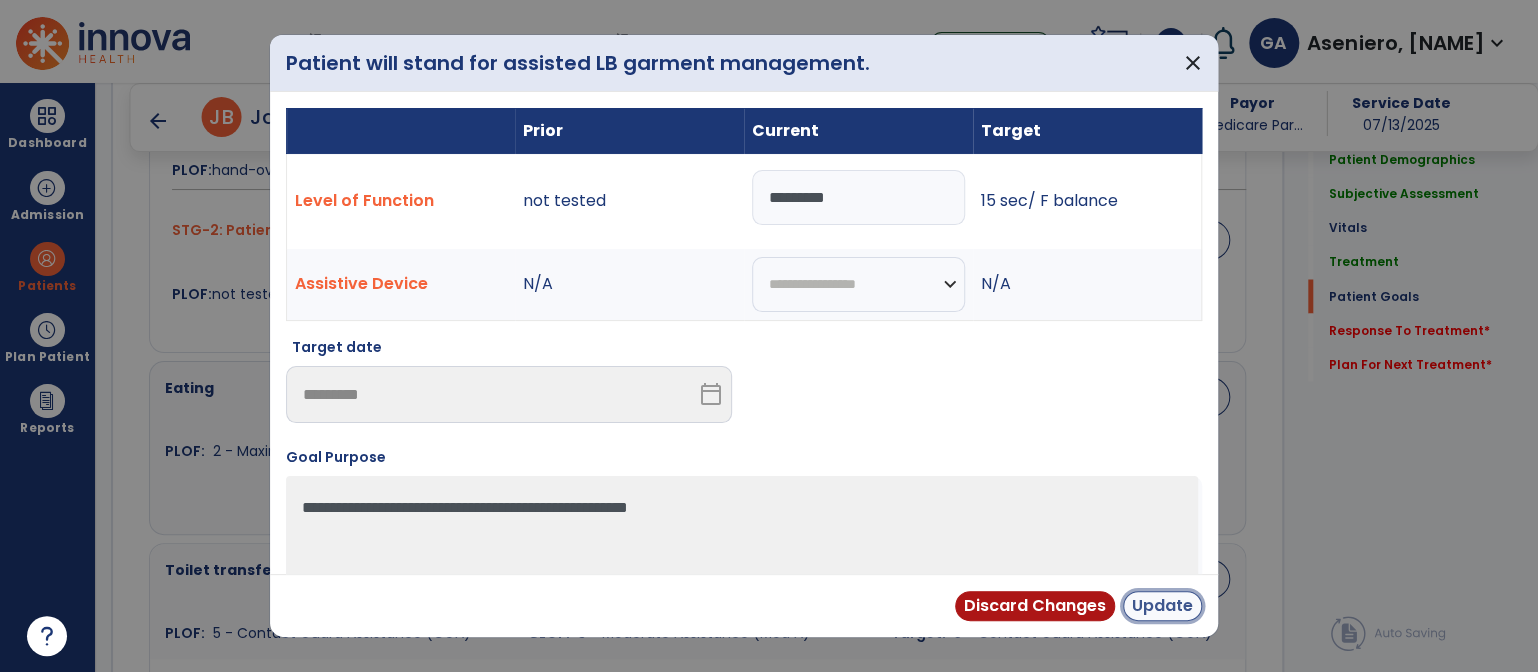 click on "Update" at bounding box center (1162, 606) 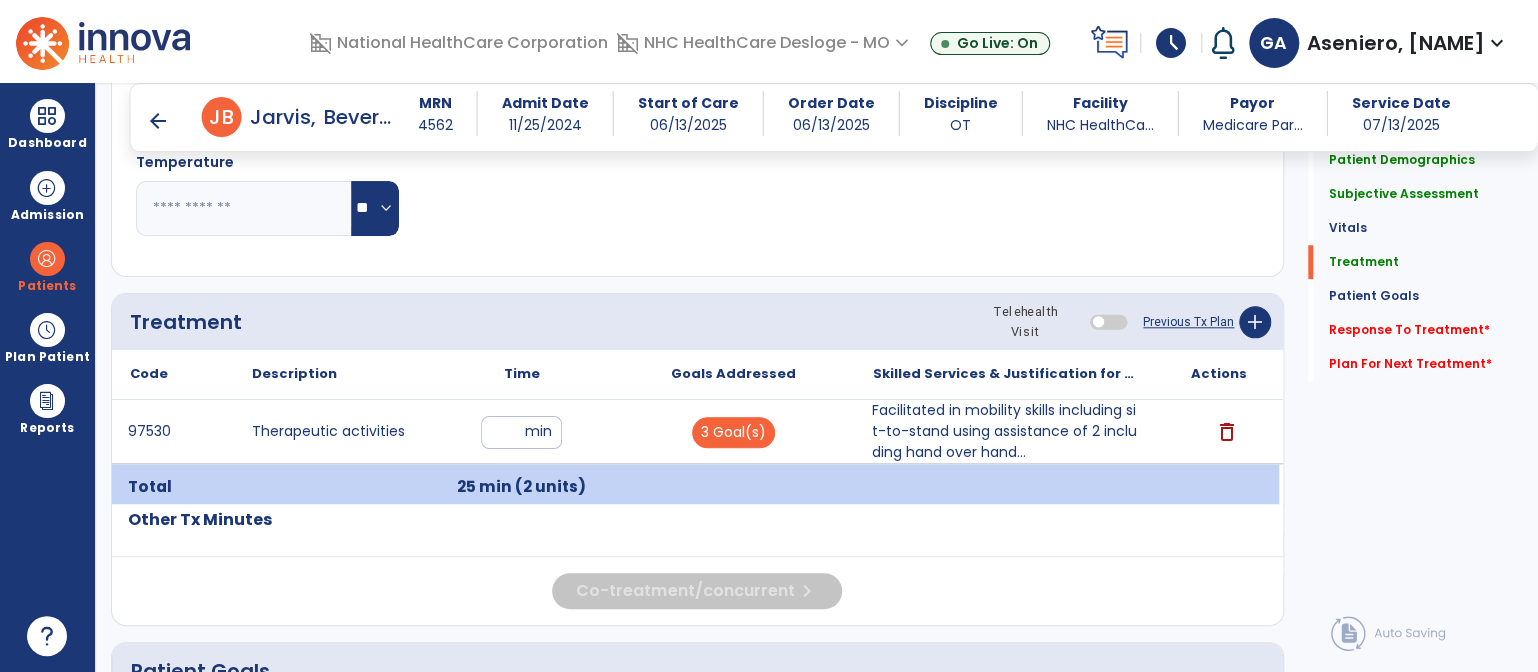 scroll, scrollTop: 958, scrollLeft: 0, axis: vertical 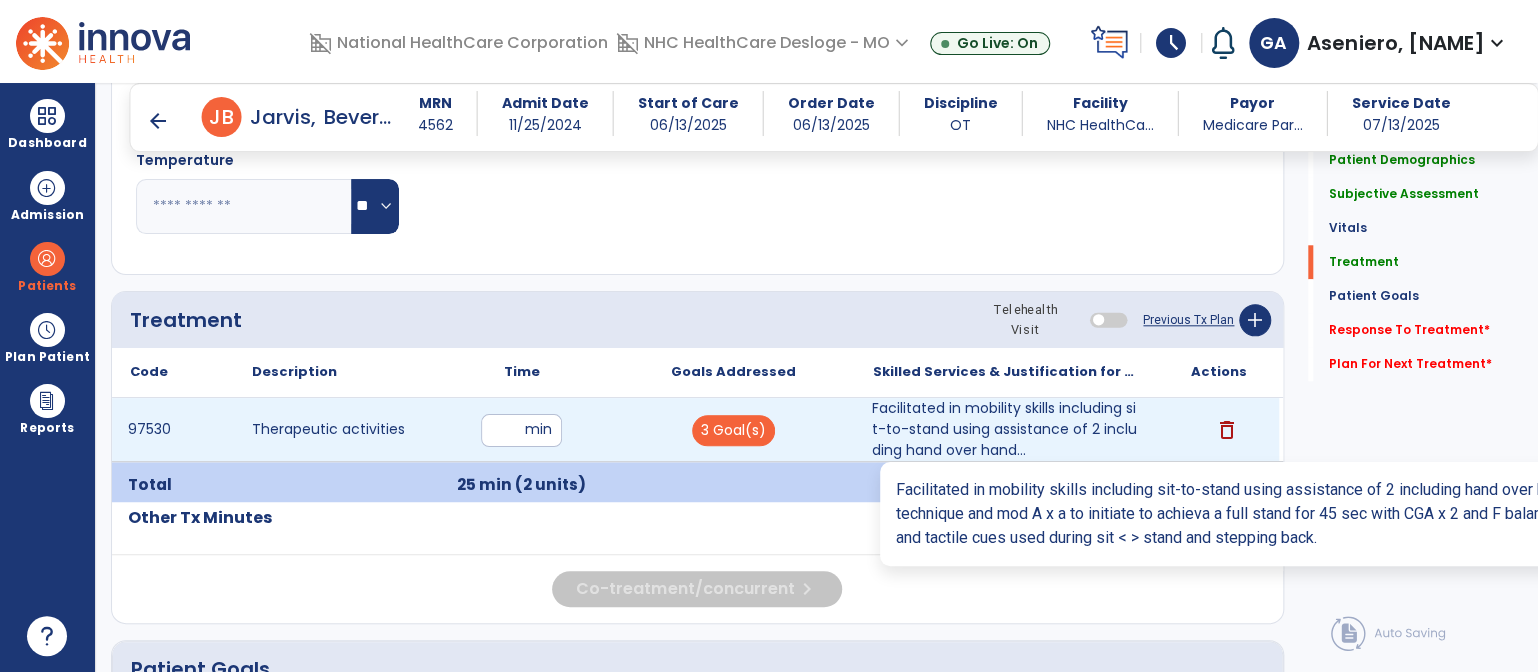 click on "Facilitated in mobility skills including sit-to-stand using assistance of 2 including hand over hand..." at bounding box center [1006, 429] 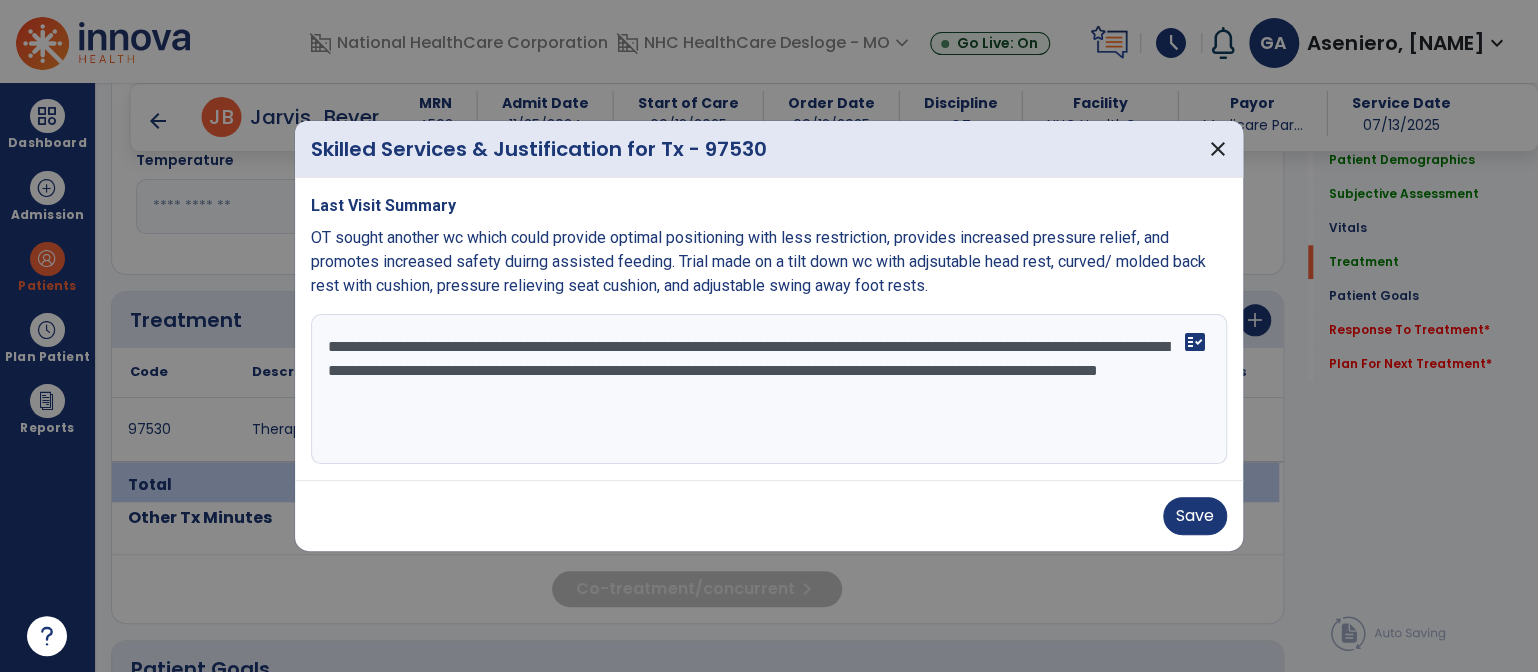 click on "**********" at bounding box center [769, 389] 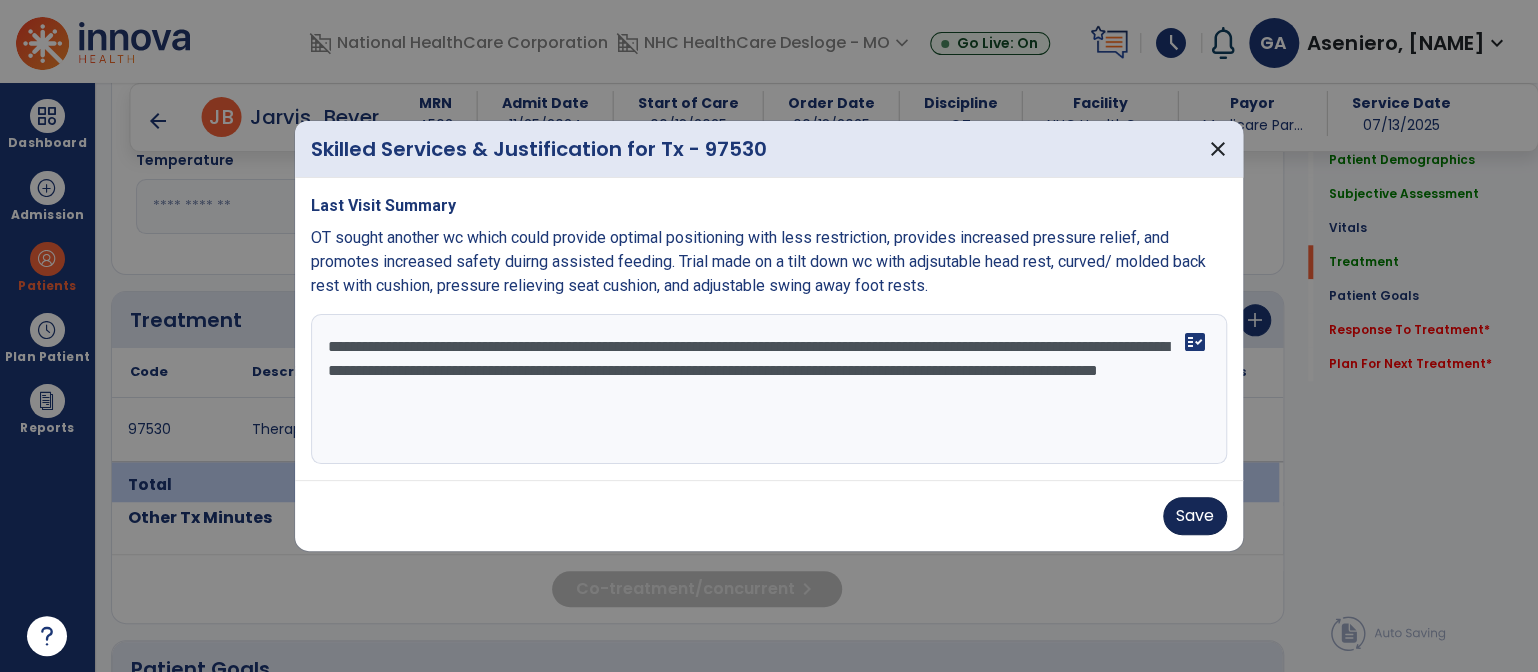 type on "**********" 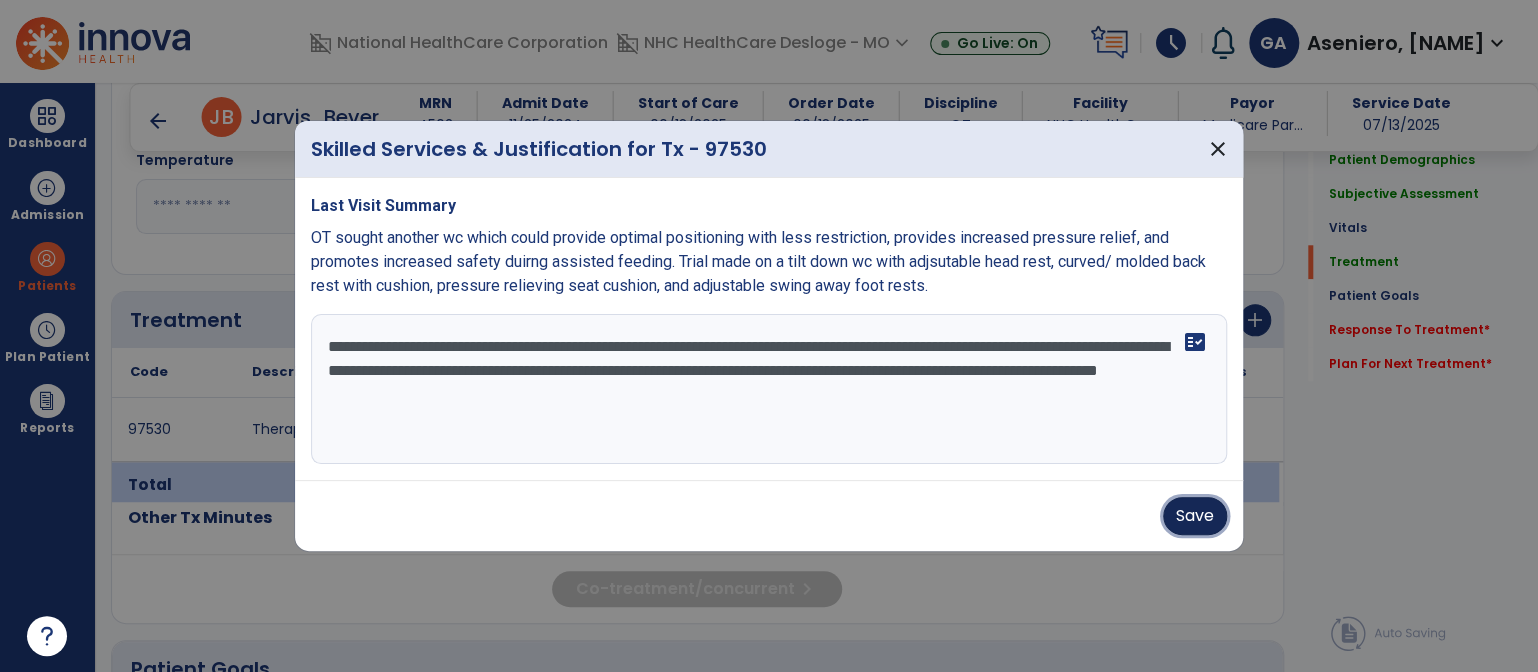 click on "Save" at bounding box center (1195, 516) 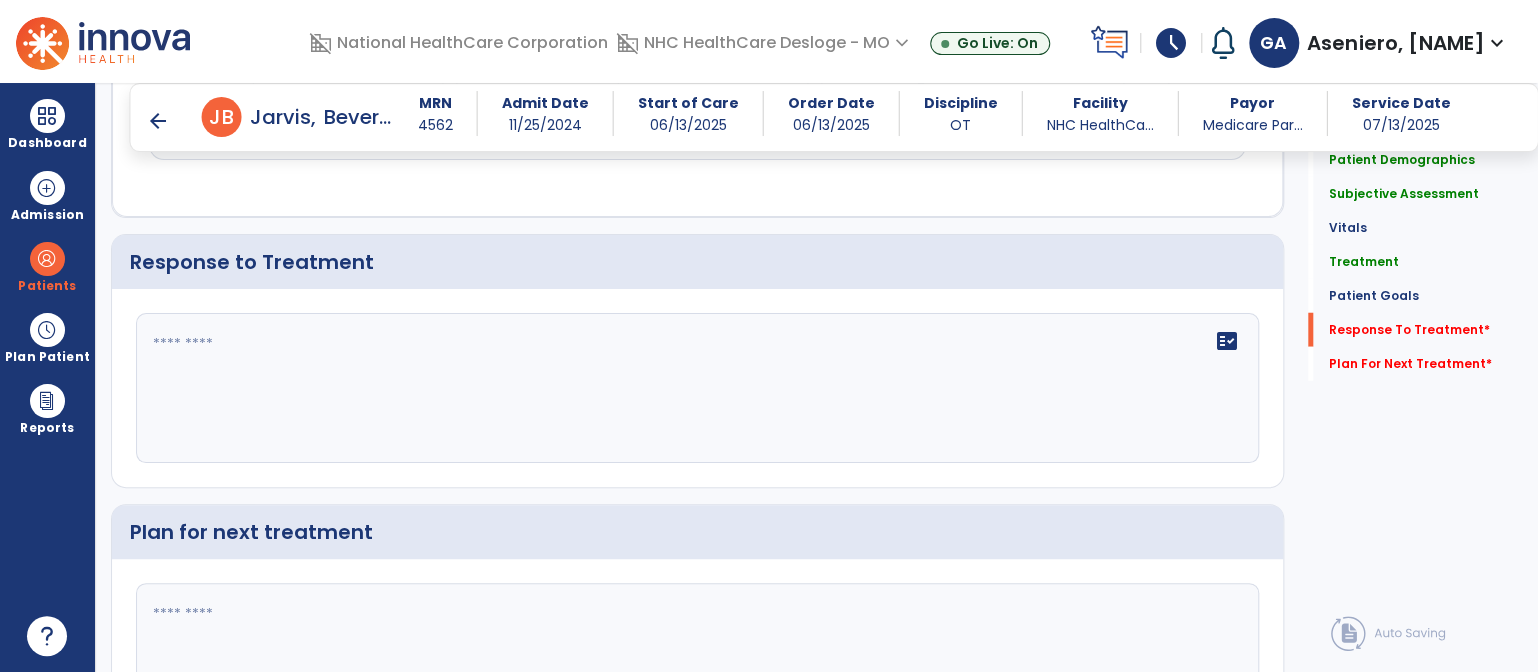 scroll, scrollTop: 2594, scrollLeft: 0, axis: vertical 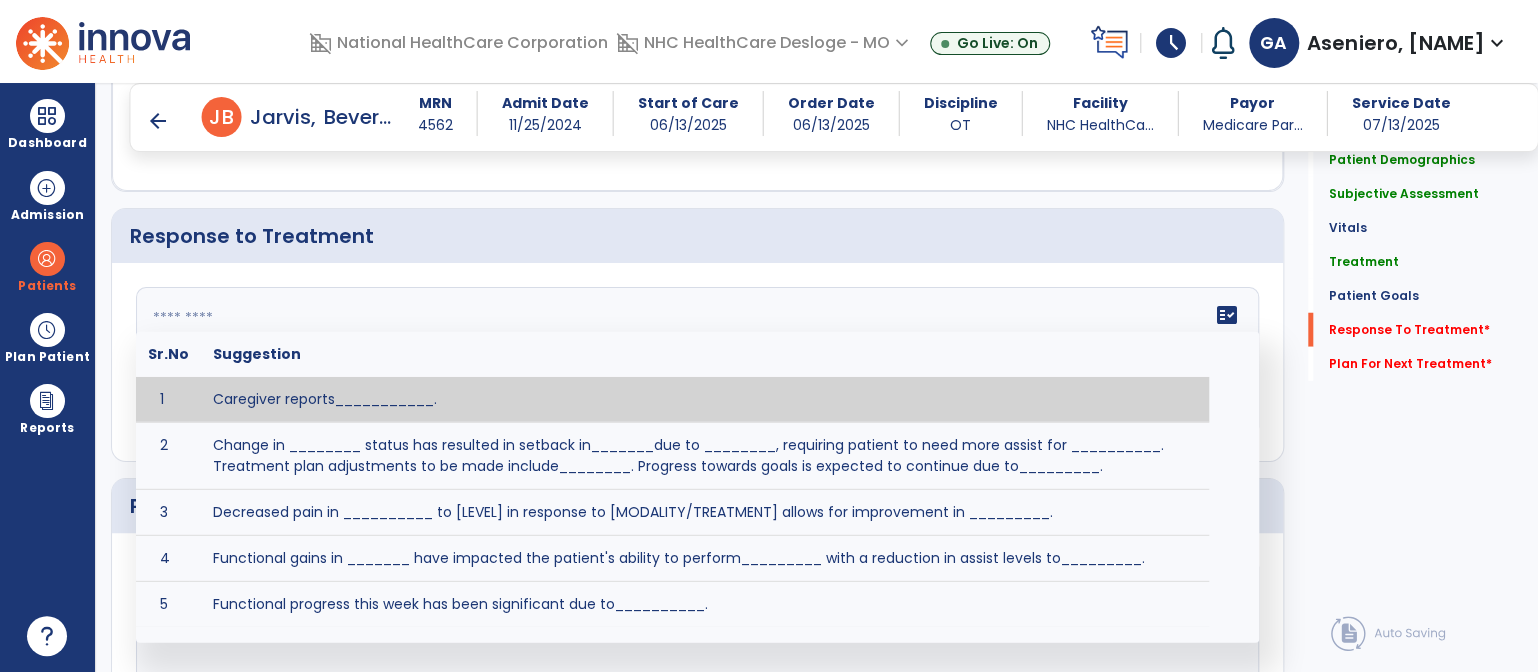 click on "fact_check  Sr.No Suggestion 1 Caregiver reports___________. 2 Change in ________ status has resulted in setback in_______due to ________, requiring patient to need more assist for __________.   Treatment plan adjustments to be made include________.  Progress towards goals is expected to continue due to_________. 3 Decreased pain in __________ to [LEVEL] in response to [MODALITY/TREATMENT] allows for improvement in _________. 4 Functional gains in _______ have impacted the patient's ability to perform_________ with a reduction in assist levels to_________. 5 Functional progress this week has been significant due to__________. 6 Gains in ________ have improved the patient's ability to perform ______with decreased levels of assist to___________. 7 Improvement in ________allows patient to tolerate higher levels of challenges in_________. 8 Pain in [AREA] has decreased to [LEVEL] in response to [TREATMENT/MODALITY], allowing fore ease in completing__________. 9 10 11 12 13 14 15 16 17 18 19 20 21" 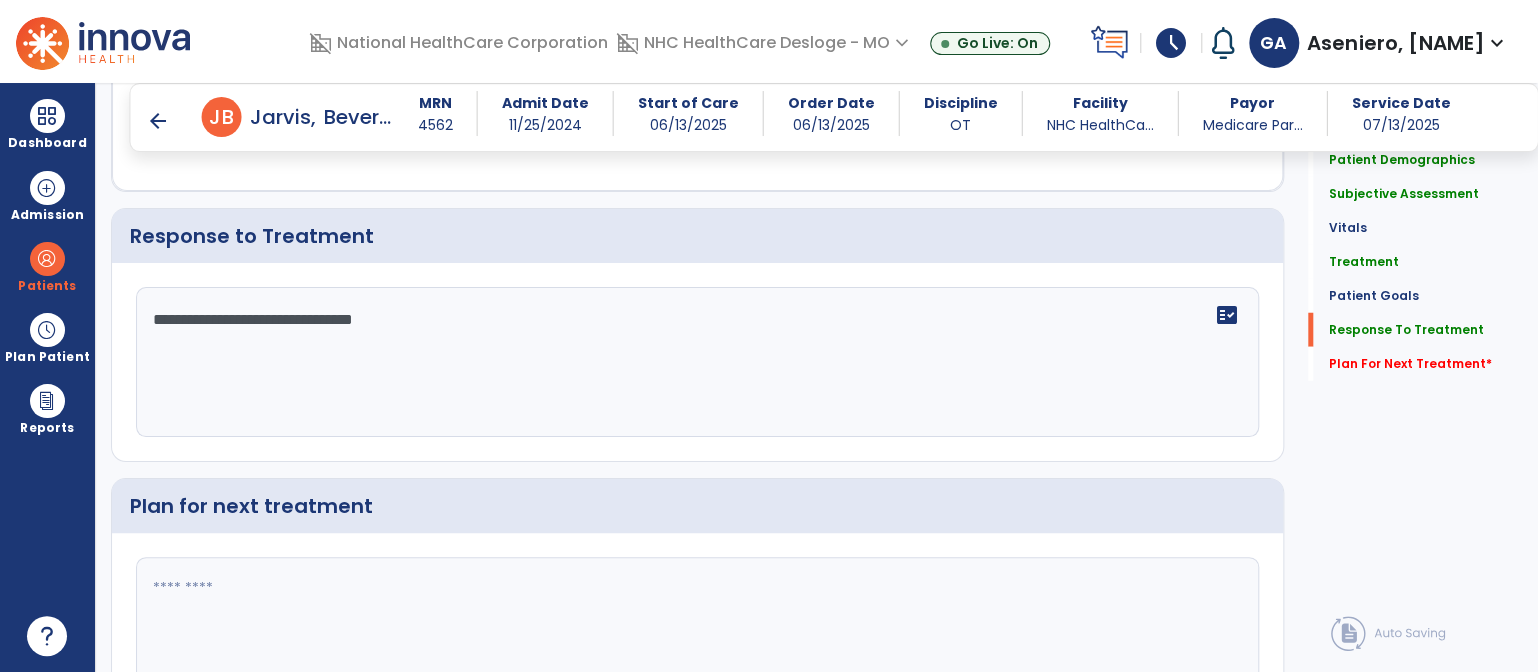 scroll, scrollTop: 2594, scrollLeft: 0, axis: vertical 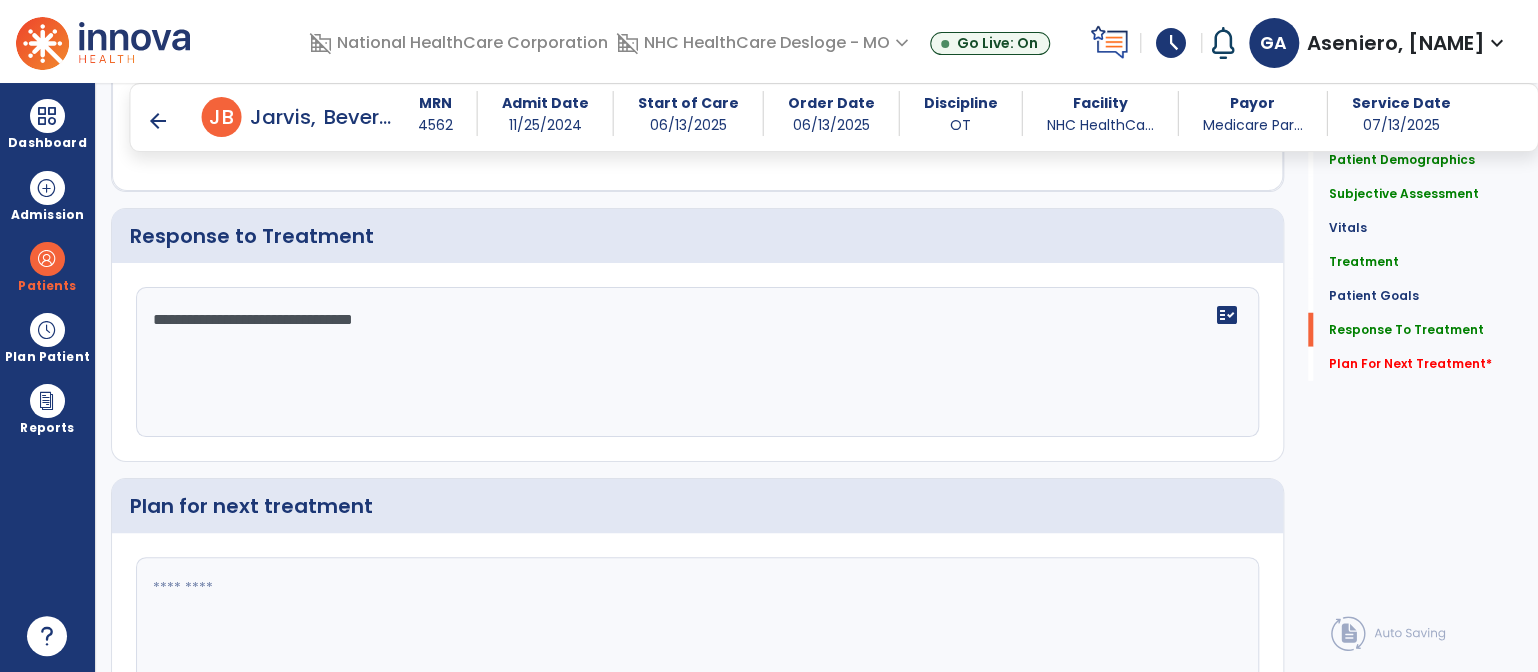 click on "**********" 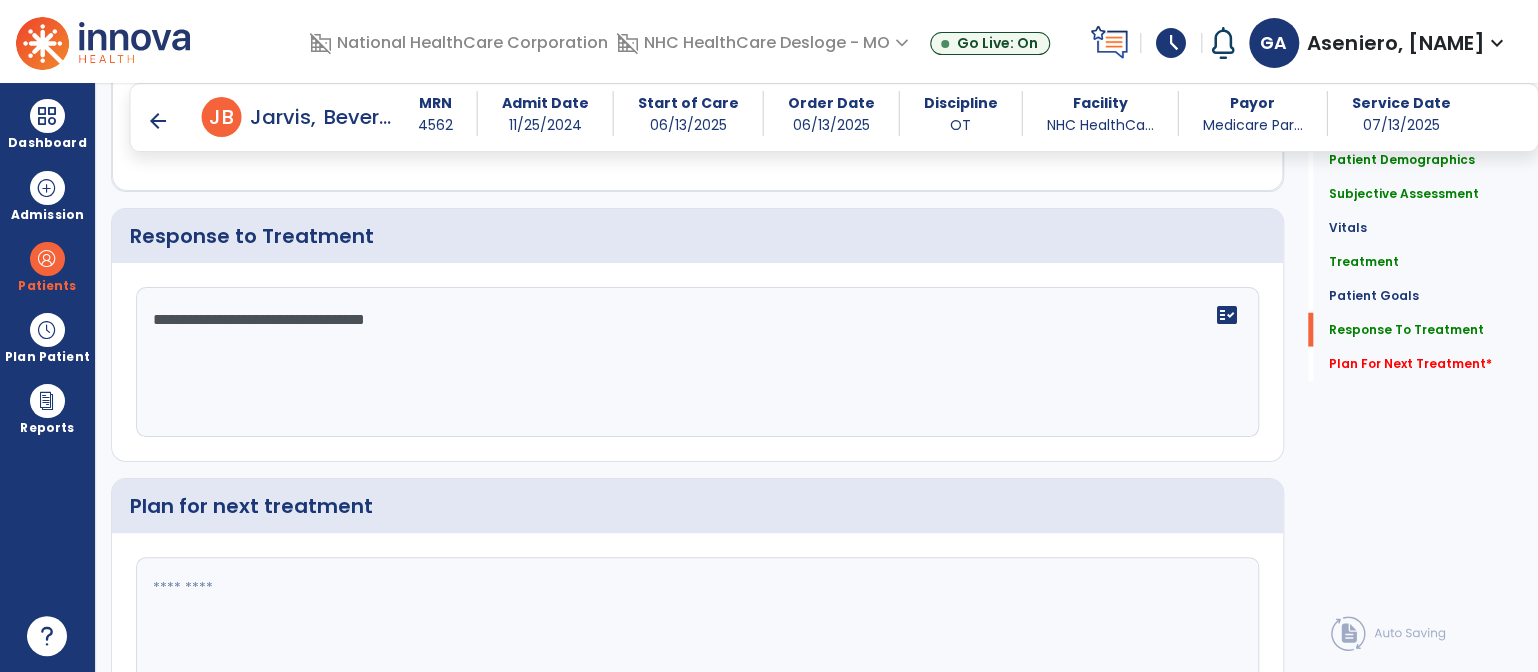 click on "**********" 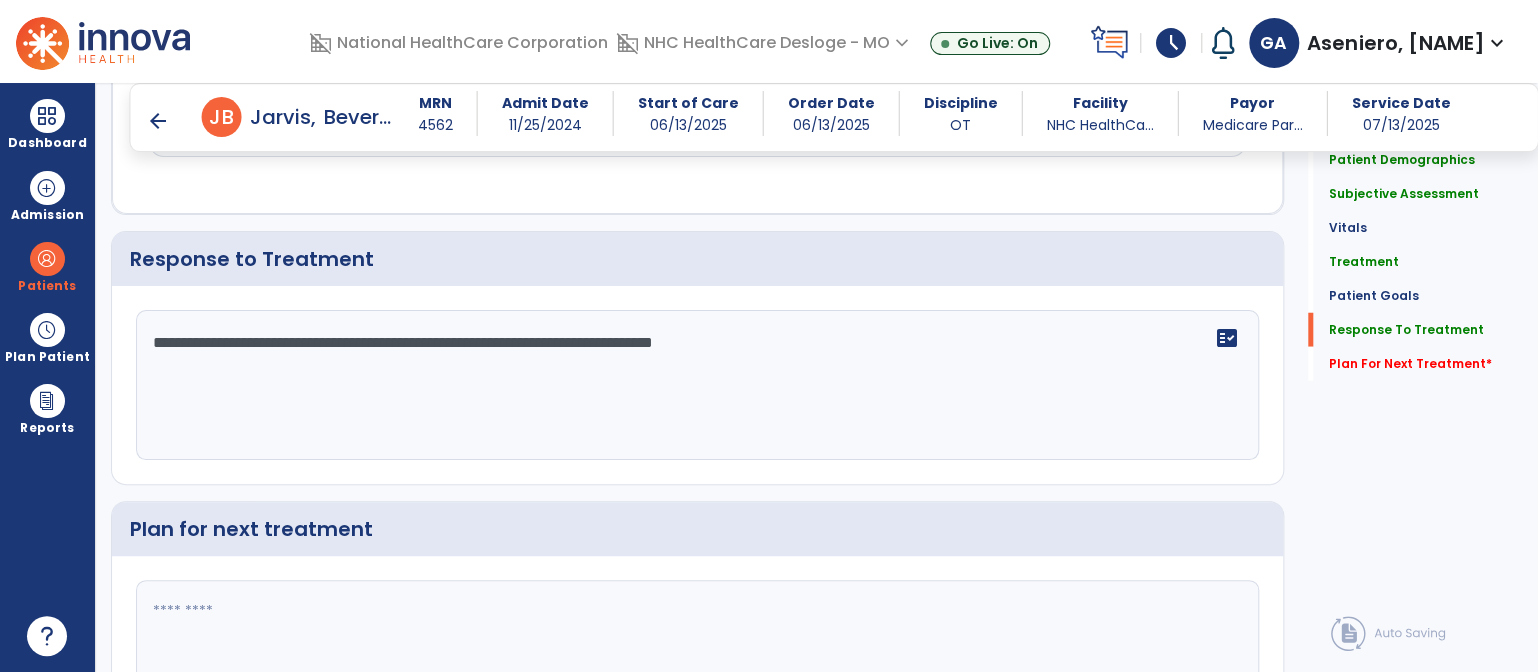 scroll, scrollTop: 2594, scrollLeft: 0, axis: vertical 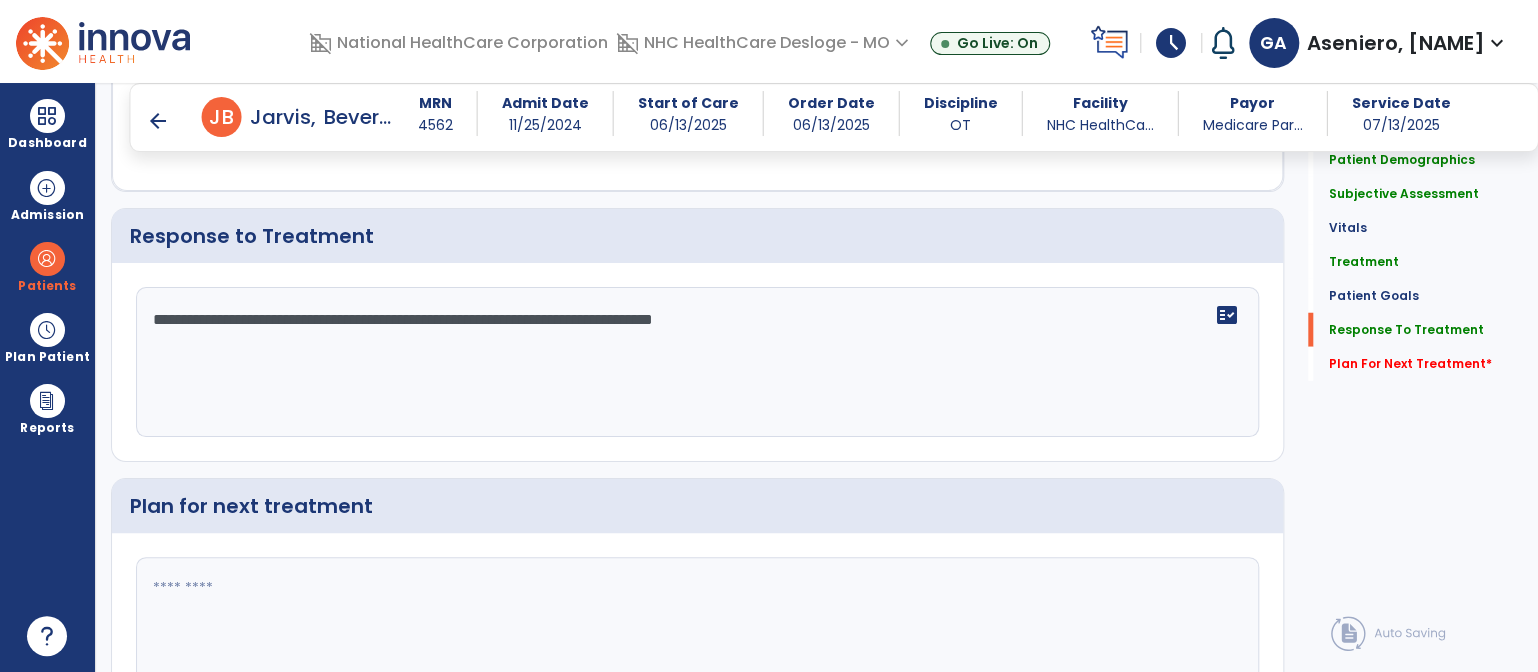 click on "**********" 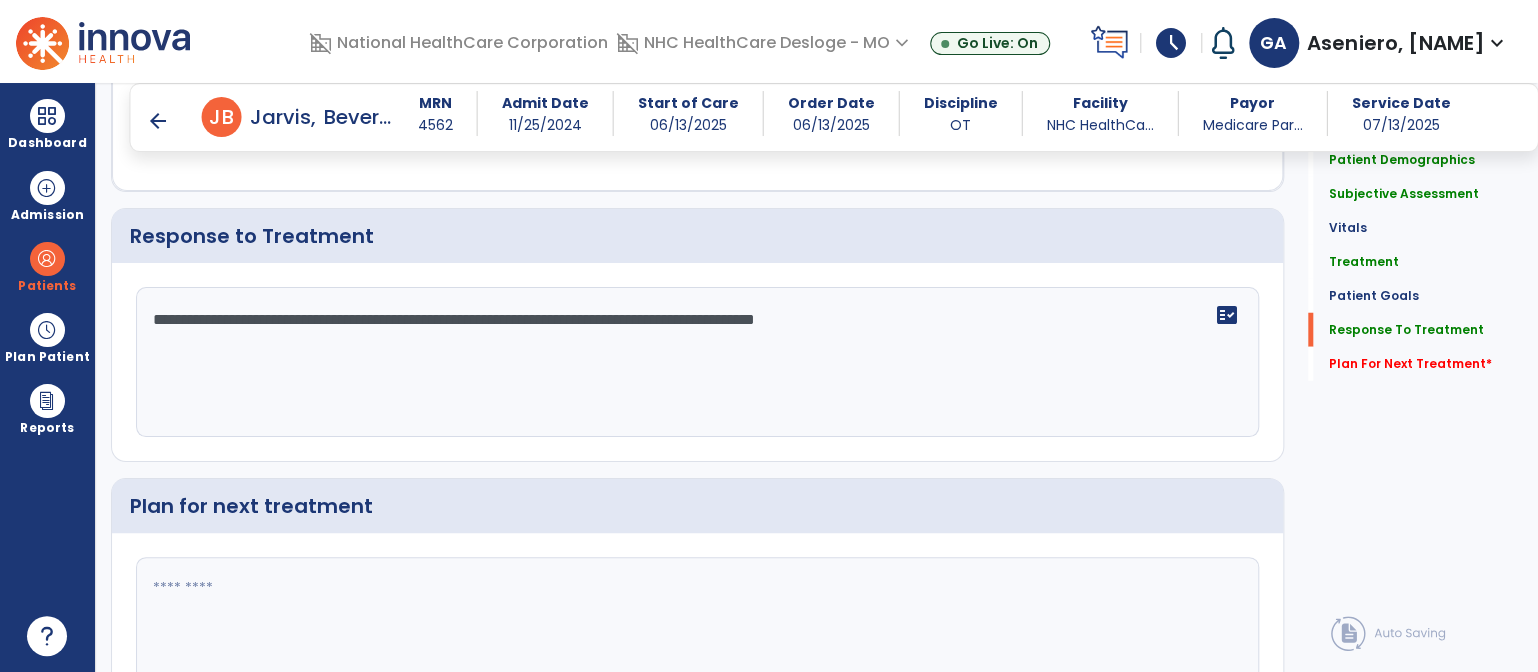 scroll, scrollTop: 2594, scrollLeft: 0, axis: vertical 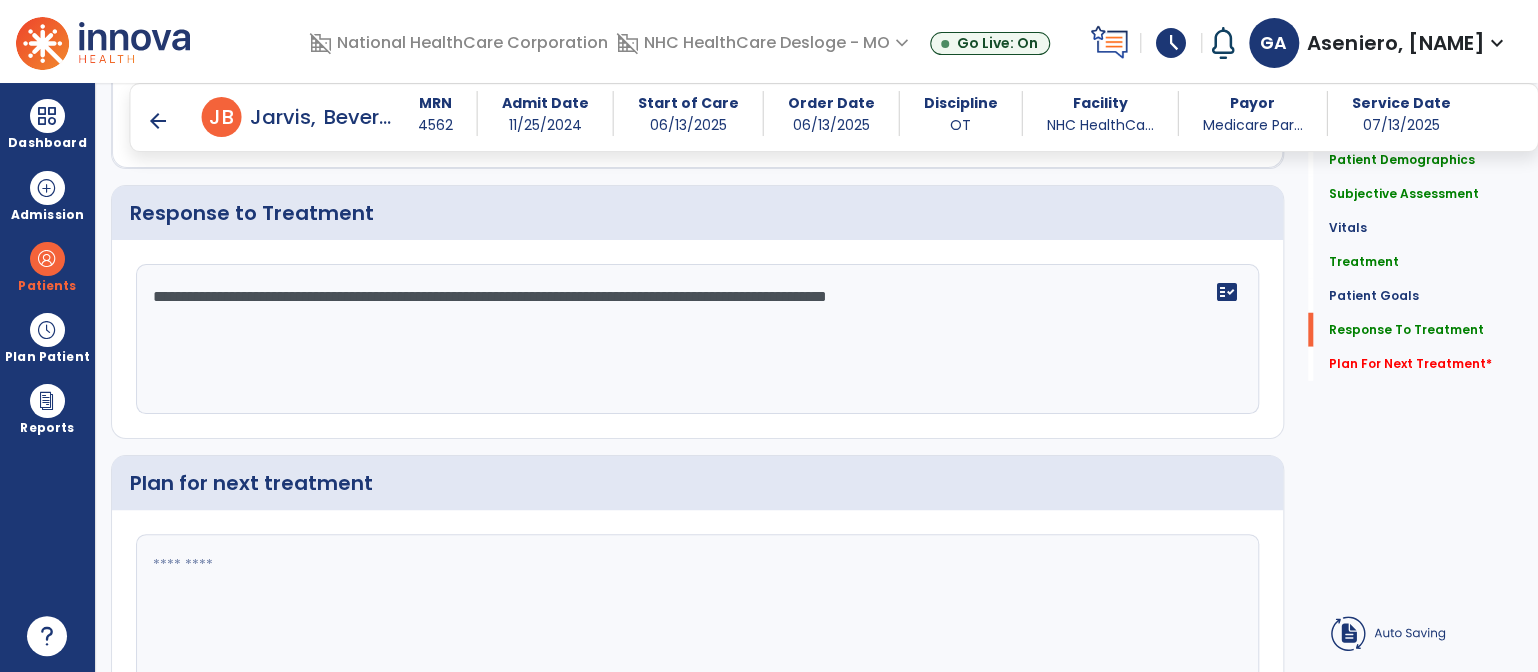 click on "**********" 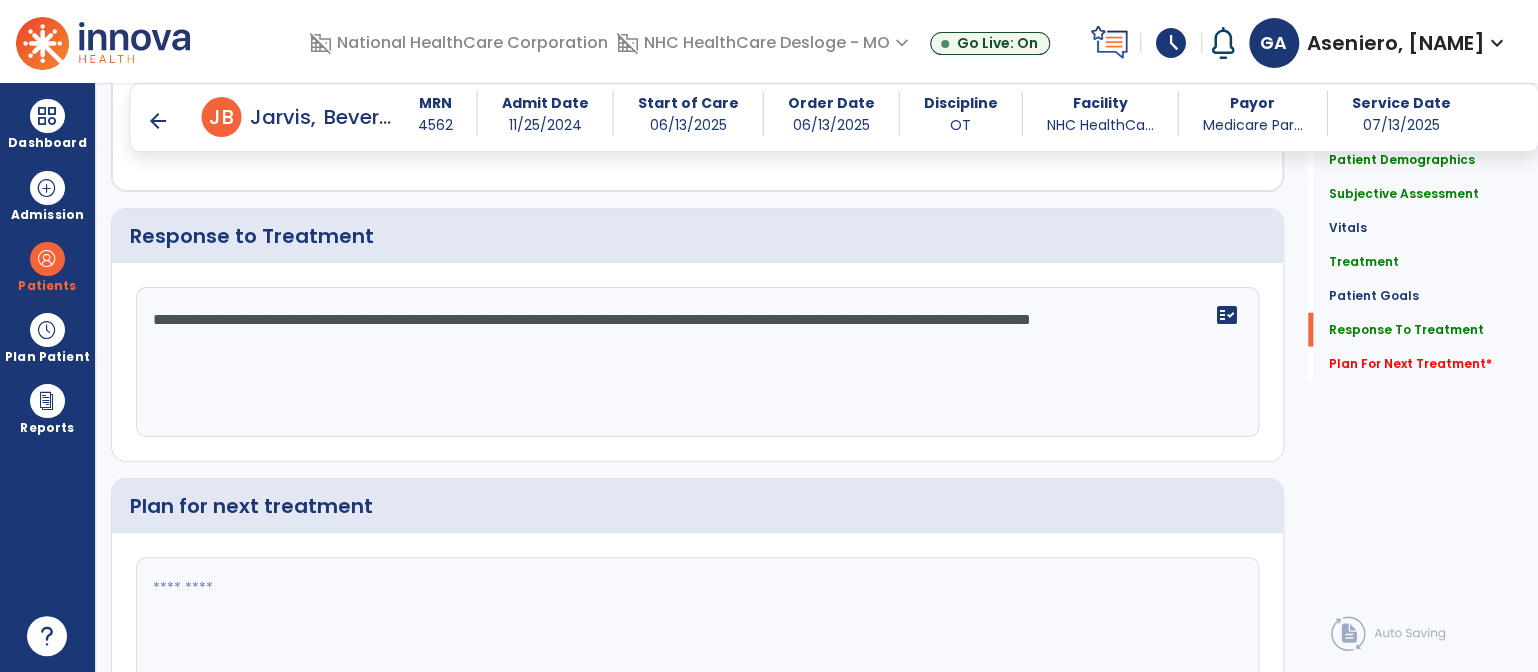 scroll, scrollTop: 2594, scrollLeft: 0, axis: vertical 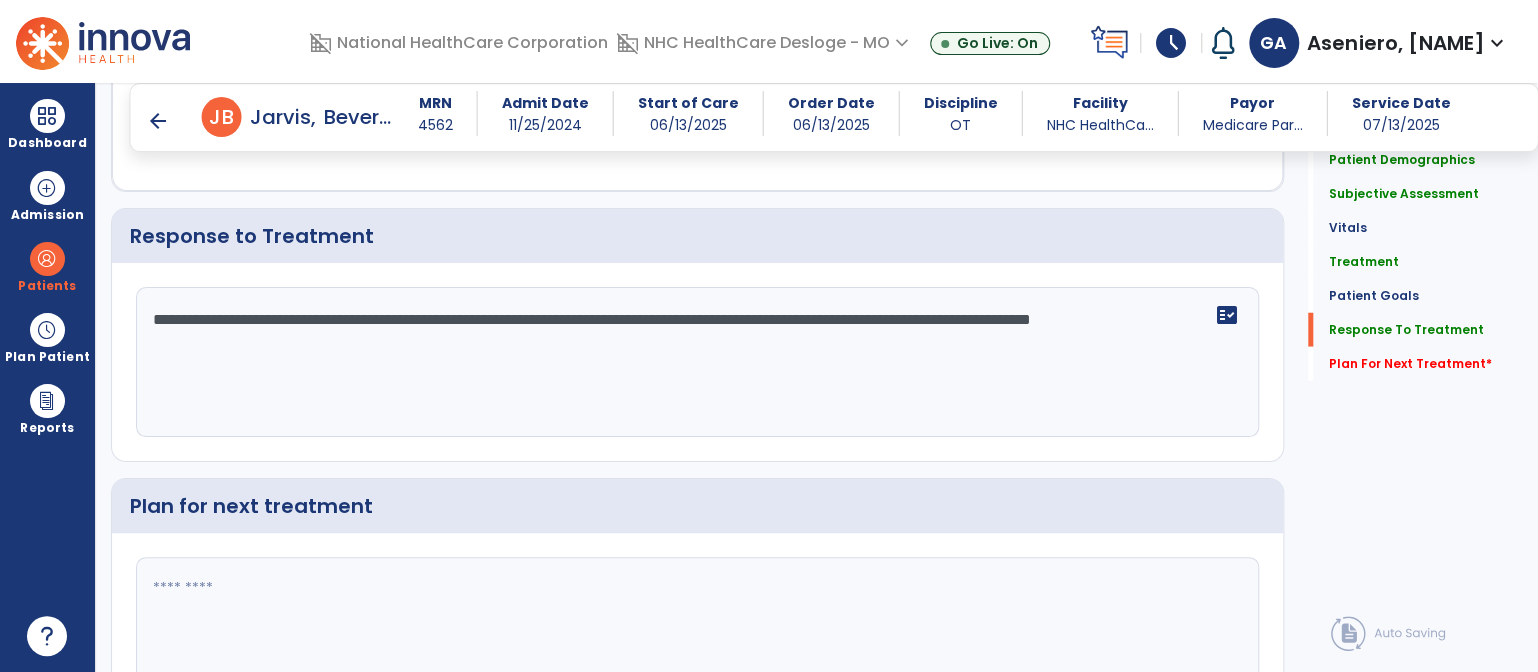 click on "**********" 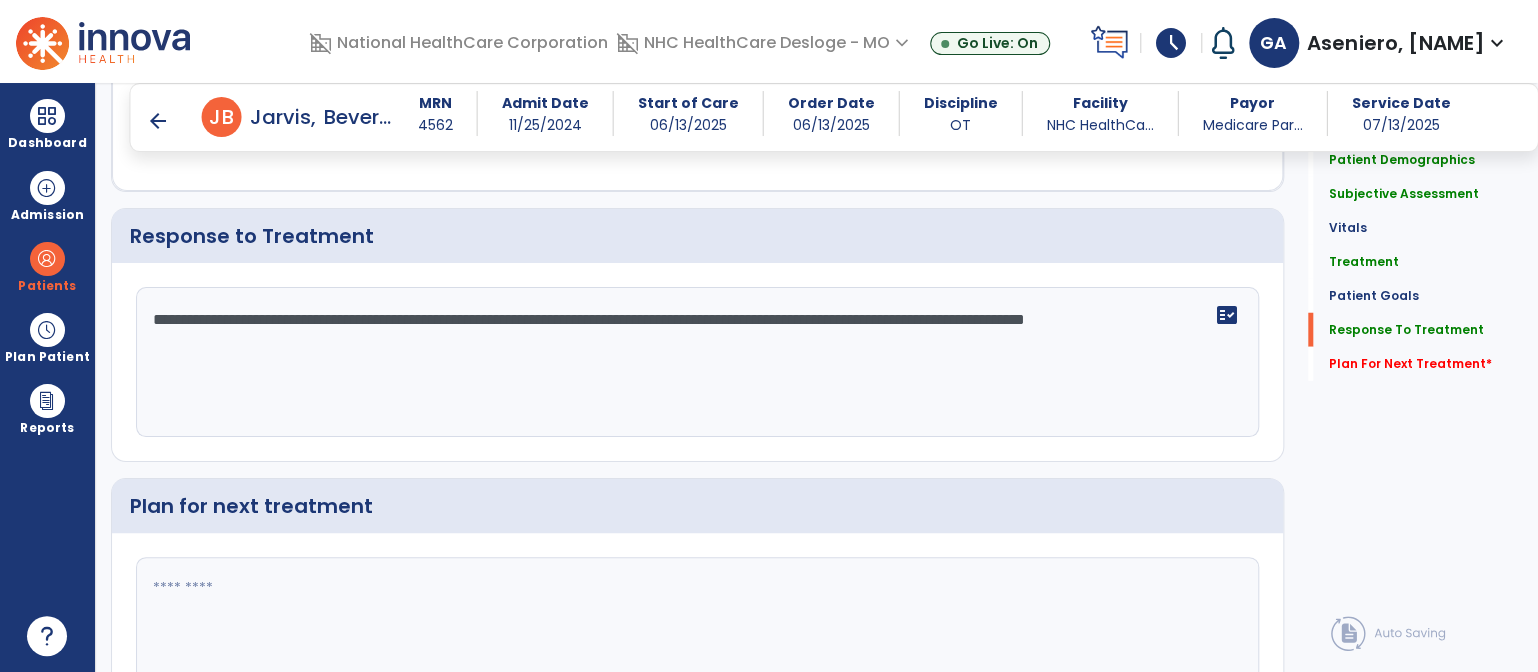 click on "**********" 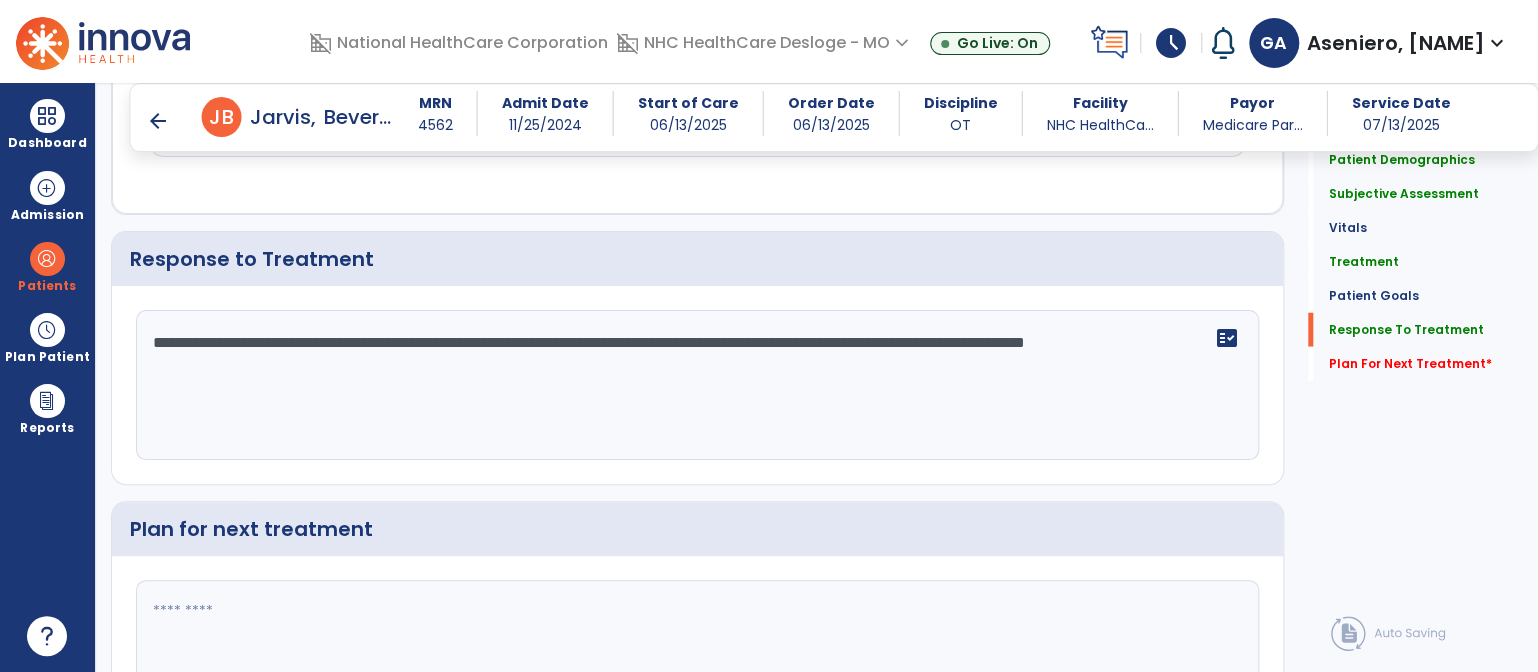 scroll, scrollTop: 2594, scrollLeft: 0, axis: vertical 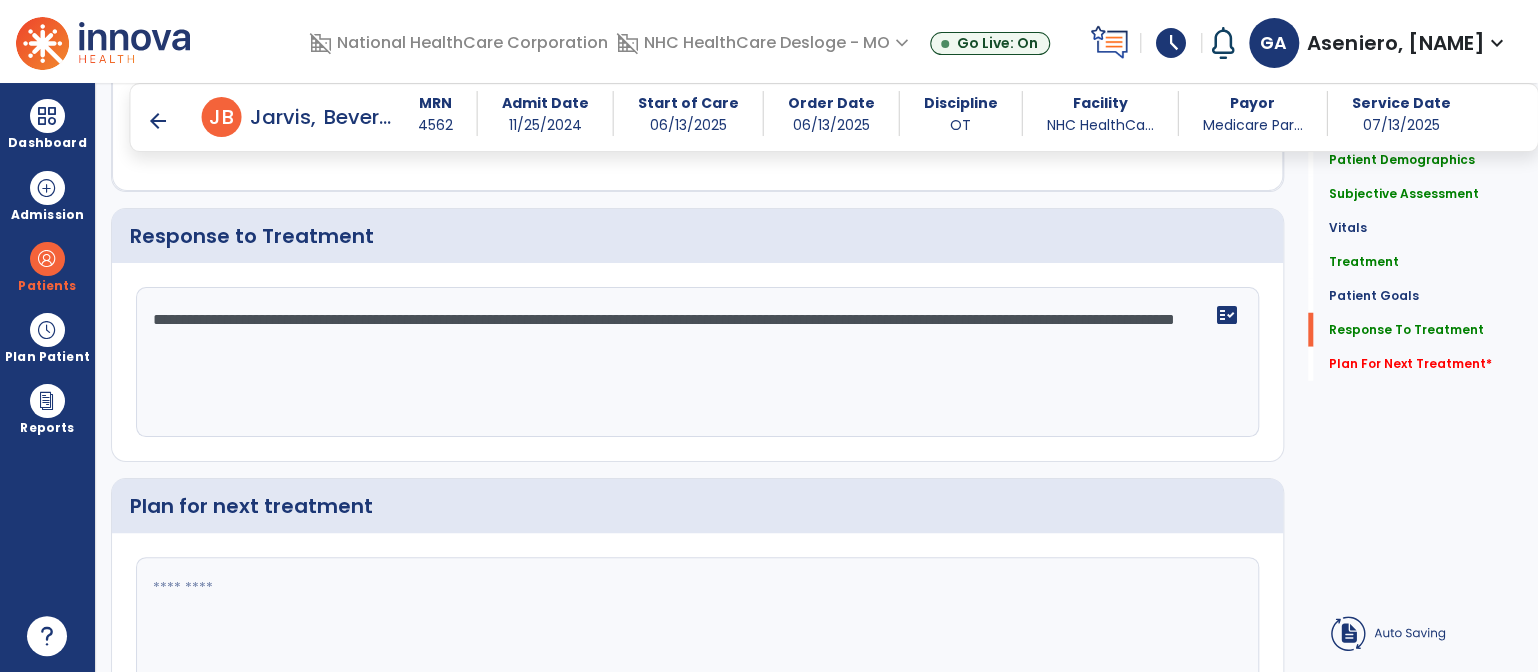 click on "**********" 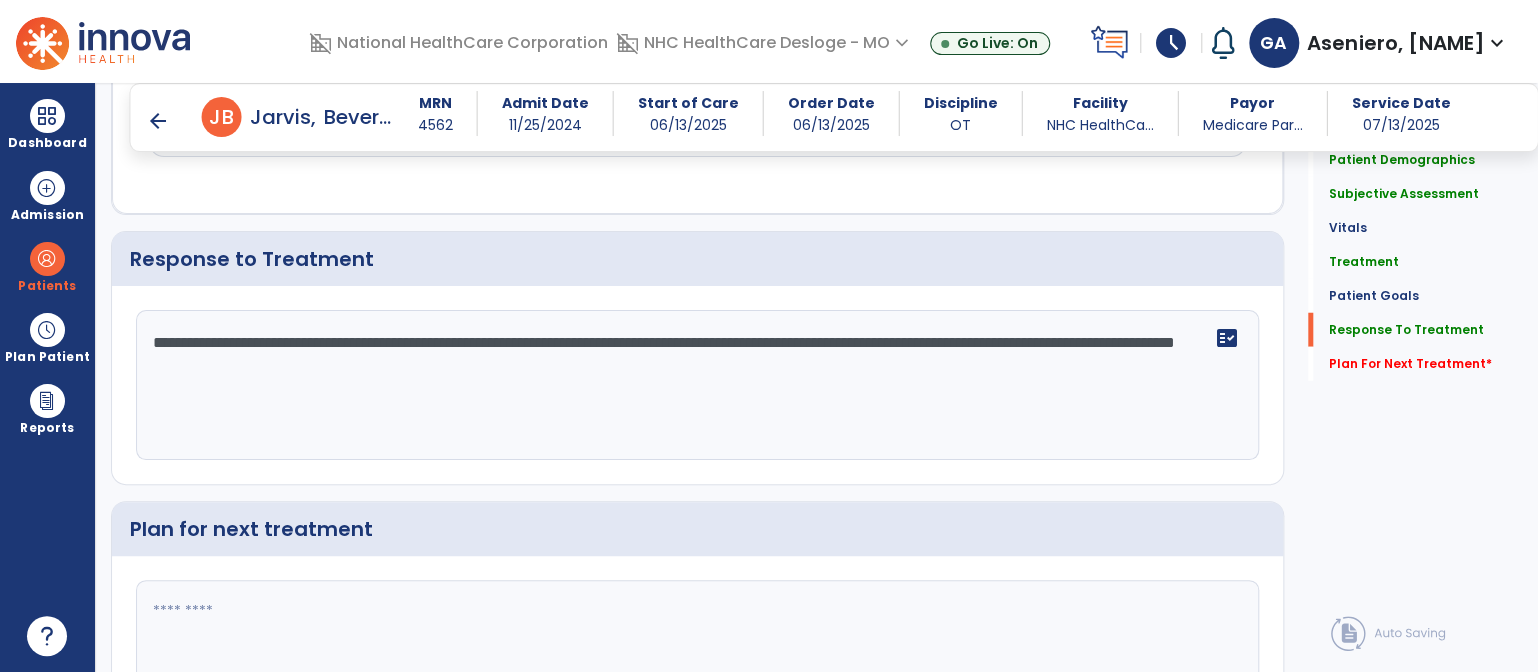 scroll, scrollTop: 2594, scrollLeft: 0, axis: vertical 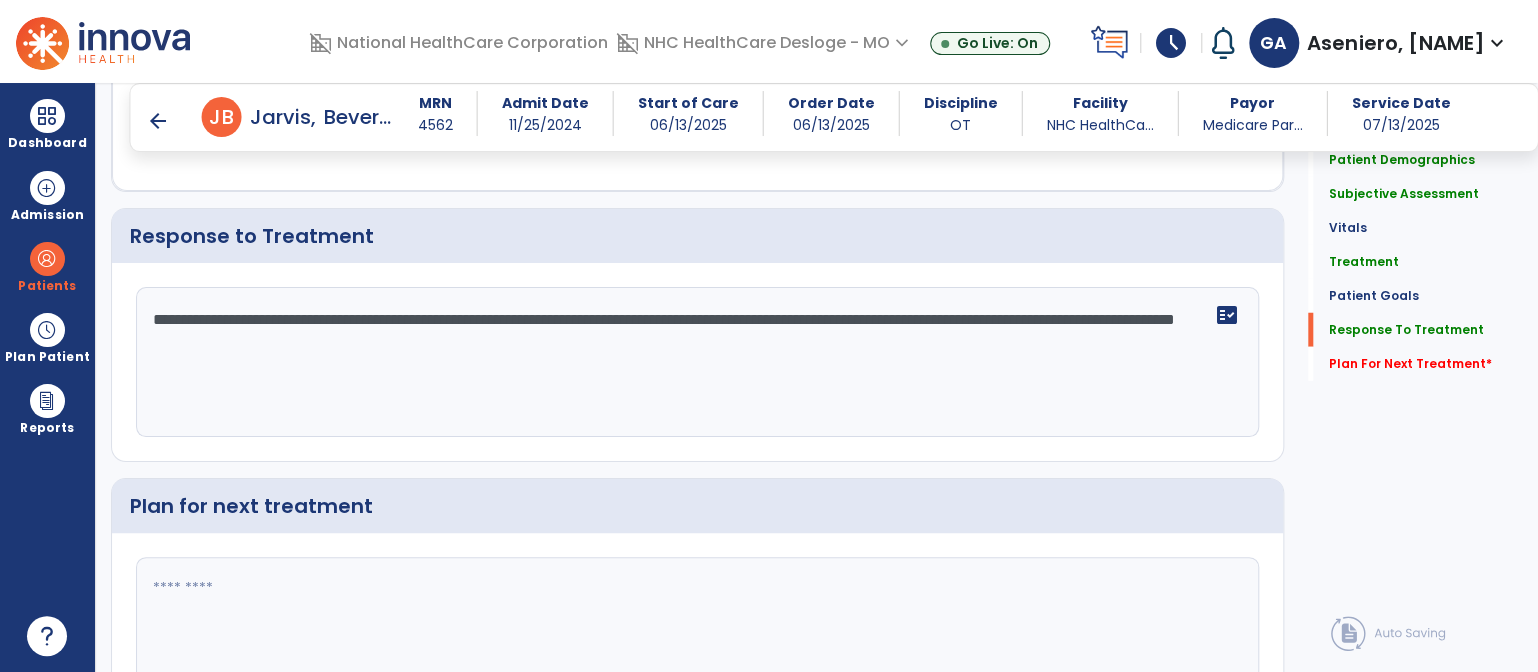 click on "**********" 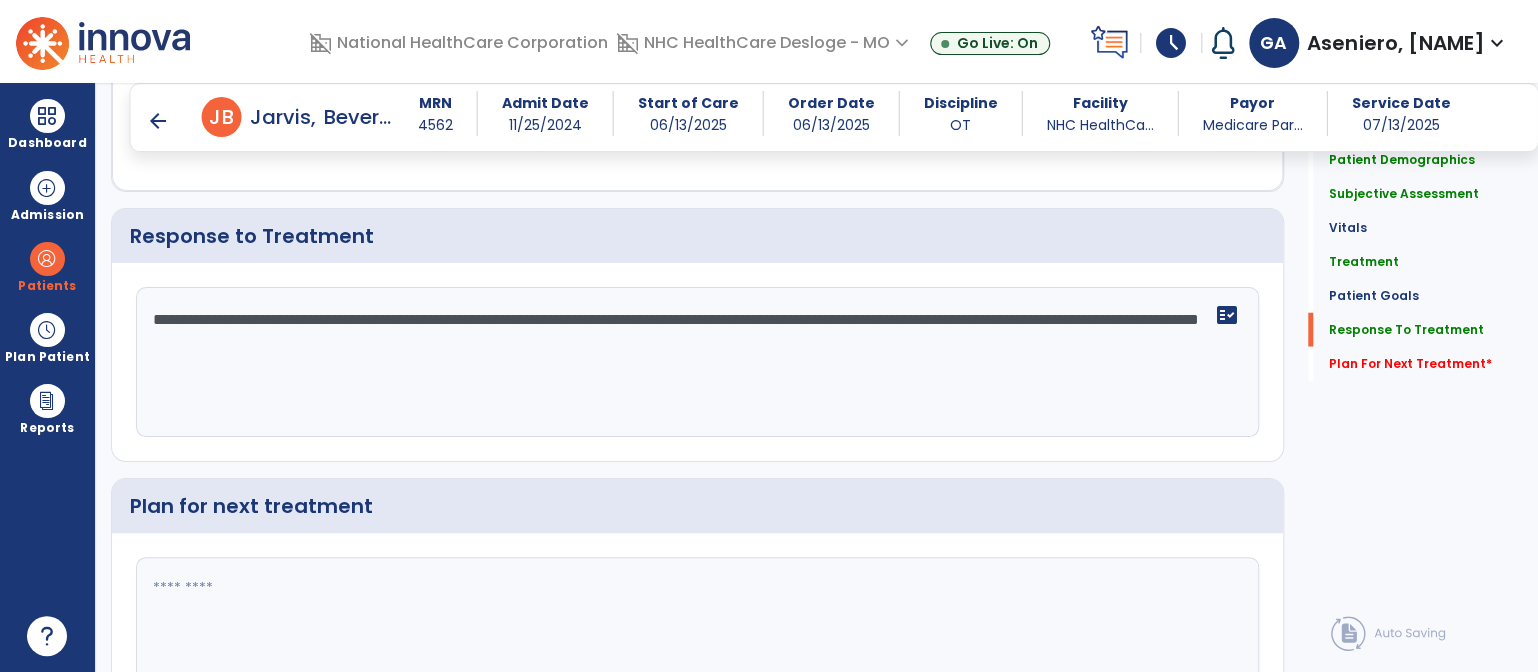 scroll, scrollTop: 2594, scrollLeft: 0, axis: vertical 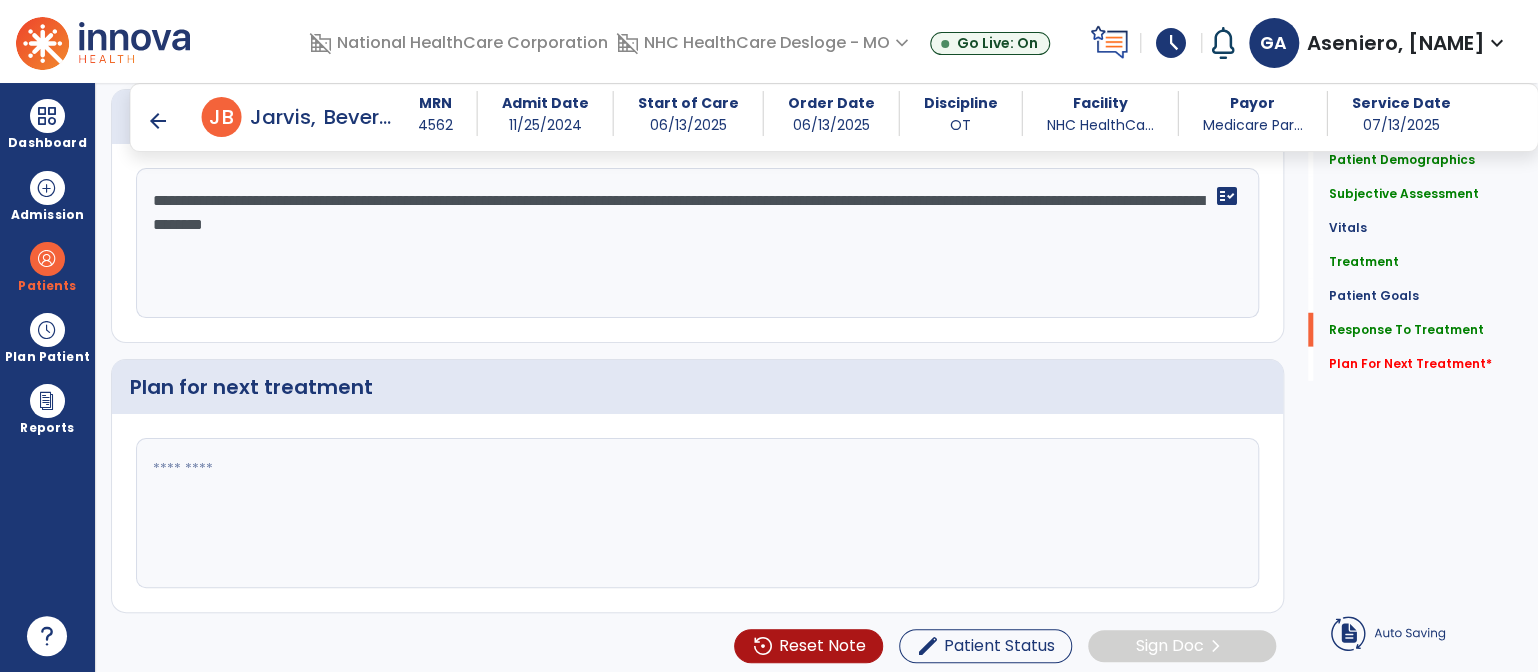 type on "**********" 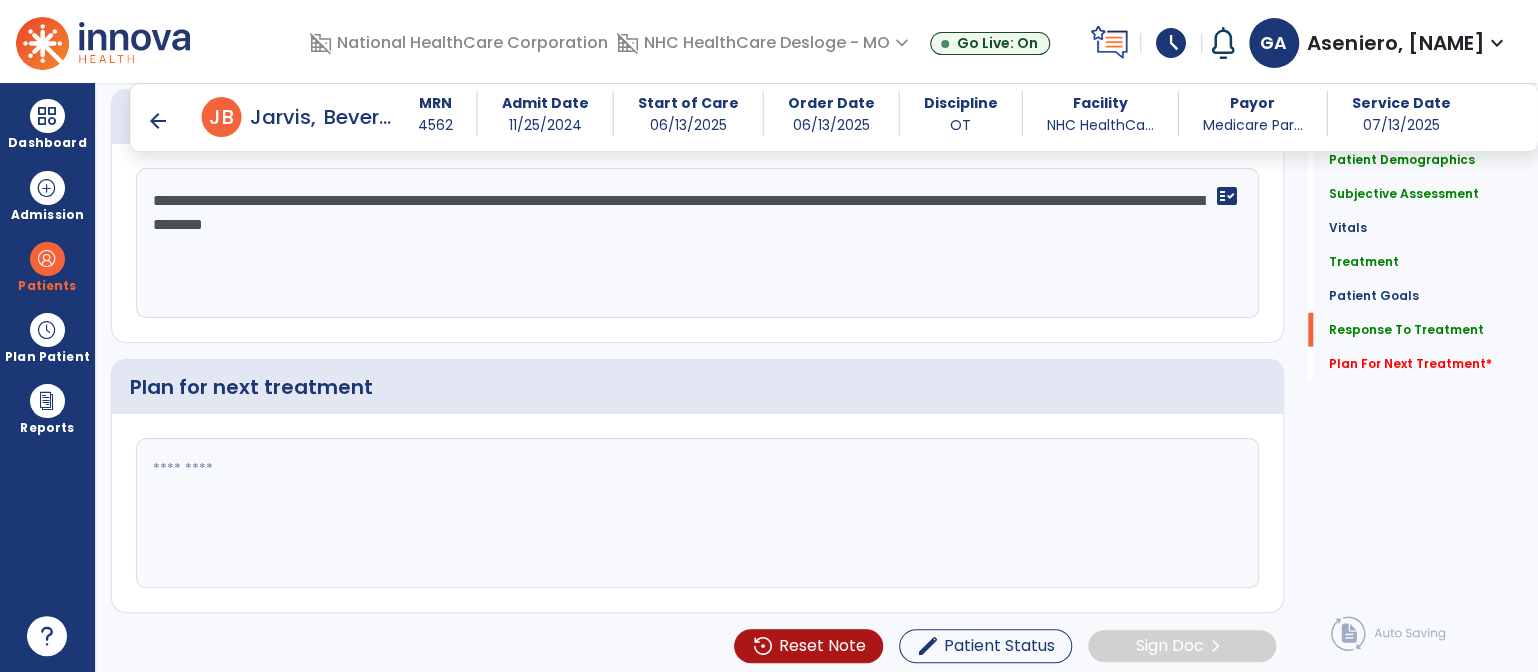 click 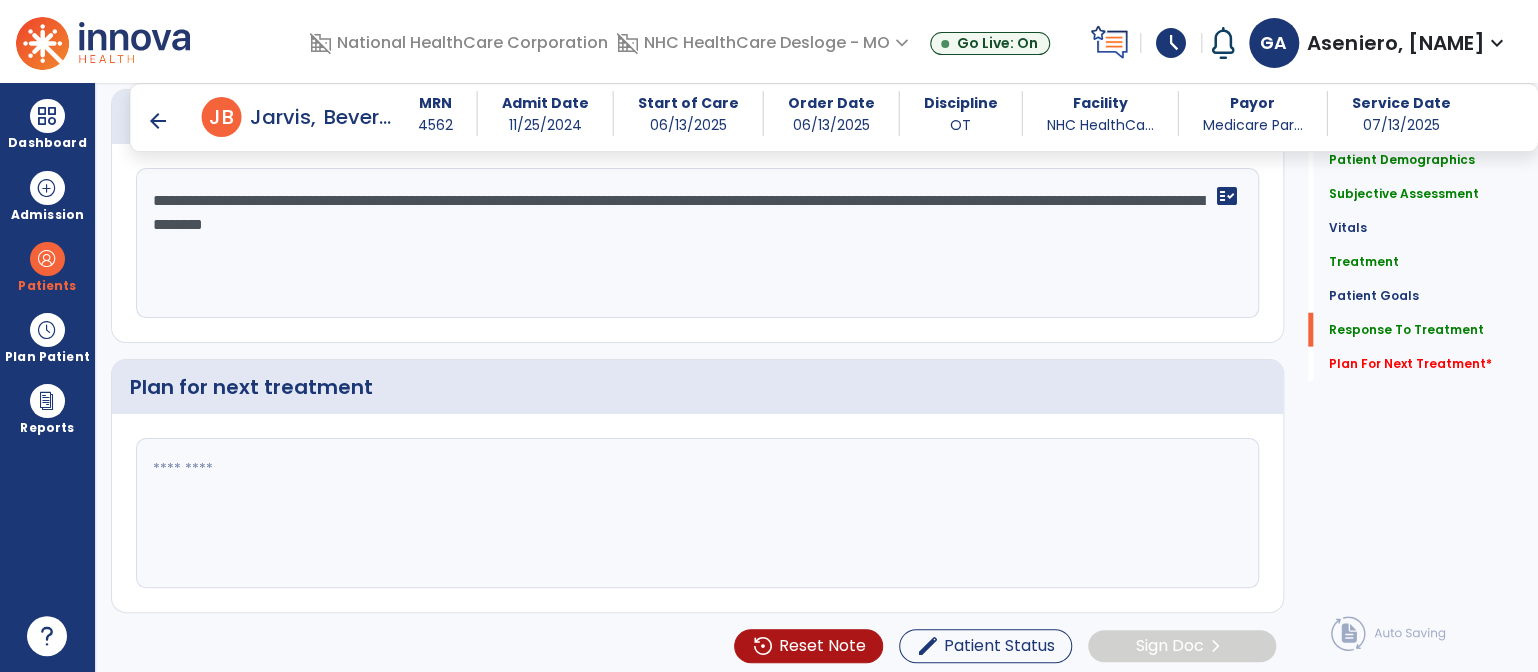click 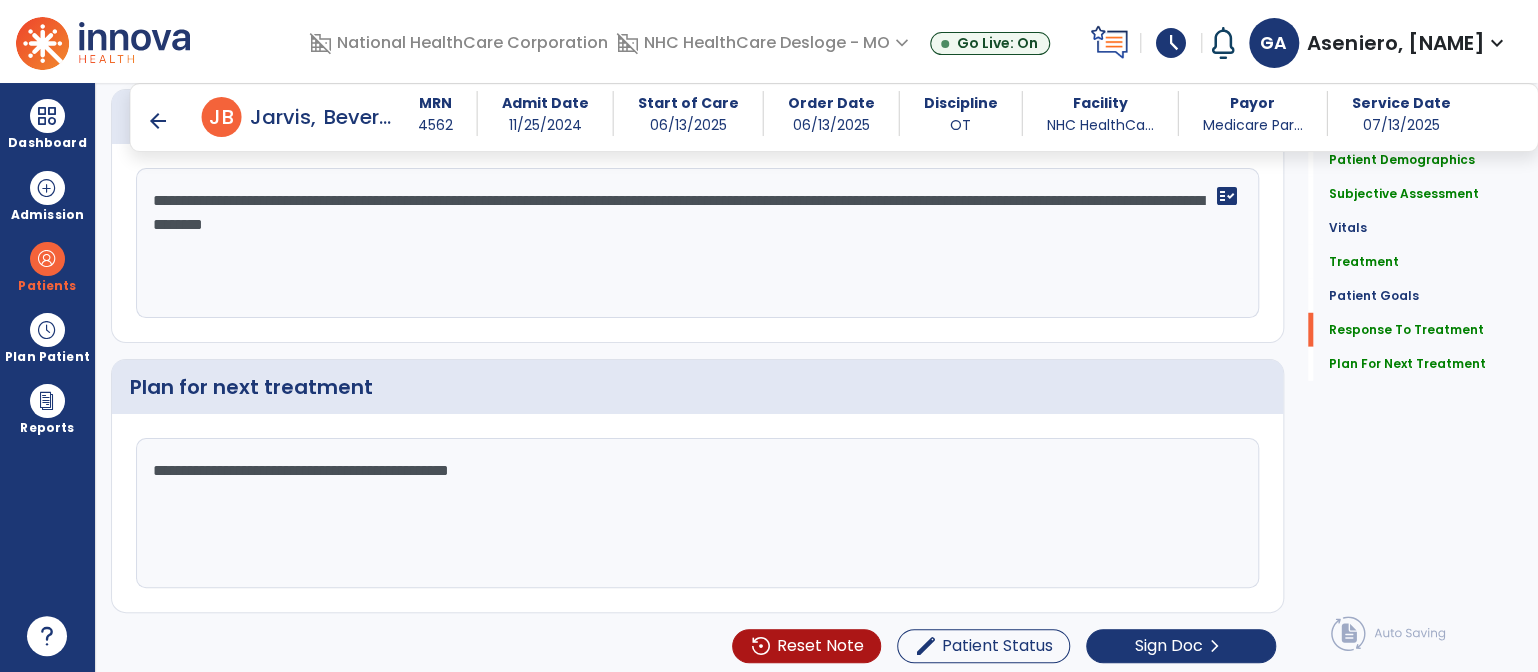 scroll, scrollTop: 2713, scrollLeft: 0, axis: vertical 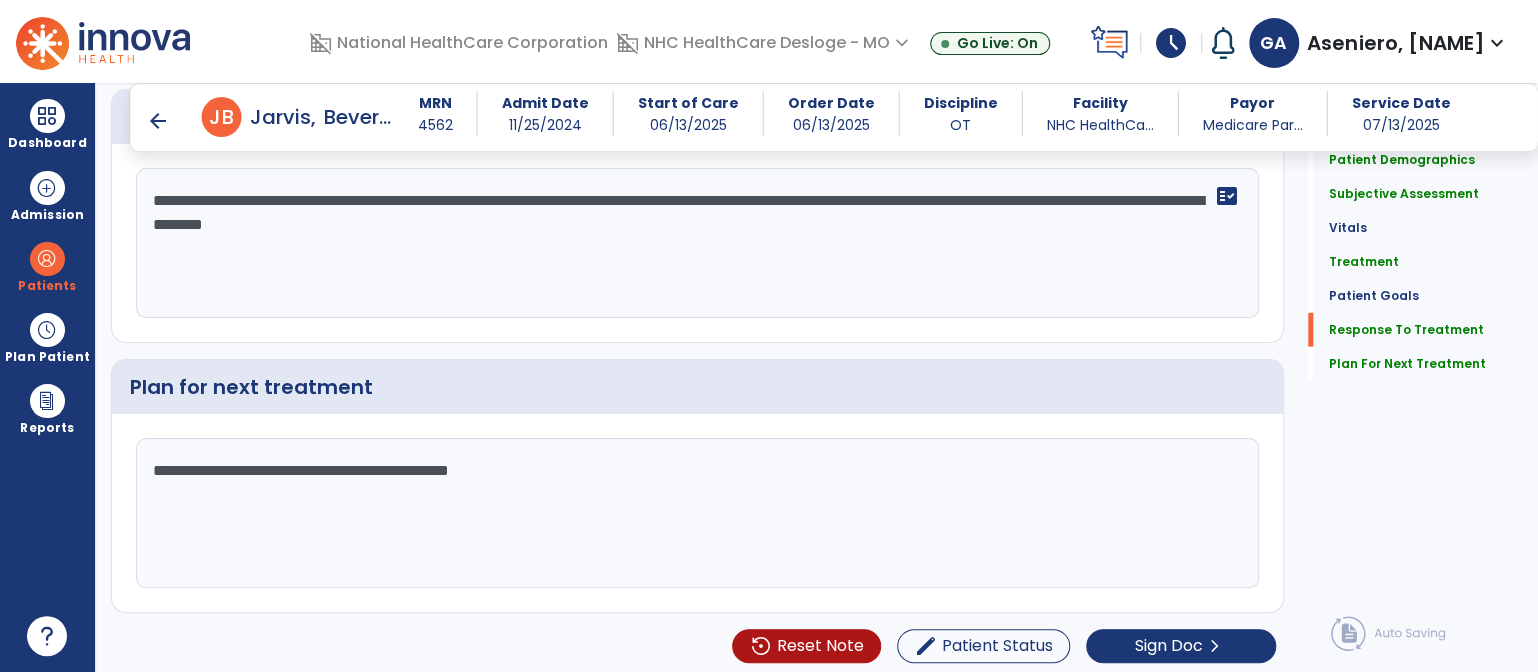 click on "**********" 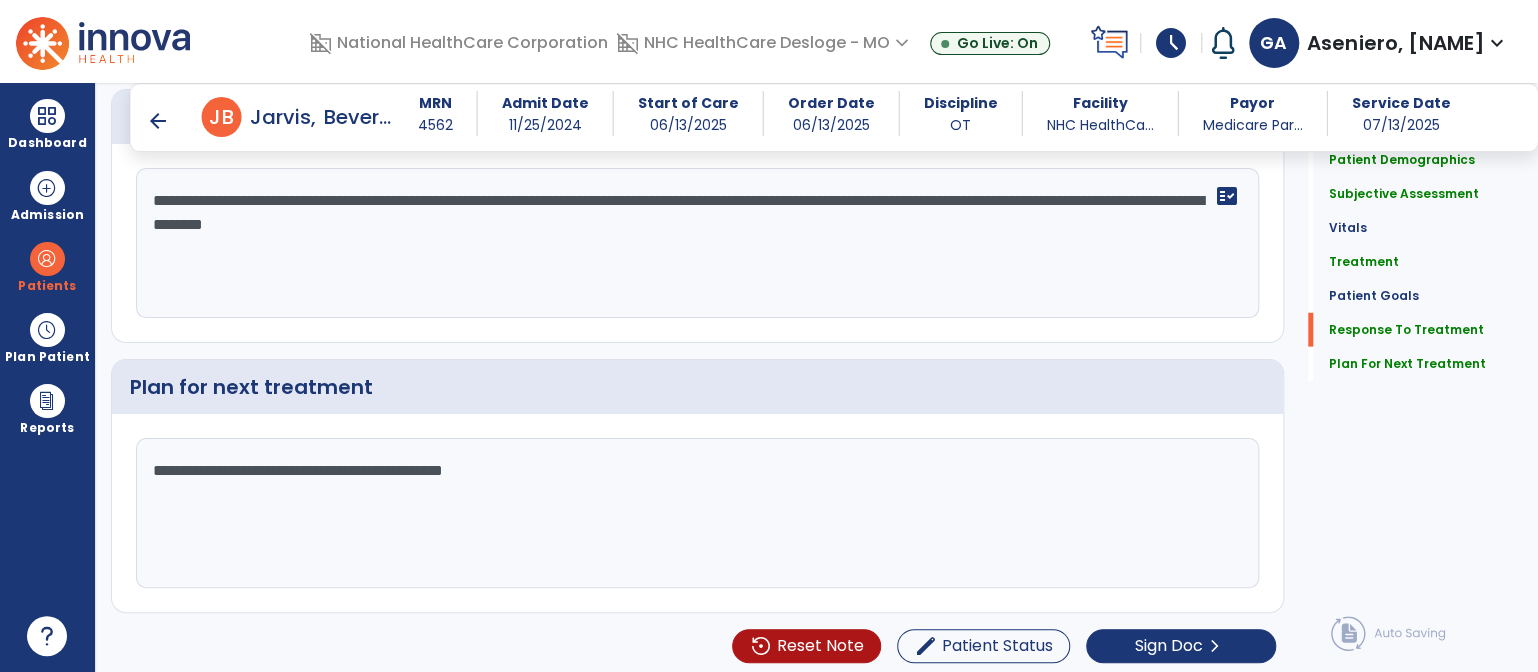 scroll, scrollTop: 2713, scrollLeft: 0, axis: vertical 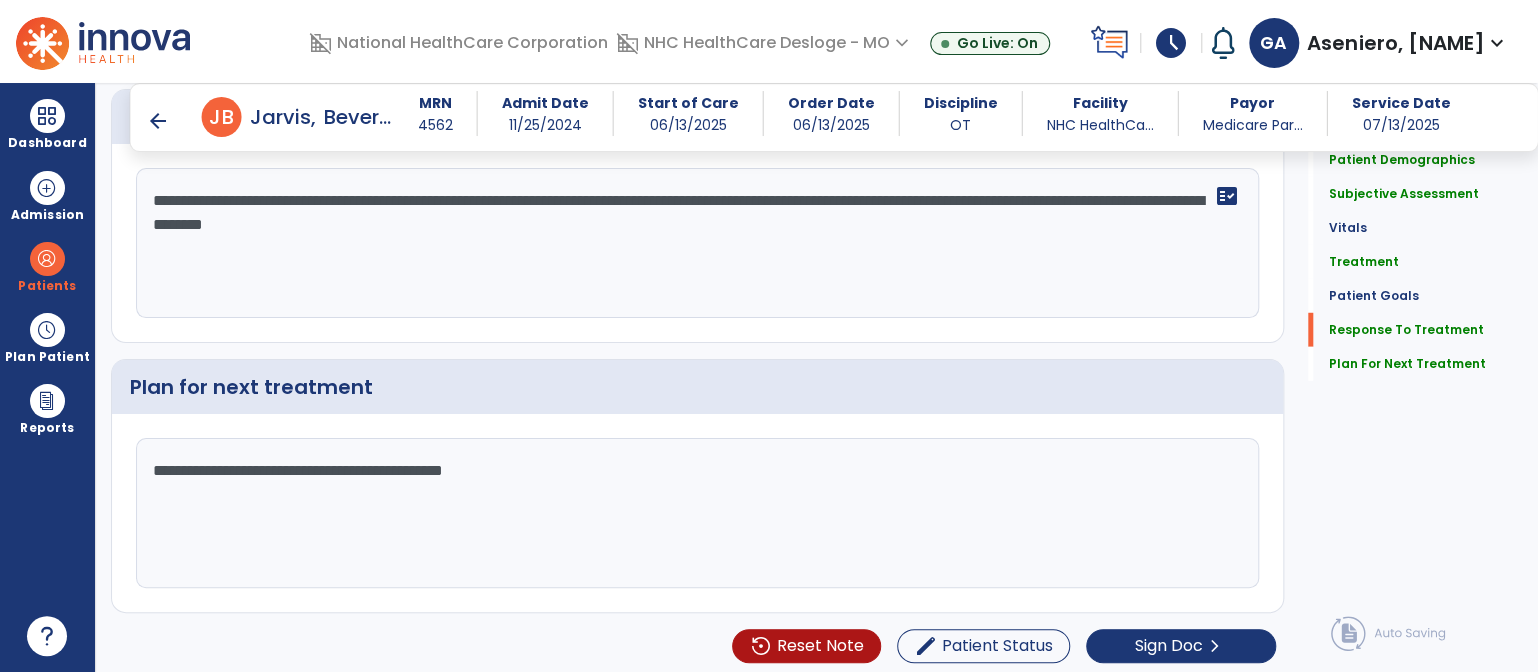 click on "**********" 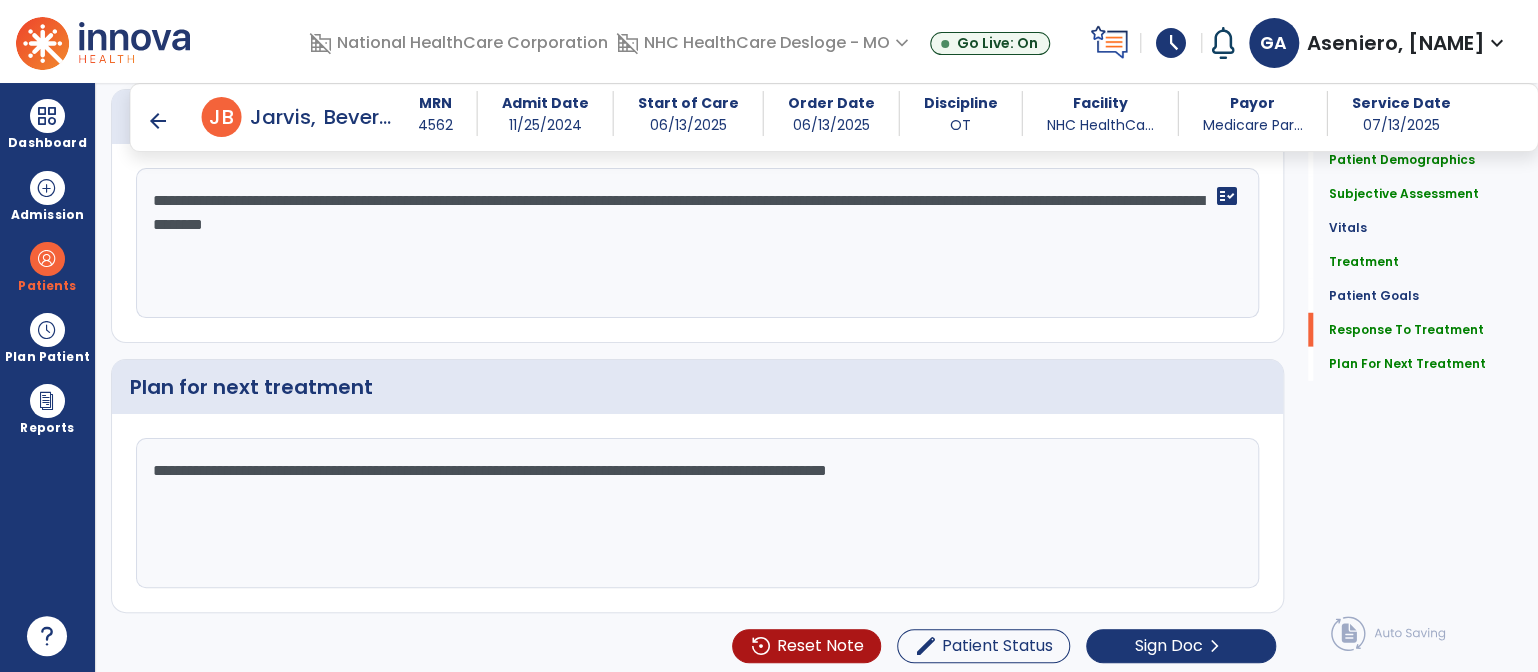 scroll, scrollTop: 2713, scrollLeft: 0, axis: vertical 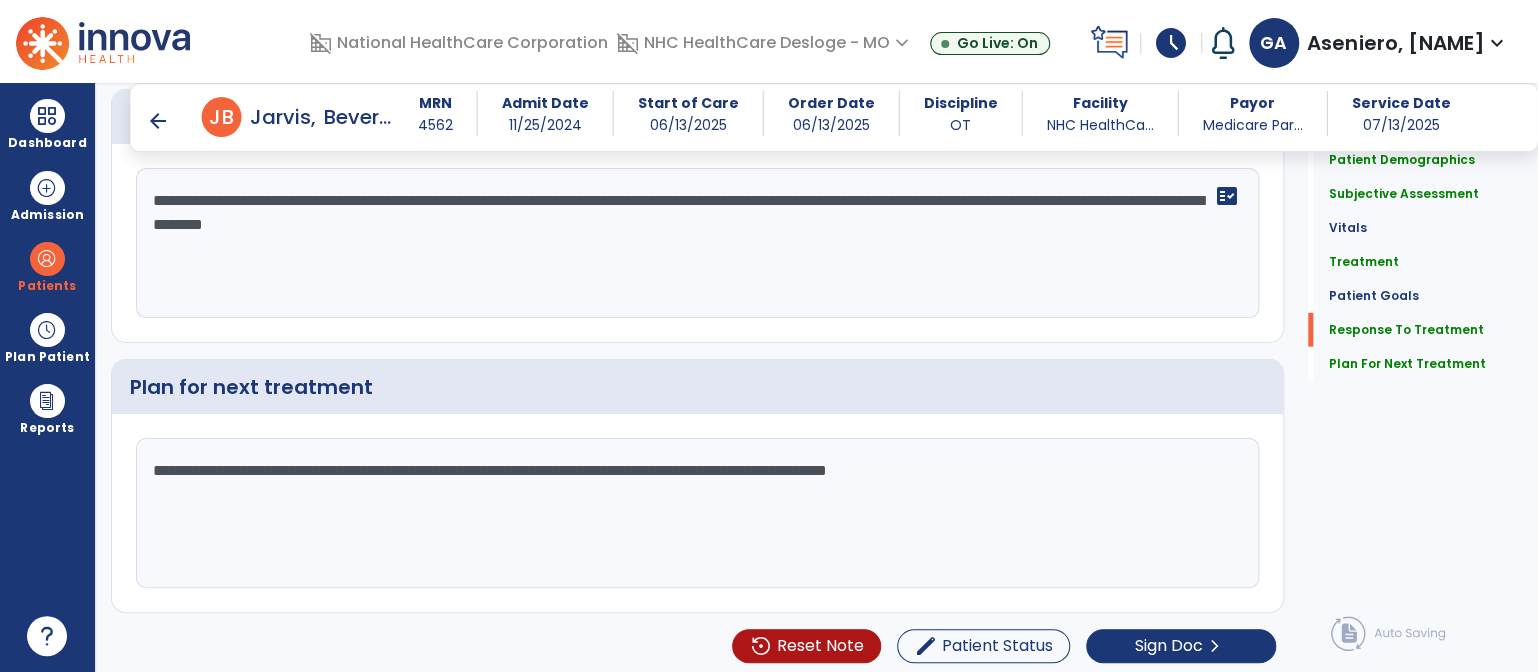 click on "**********" 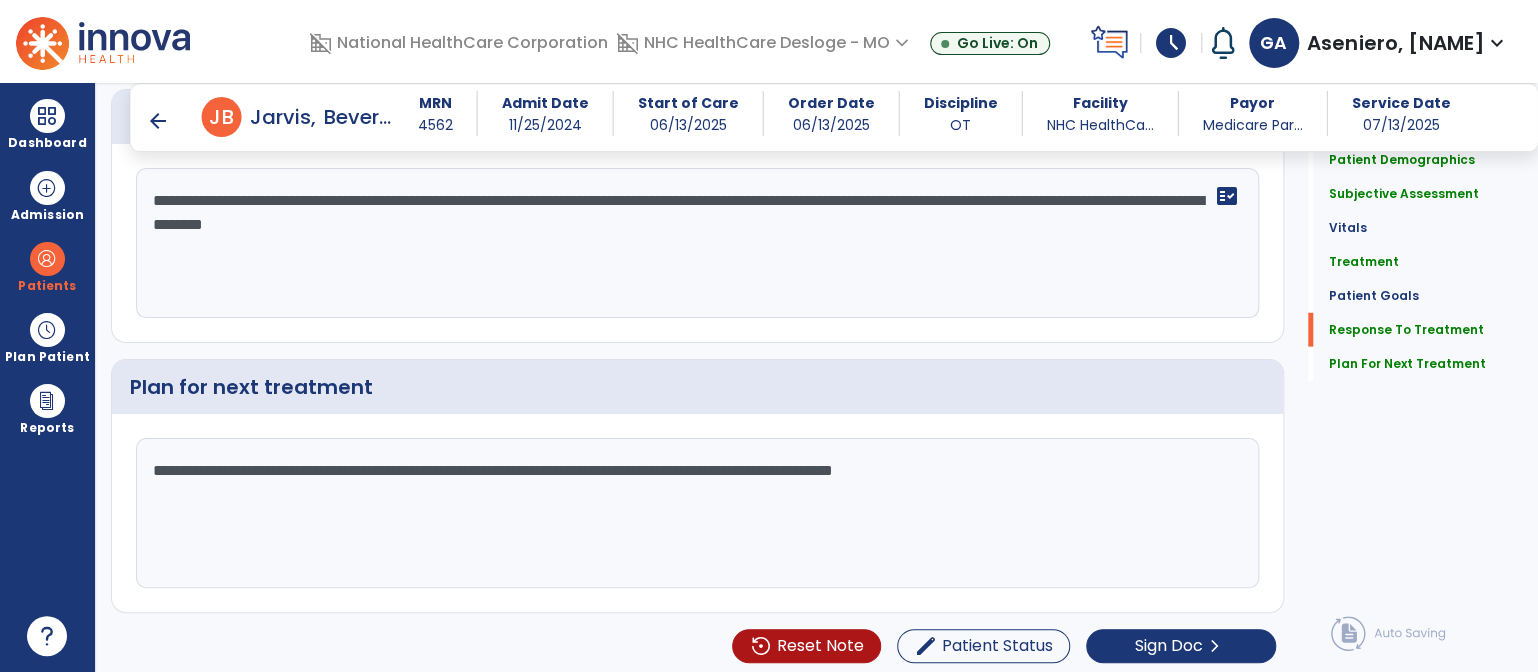 click on "**********" 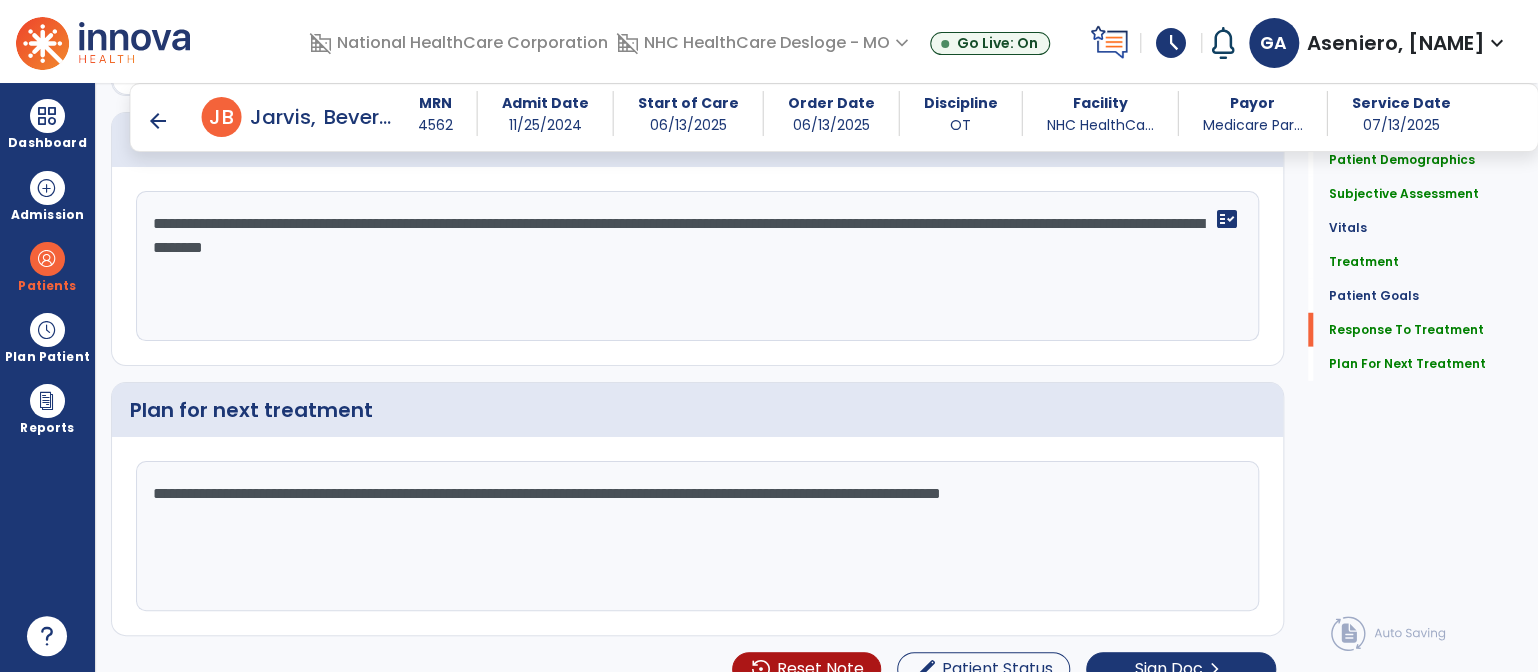 scroll, scrollTop: 2713, scrollLeft: 0, axis: vertical 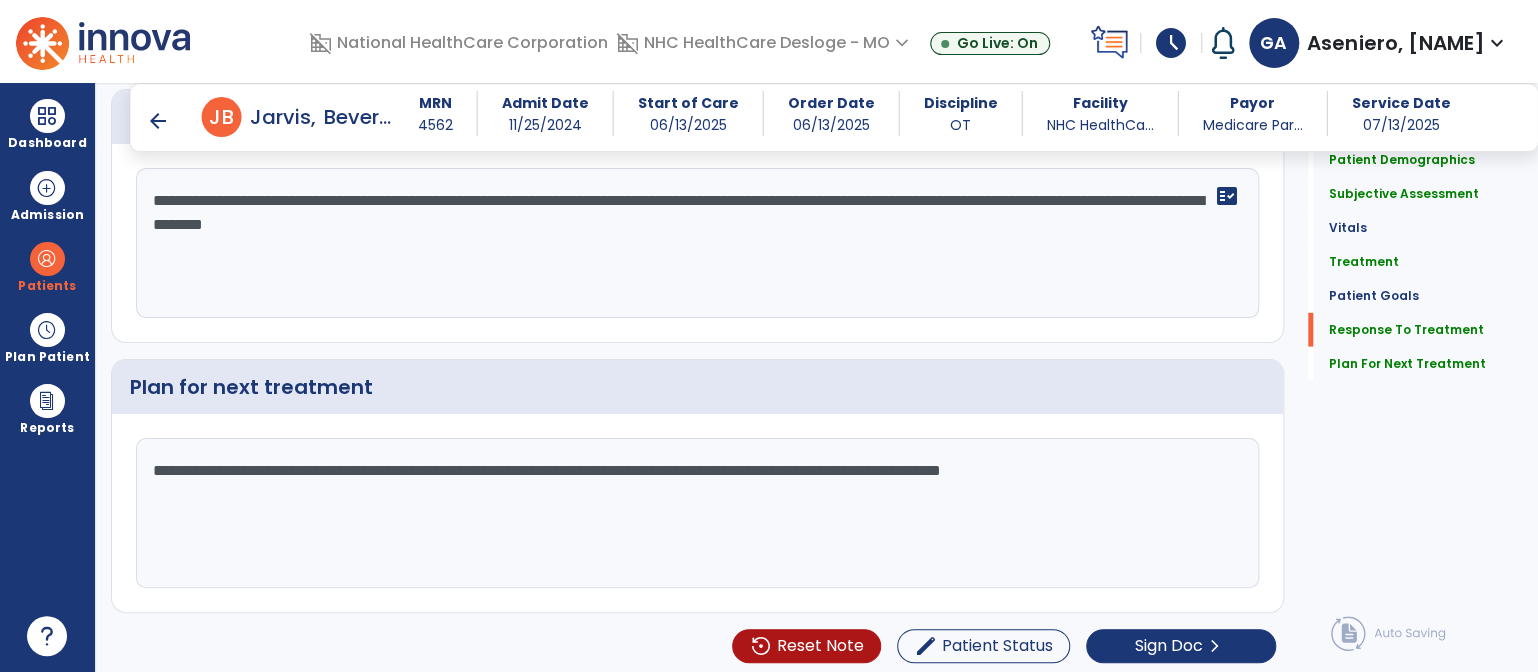 click on "**********" 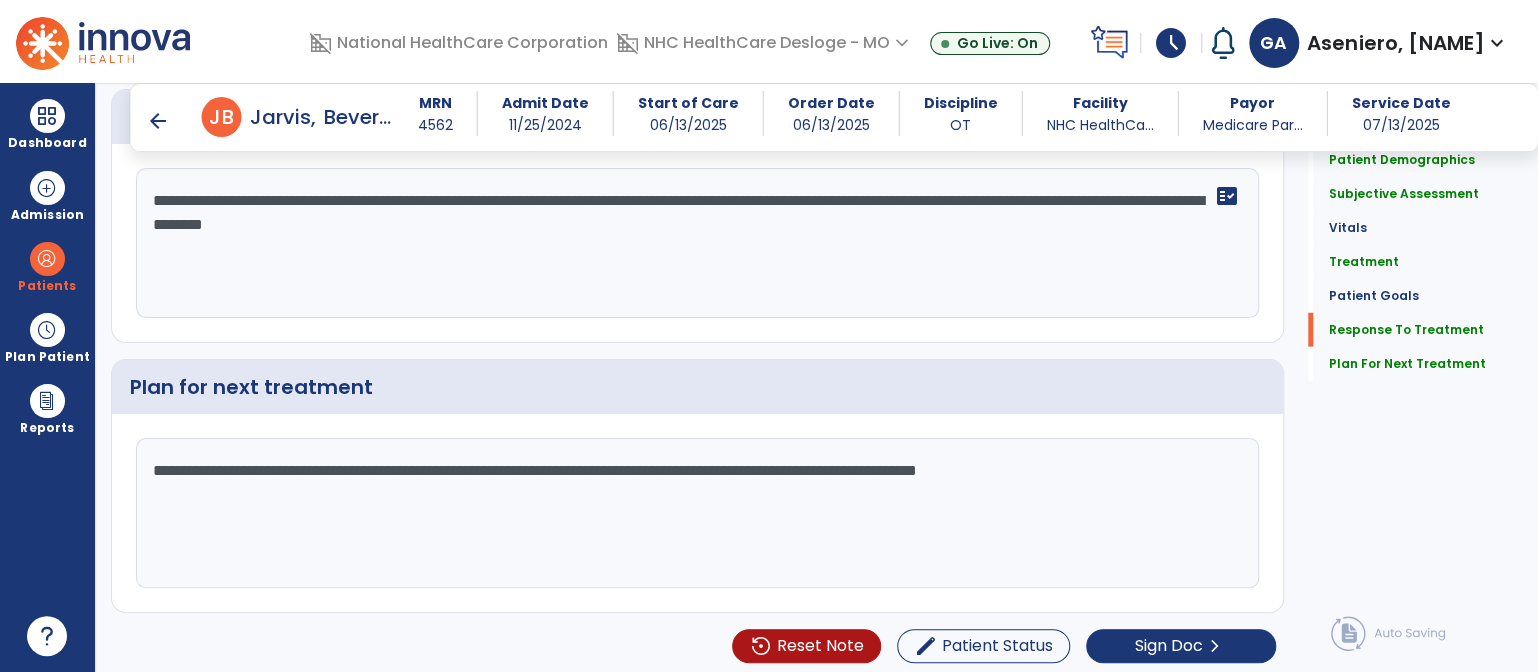 type on "**********" 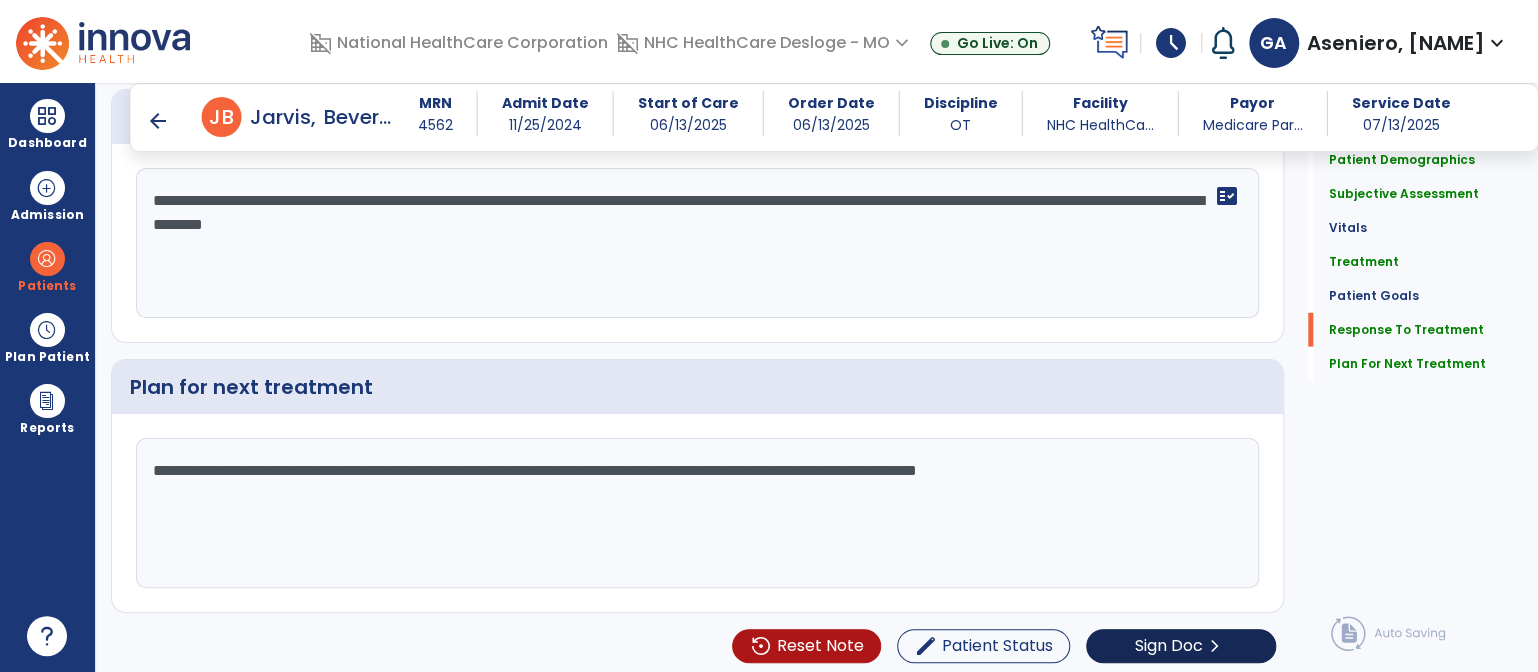 scroll, scrollTop: 2713, scrollLeft: 0, axis: vertical 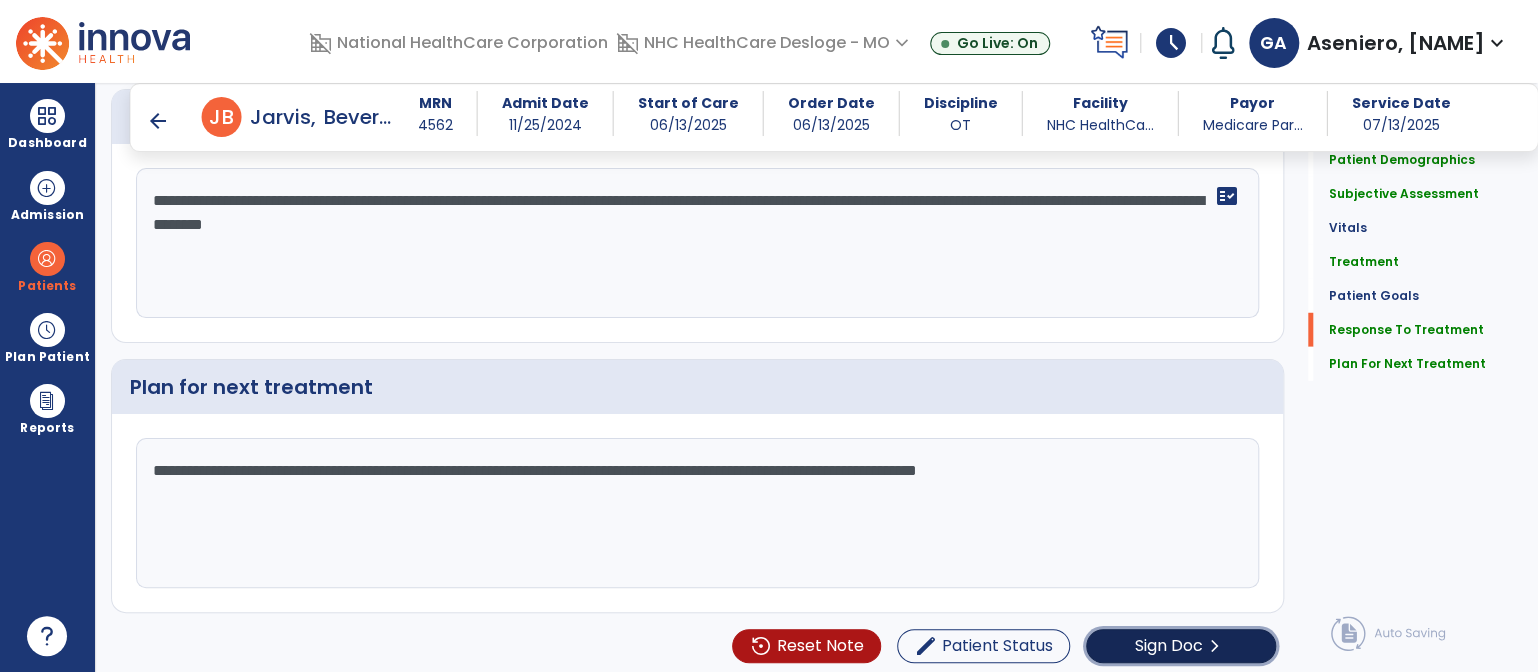 click on "Sign Doc" 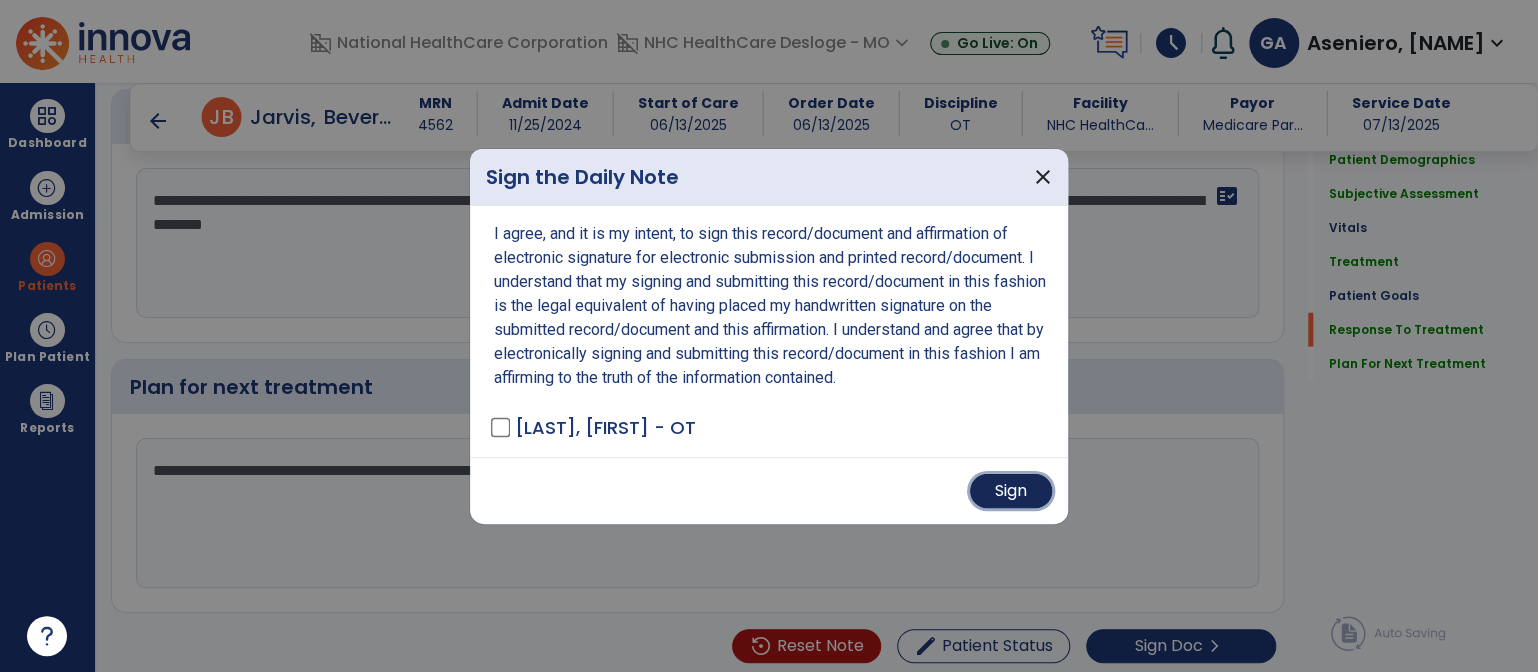 click on "Sign" at bounding box center [1011, 491] 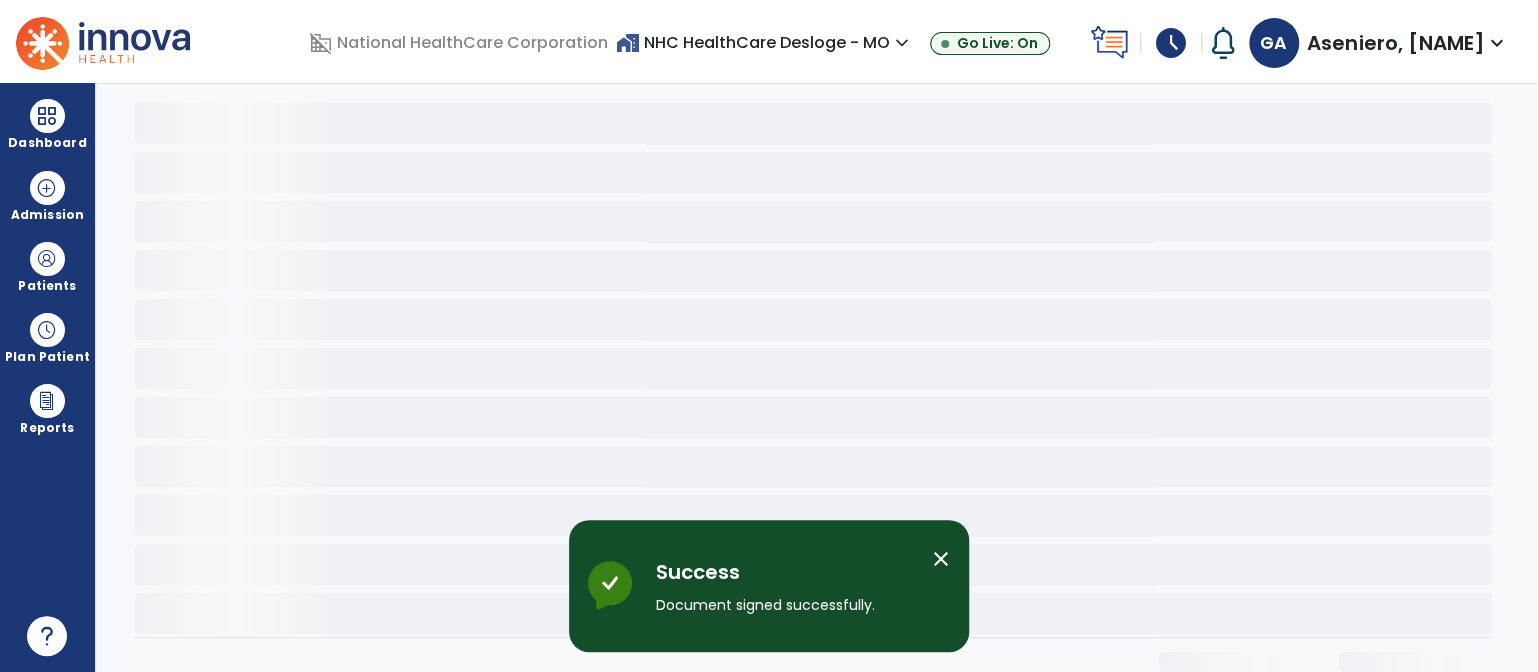 scroll, scrollTop: 0, scrollLeft: 0, axis: both 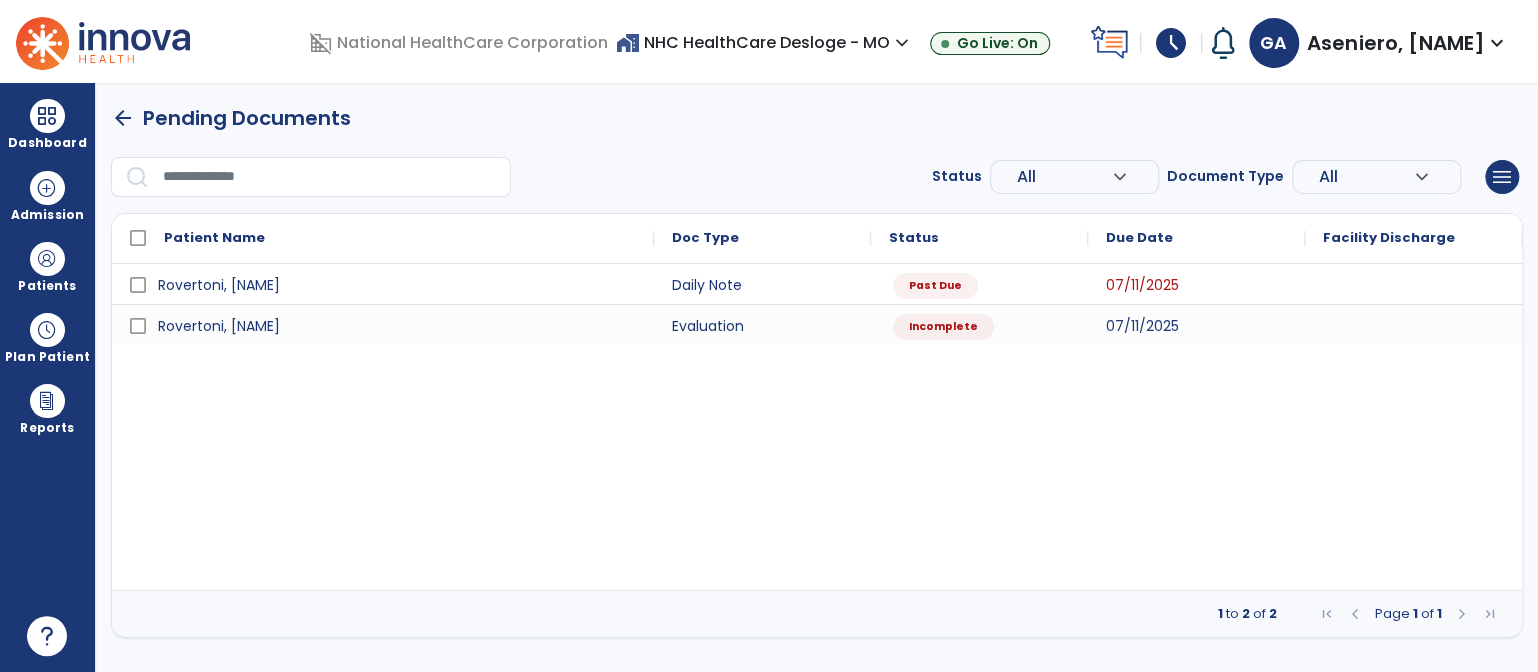 click on "schedule" at bounding box center (1171, 43) 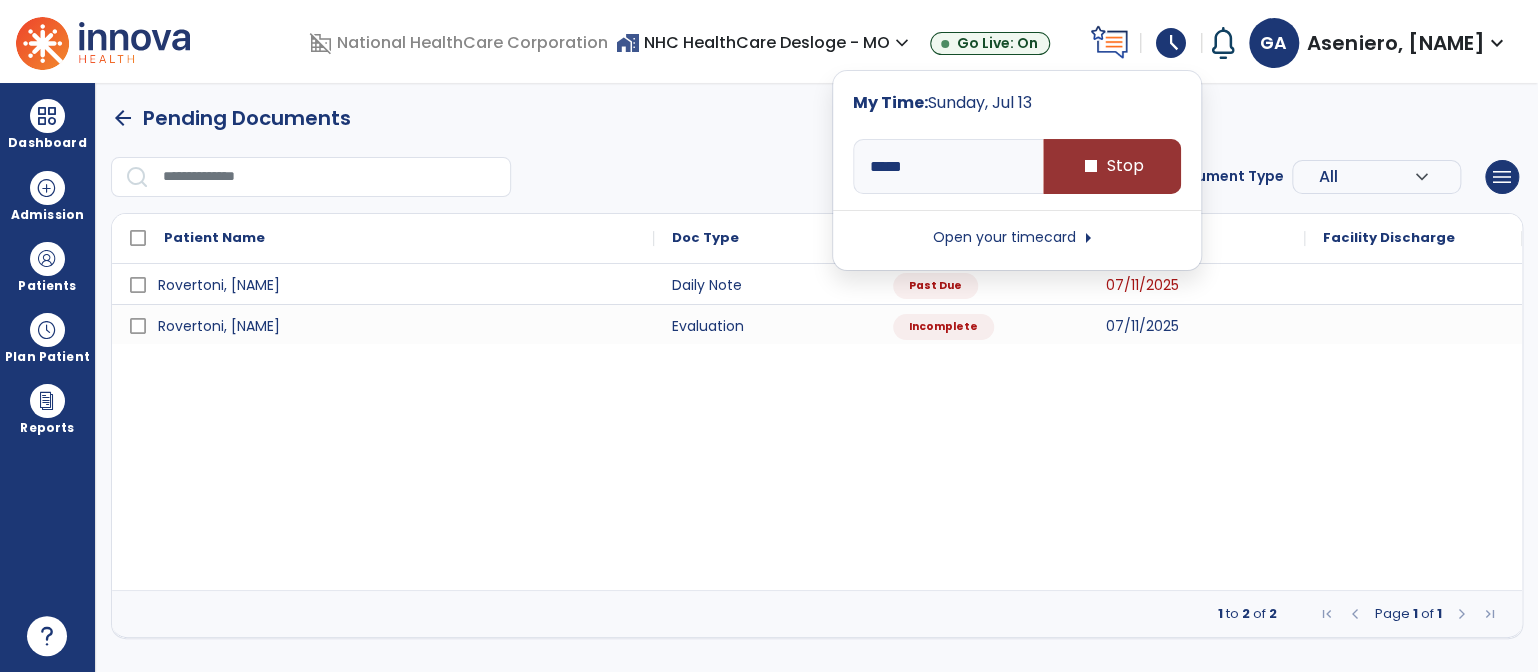 click on "stop  Stop" at bounding box center [1112, 166] 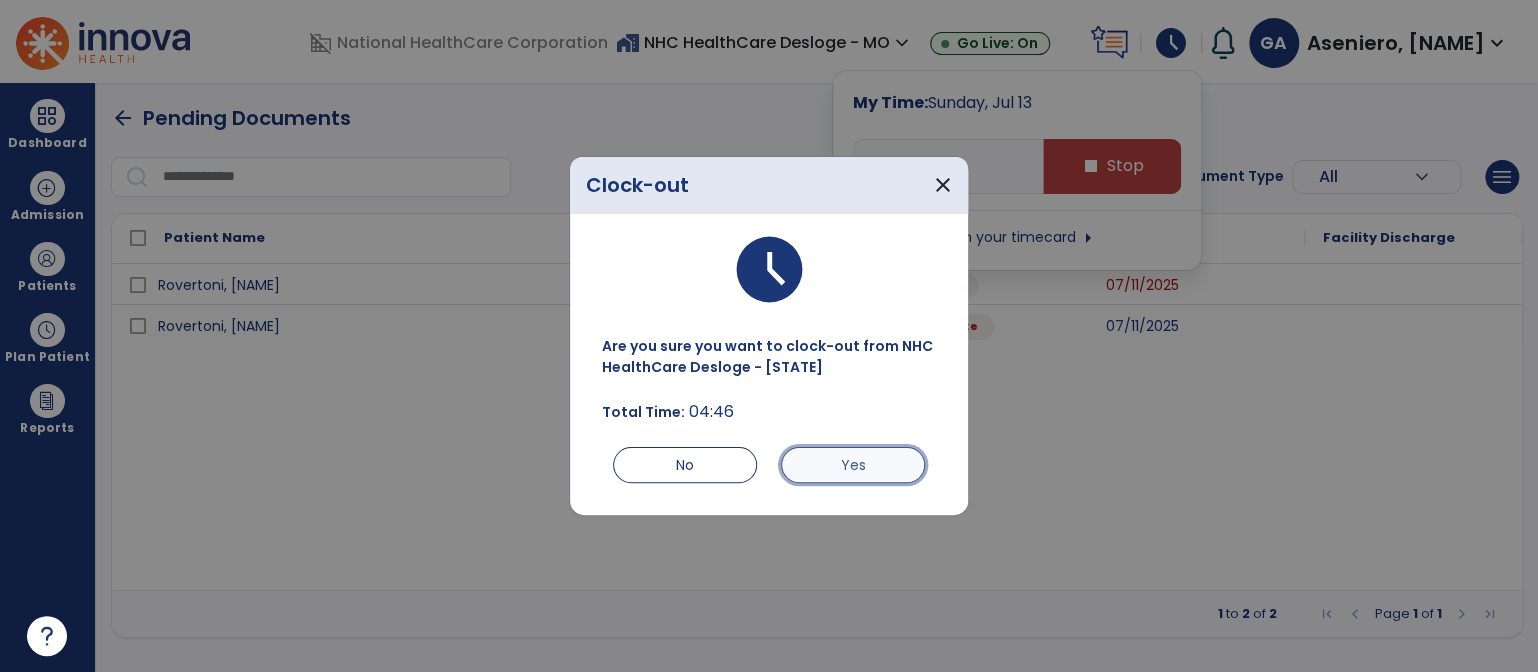 click on "Yes" at bounding box center [853, 465] 